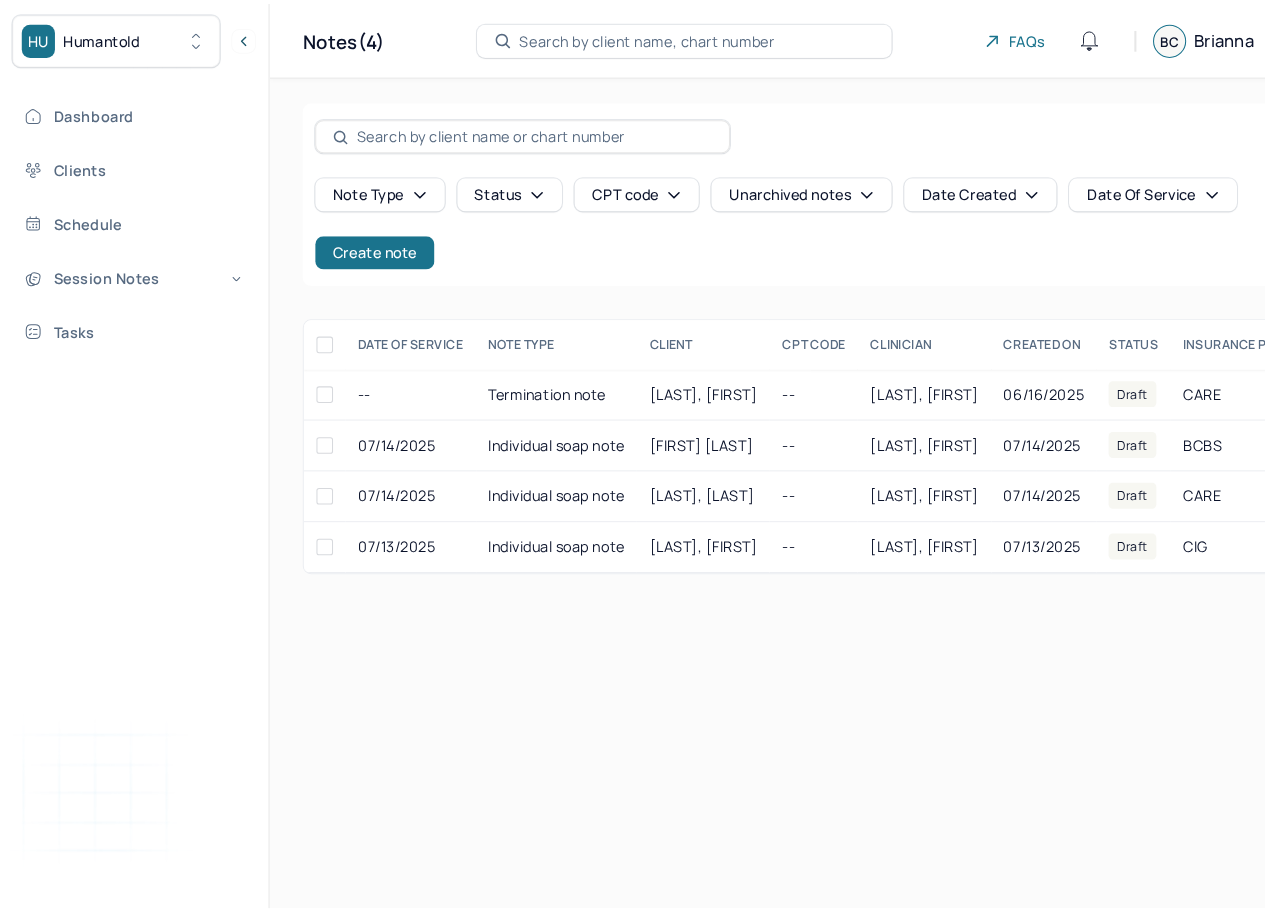 scroll, scrollTop: 0, scrollLeft: 0, axis: both 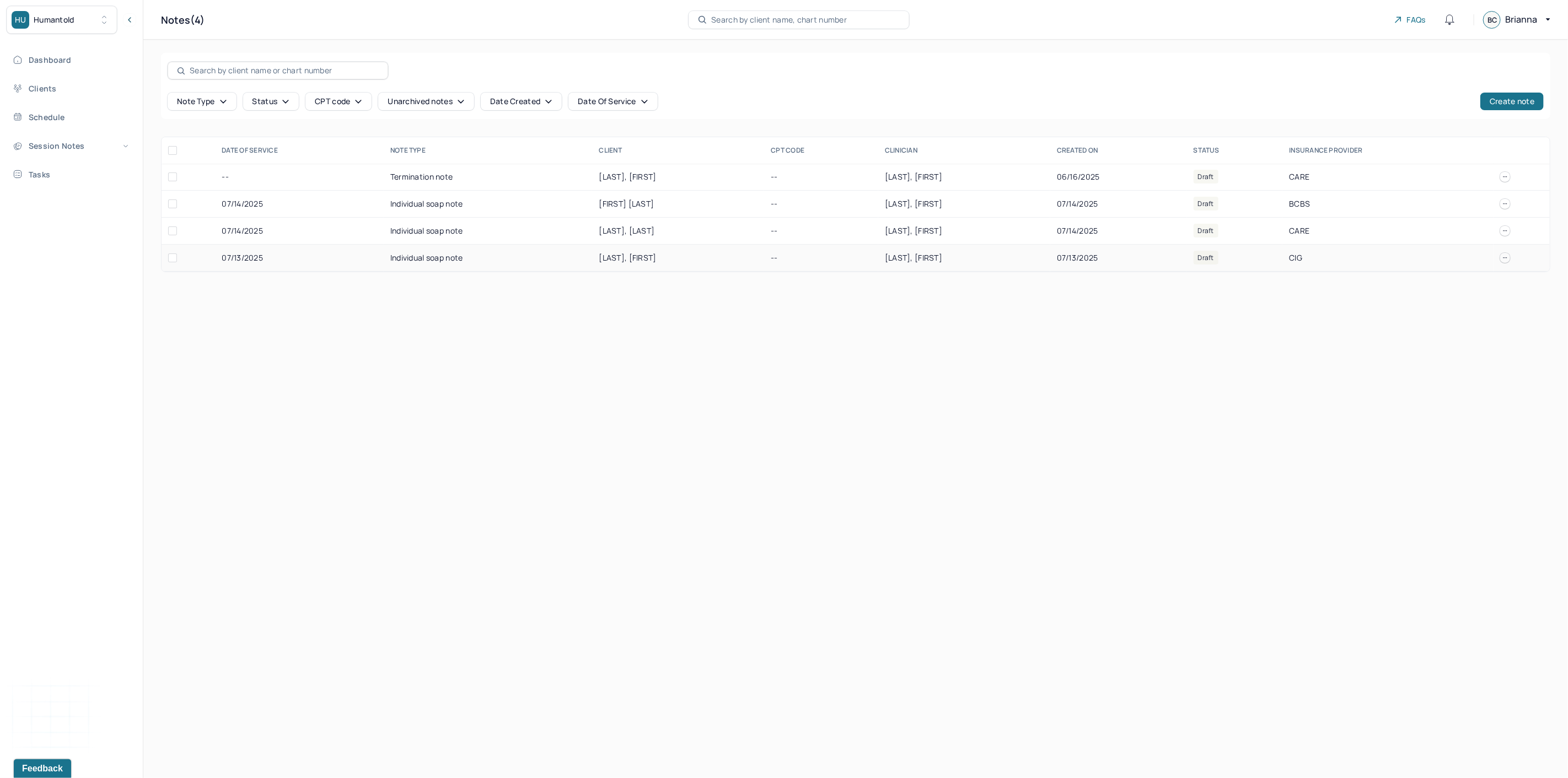 click on "[LAST], [FIRST]" at bounding box center (678, 258) 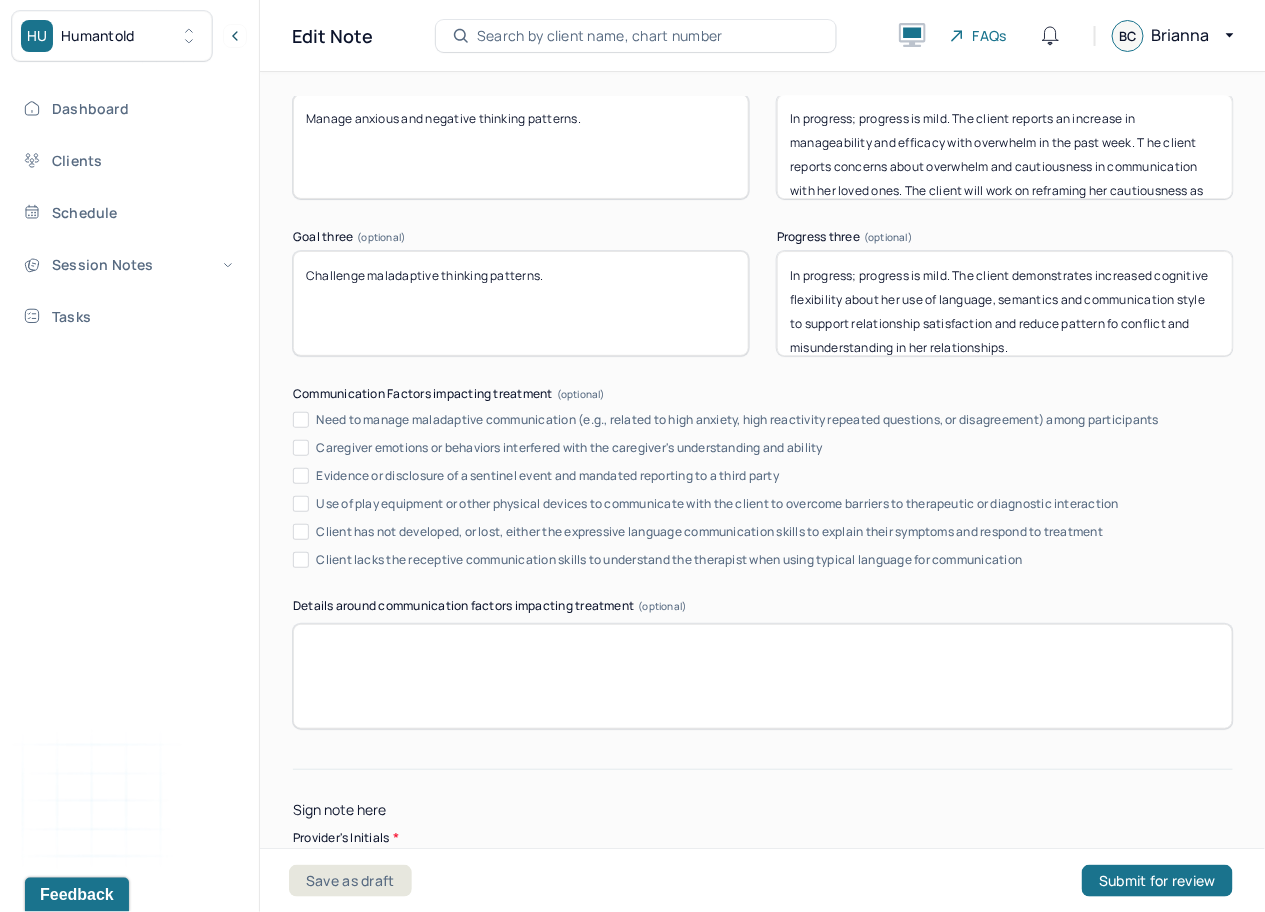 scroll, scrollTop: 3933, scrollLeft: 0, axis: vertical 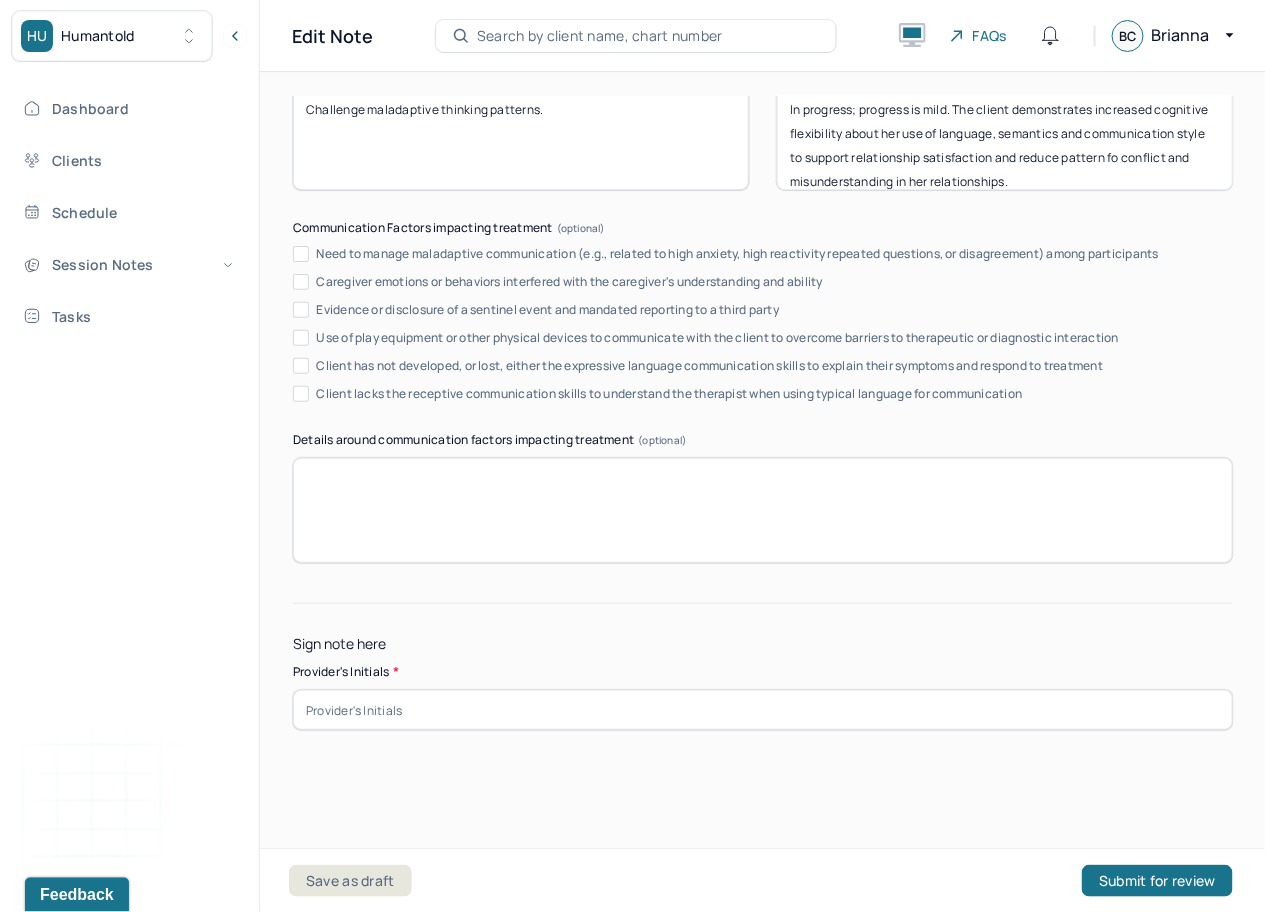click at bounding box center [763, 710] 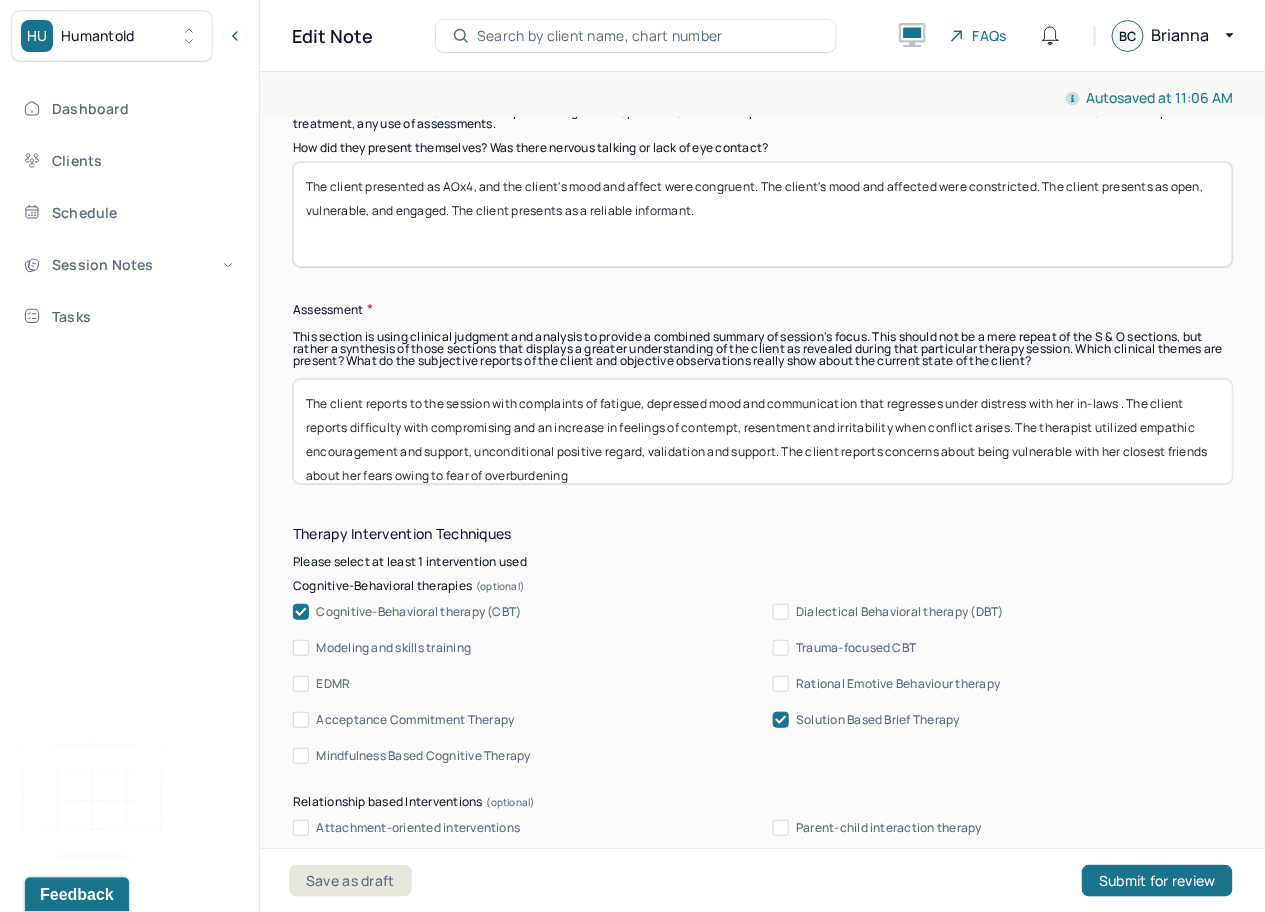 scroll, scrollTop: 1666, scrollLeft: 0, axis: vertical 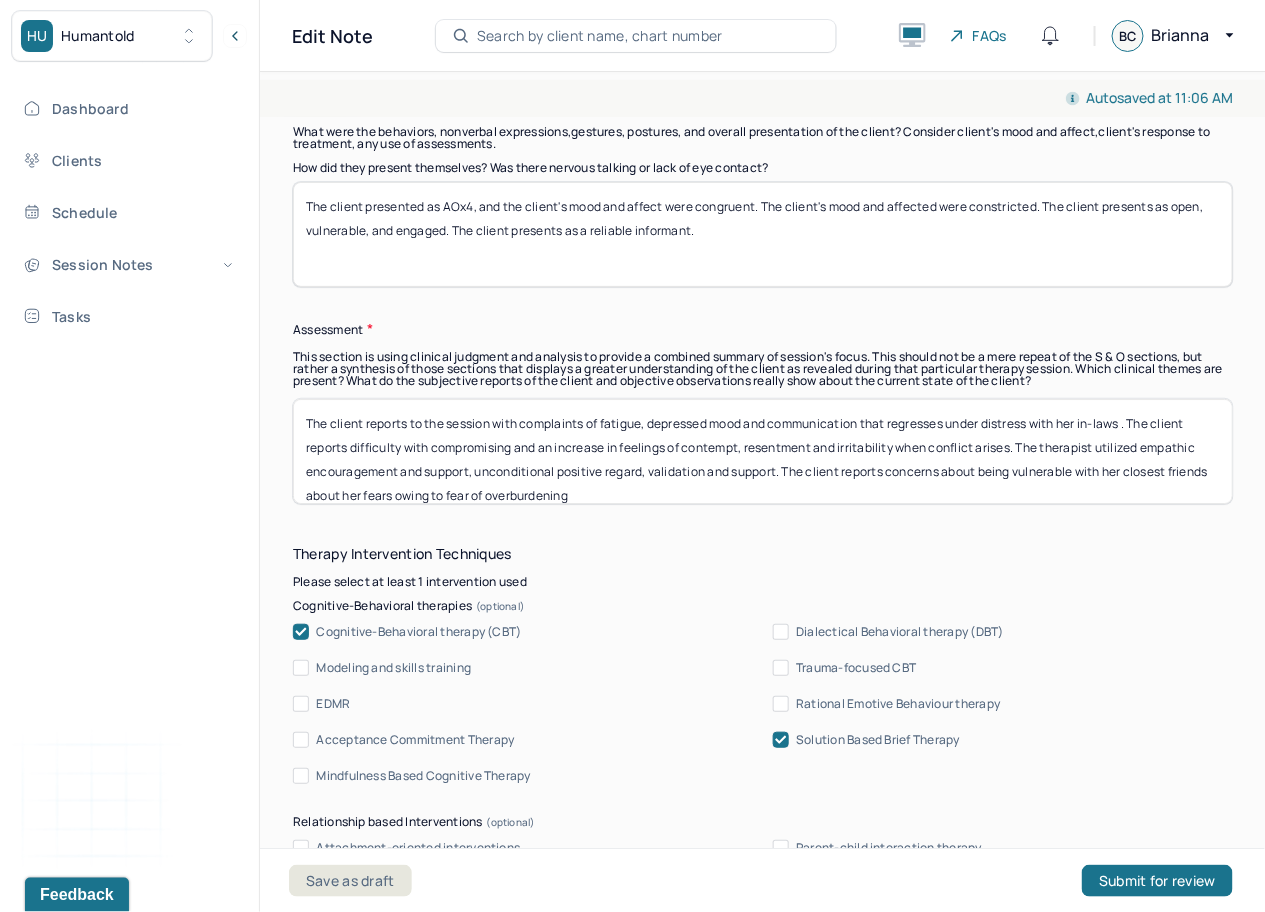 type on "BC" 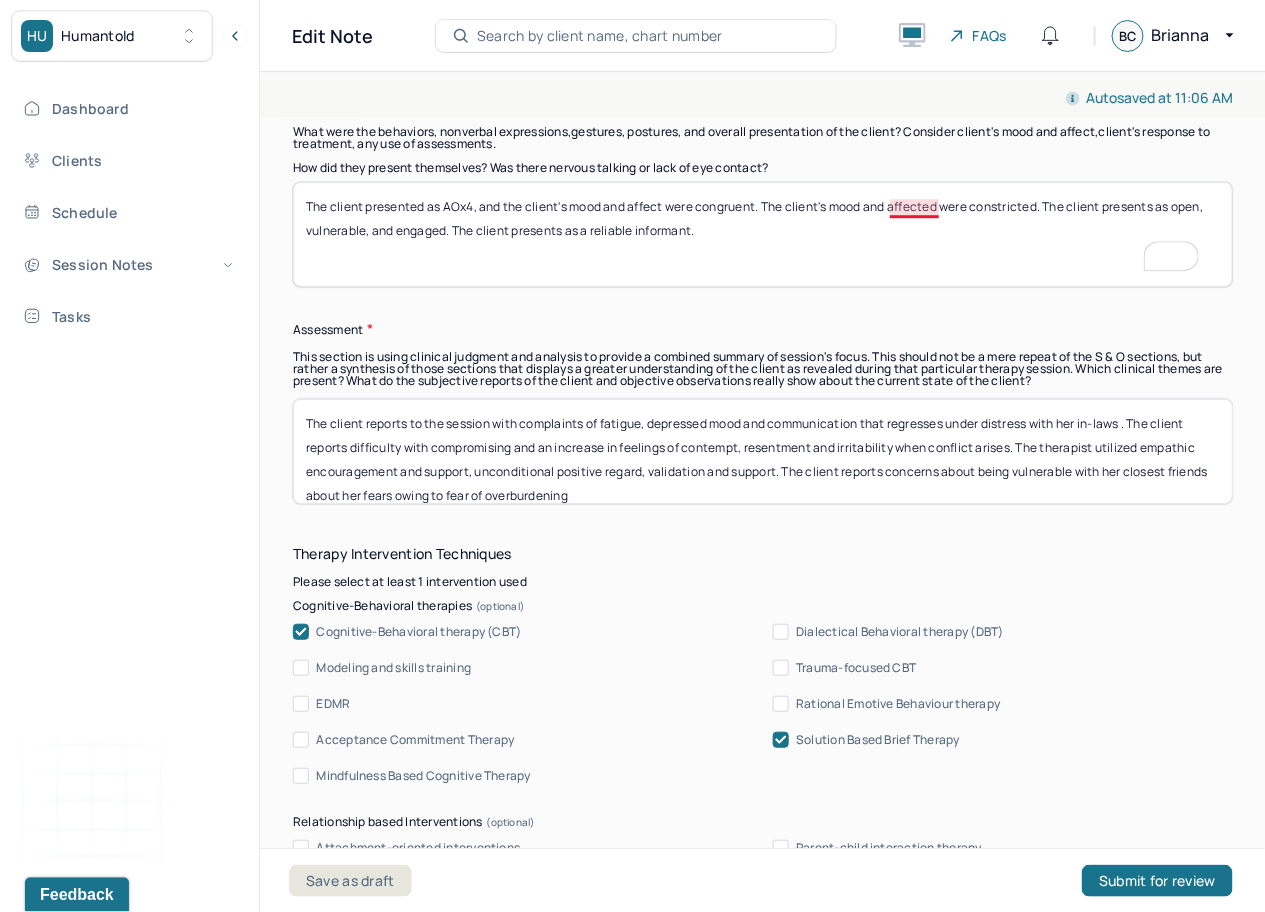 scroll, scrollTop: 1666, scrollLeft: 0, axis: vertical 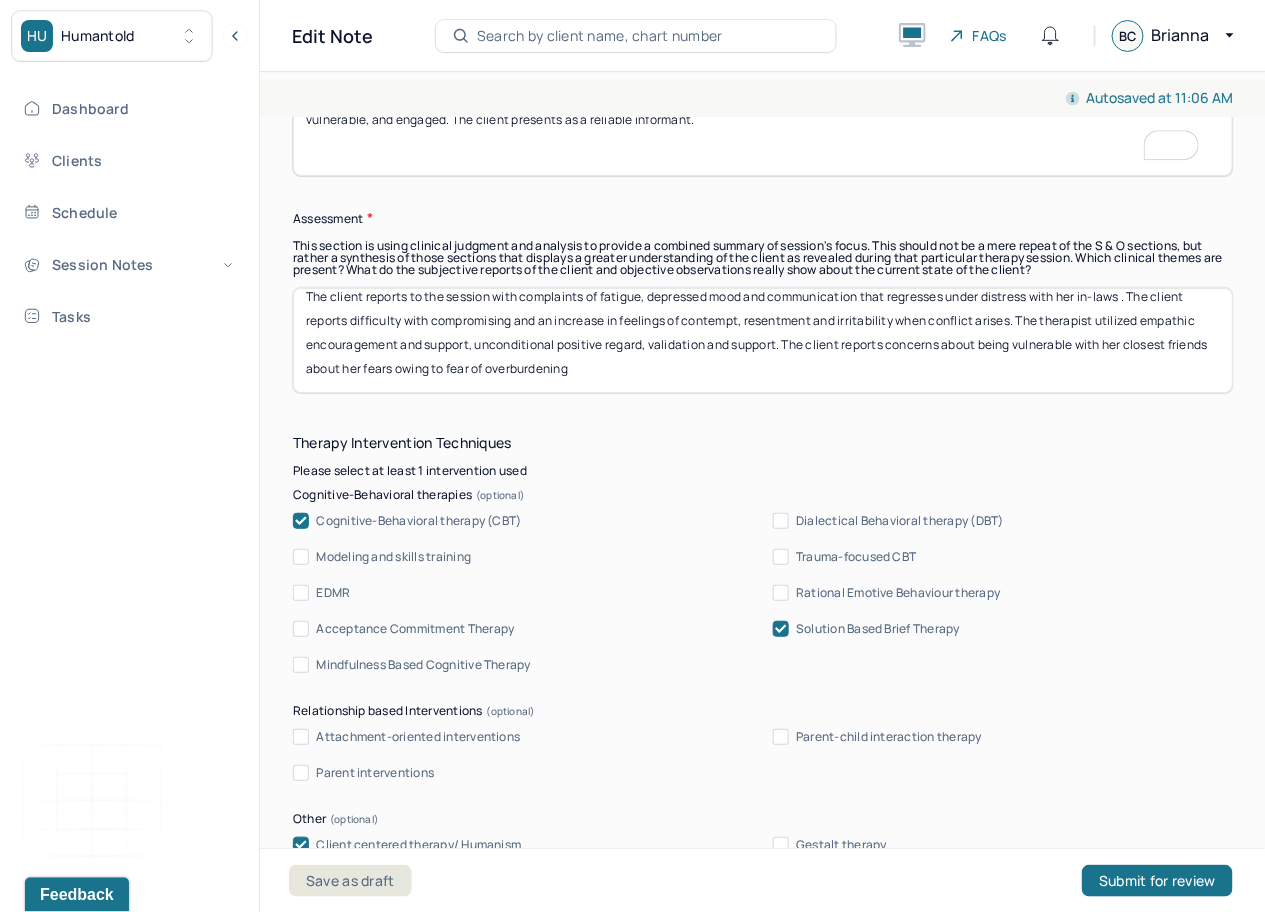 type on "The client presented as AOx4, and the client's mood and affect were congruent. The client's mood and affect were constricted. The client presents as open, vulnerable, and engaged. The client presents as a reliable informant." 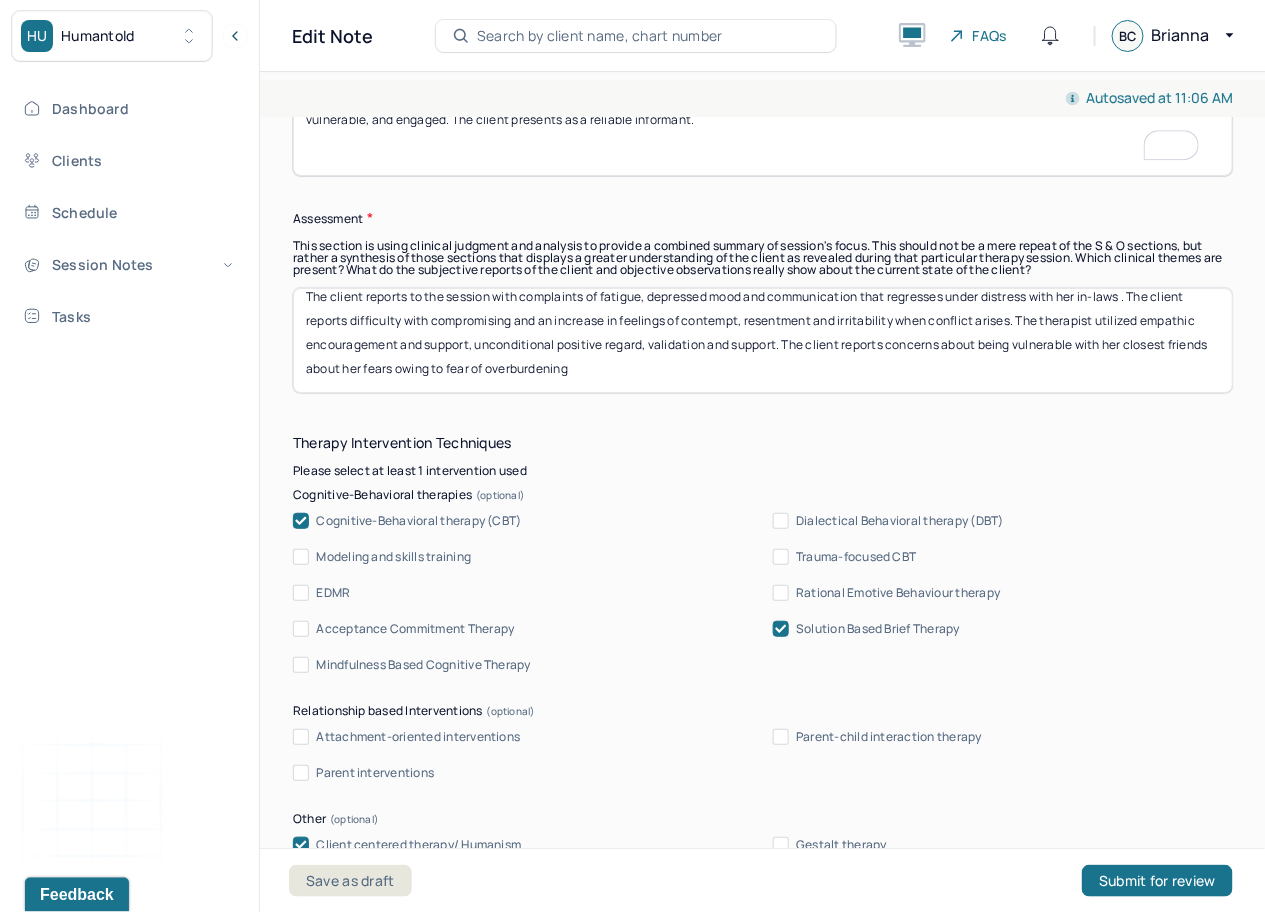 scroll, scrollTop: 16, scrollLeft: 0, axis: vertical 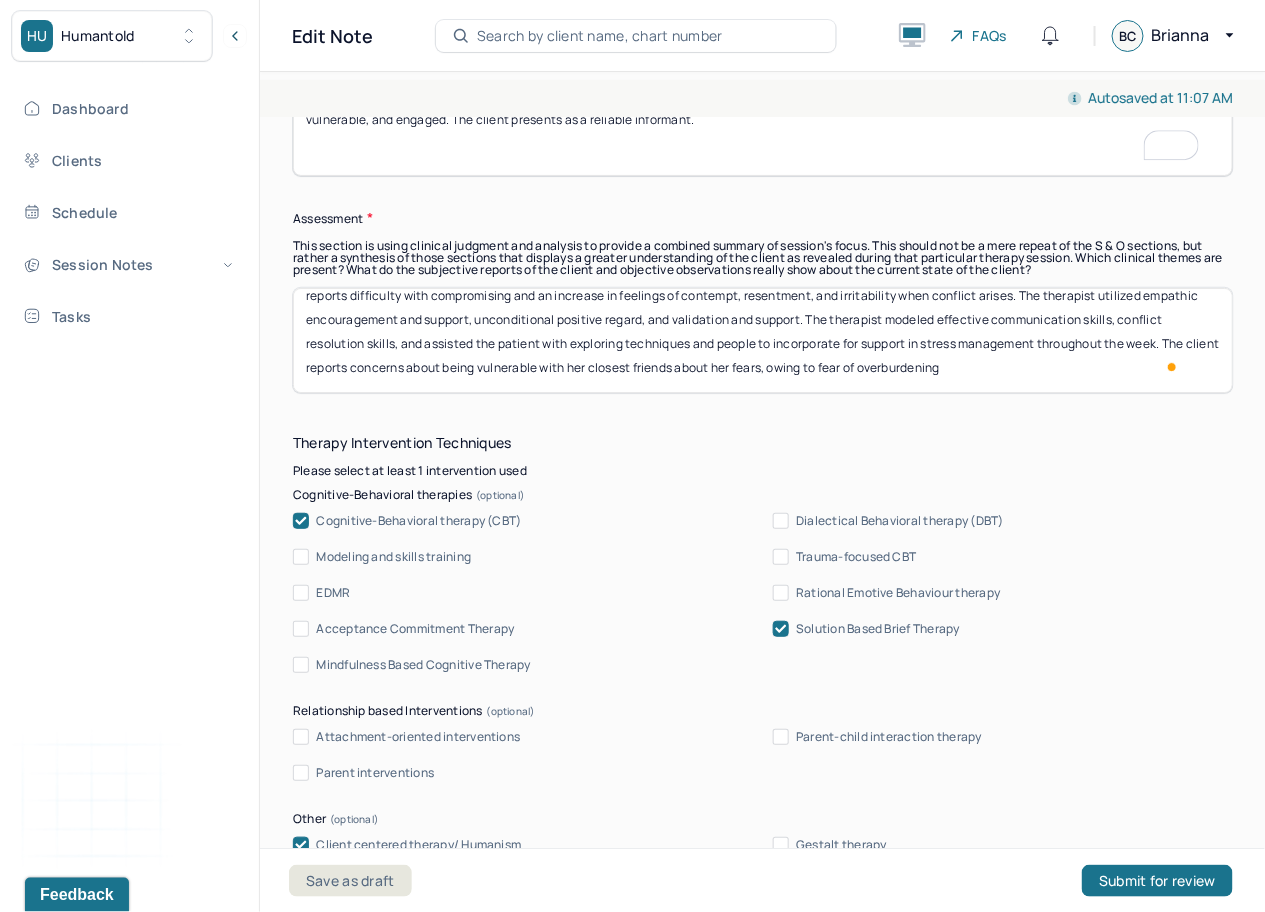 click on "The client reports to the session with complaints of fatigue, depressed mood, and communication that regresses under distress with her in-laws. The client reports difficulty with compromising and an increase in feelings of contempt, resentment, and irritability when conflict arises. The therapist utilized empathic encouragement and support, unconditional positive regard, and validation and support. The therapist modeled effective communication skills, conflict resolution skills, and assisted the patient with exploring techniques and people to incorporate for support in stress management throughout the week. The client reports concerns about being vulnerable with her closest friends about her fears owing to fear of overburdening" at bounding box center [763, 340] 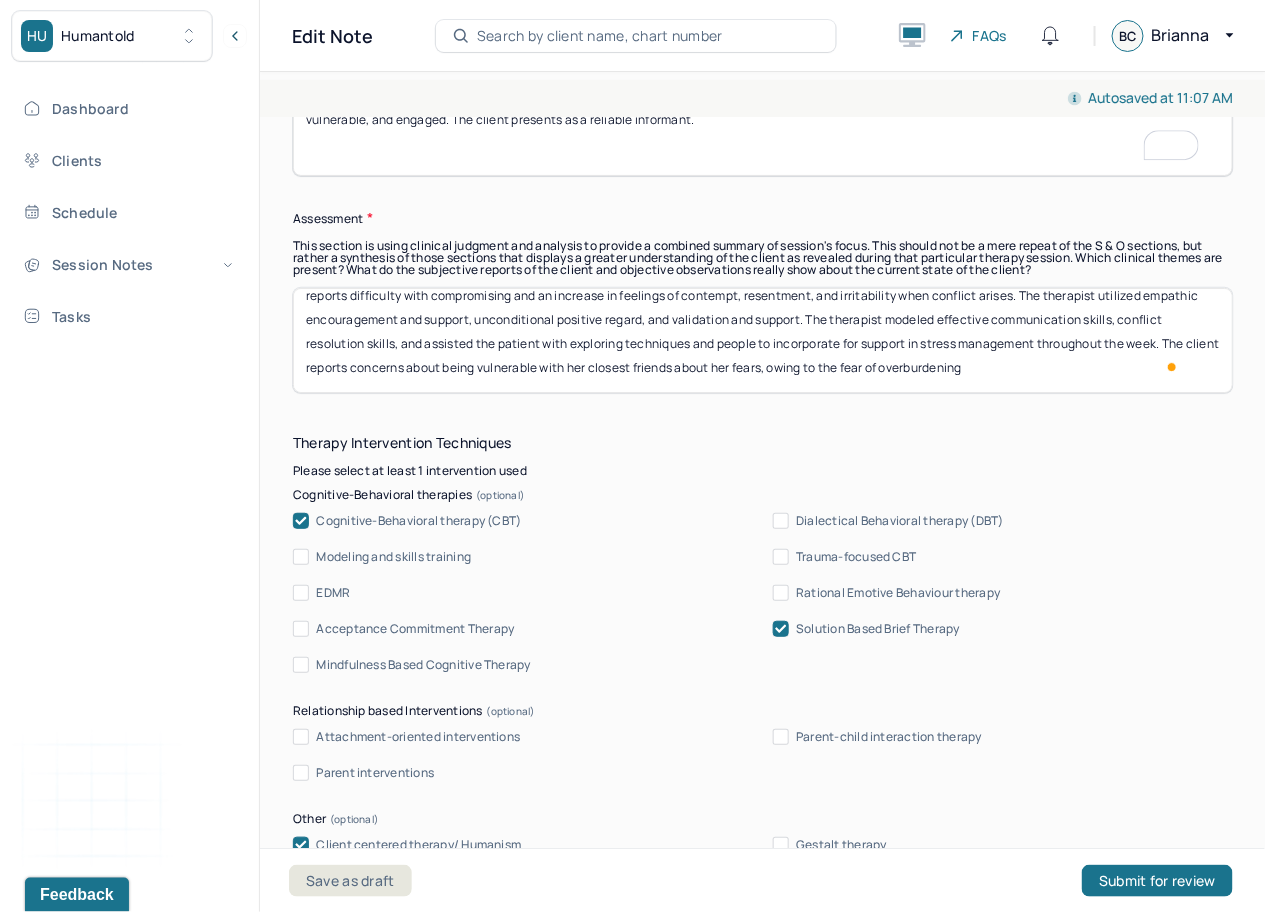 click on "The client reports to the session with complaints of fatigue, depressed mood, and communication that regresses under distress with her in-laws. The client reports difficulty with compromising and an increase in feelings of contempt, resentment, and irritability when conflict arises. The therapist utilized empathic encouragement and support, unconditional positive regard, and validation and support. The therapist modeled effective communication skills, conflict resolution skills, and assisted the patient with exploring techniques and people to incorporate for support in stress management throughout the week. The client reports concerns about being vulnerable with her closest friends about her fears, owing to fear of overburdening" at bounding box center (763, 340) 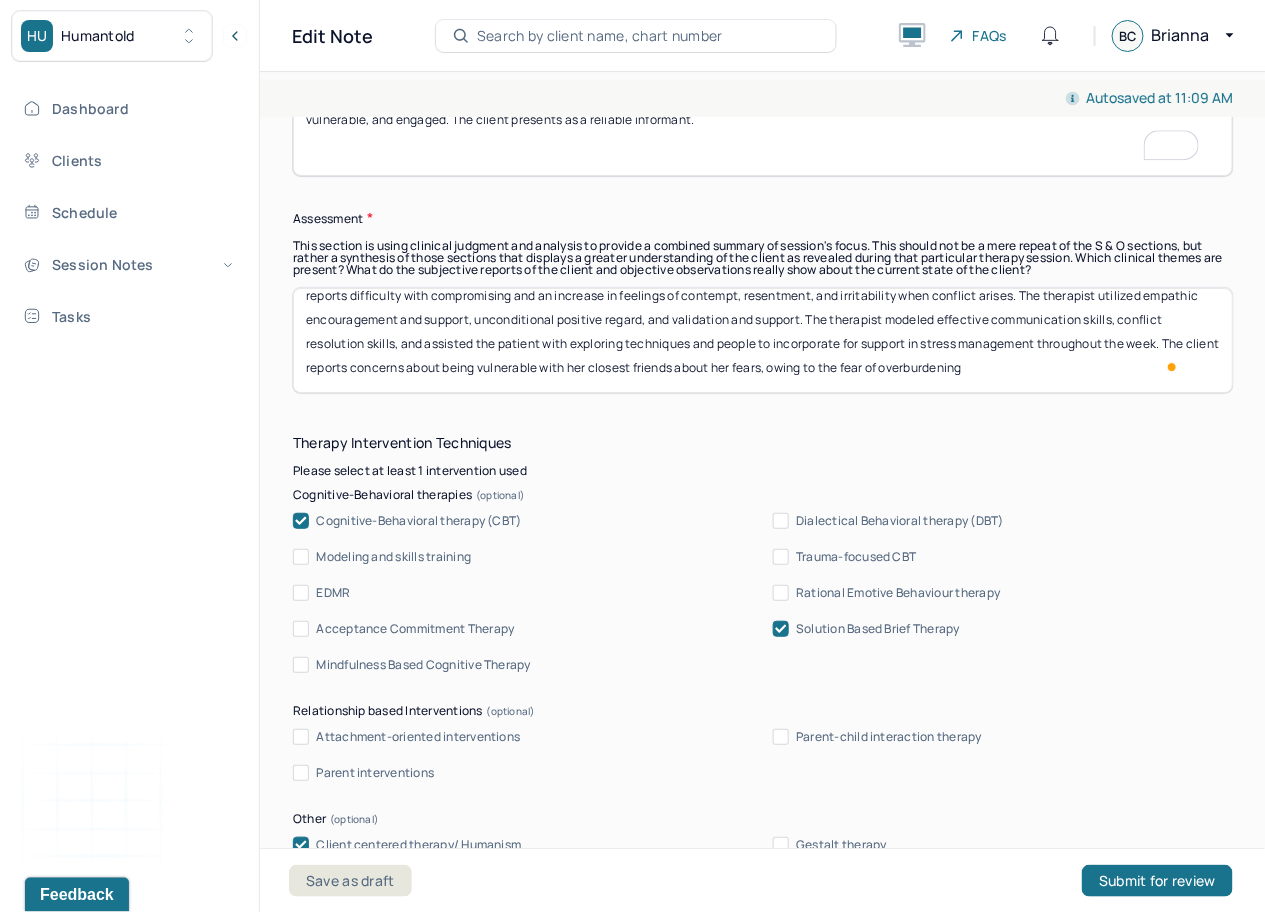 click on "The client reports to the session with complaints of fatigue, depressed mood, and communication that regresses under distress with her in-laws. The client reports difficulty with compromising and an increase in feelings of contempt, resentment, and irritability when conflict arises. The therapist utilized empathic encouragement and support, unconditional positive regard, and validation and support. The therapist modeled effective communication skills, conflict resolution skills, and assisted the patient with exploring techniques and people to incorporate for support in stress management throughout the week. The client reports concerns about being vulnerable with her closest friends about her fears, owing to the fear of overburdening" at bounding box center [763, 340] 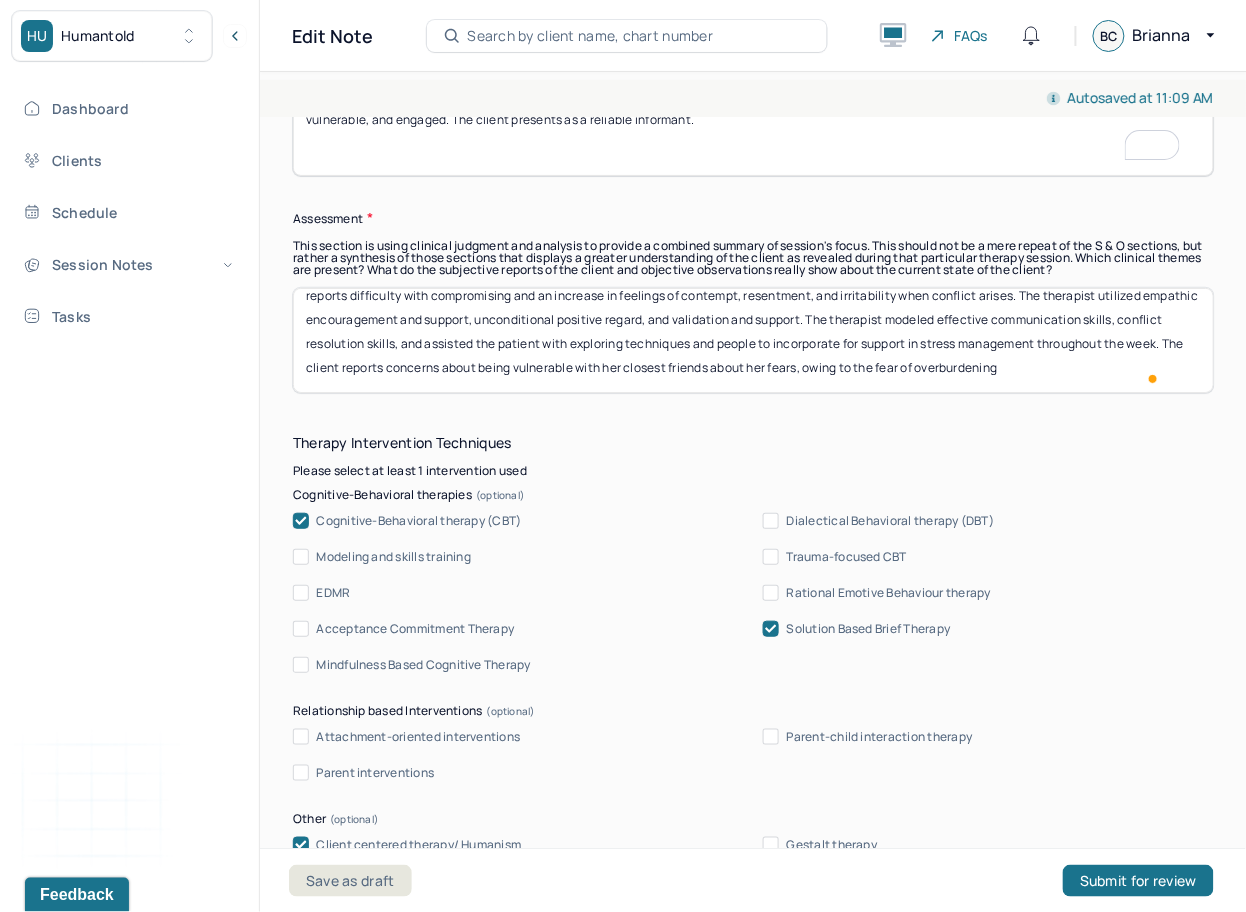 scroll, scrollTop: 50, scrollLeft: 0, axis: vertical 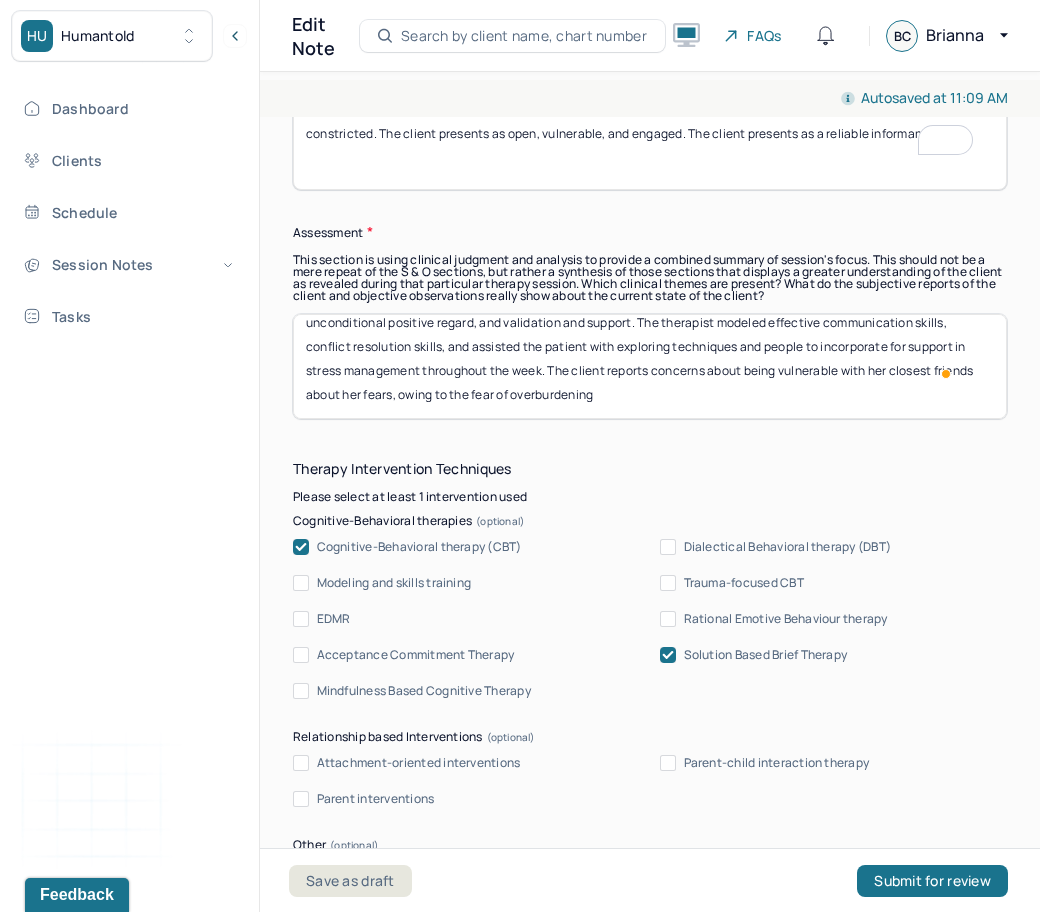 click on "The client reports to the session with complaints of fatigue, depressed mood, and communication that regresses under distress with her in-laws. The client reports difficulty with compromising and an increase in feelings of contempt, resentment, and irritability when conflict arises. The therapist utilized empathic encouragement and support, unconditional positive regard, and validation and support. The therapist modeled effective communication skills, conflict resolution skills, and assisted the patient with exploring techniques and people to incorporate for support in stress management throughout the week. The client reports concerns about being vulnerable with her closest friends about her fears, owing to the fear of overburdening" at bounding box center (650, 366) 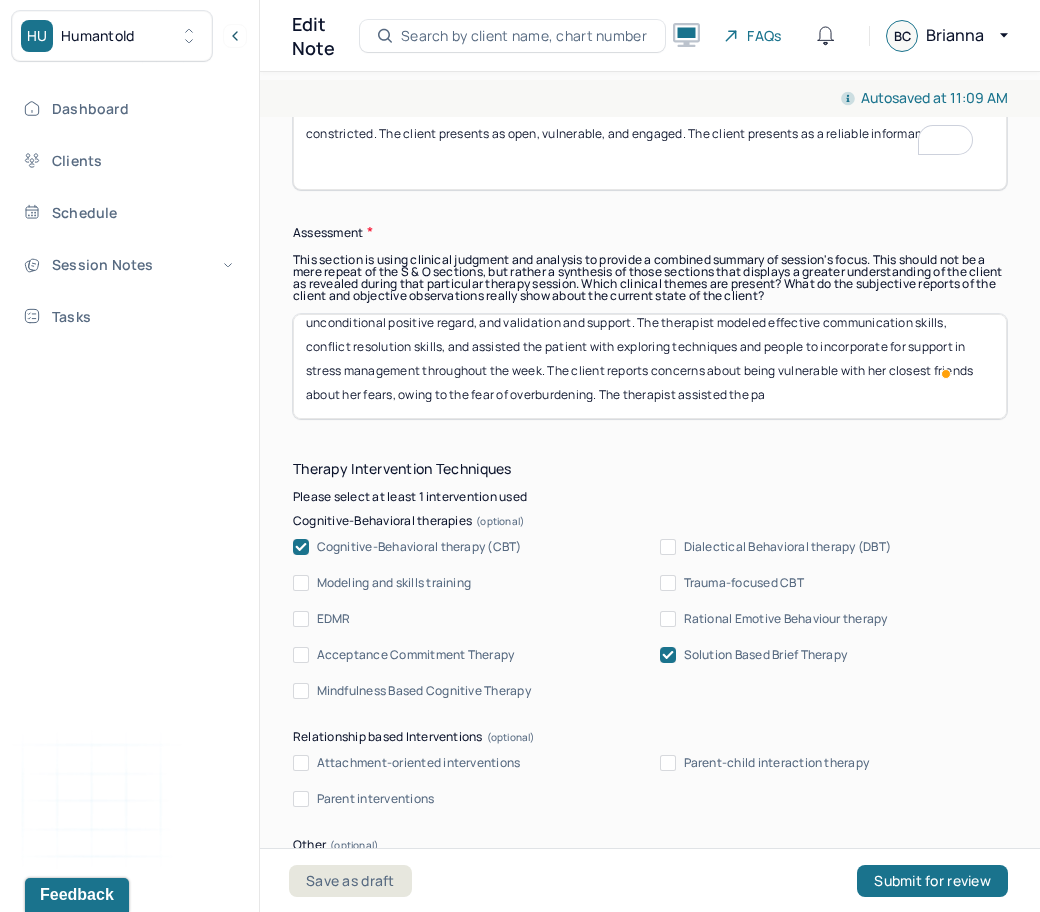 scroll, scrollTop: 97, scrollLeft: 0, axis: vertical 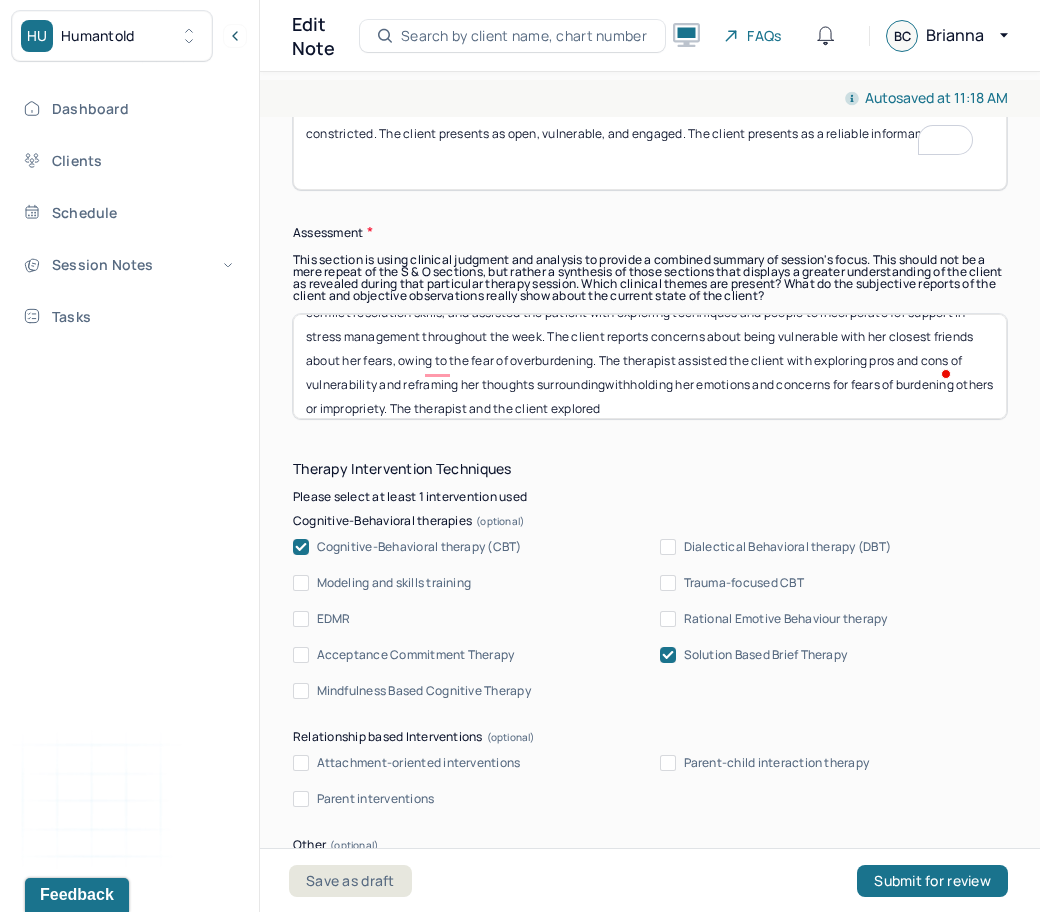 click on "The client reports to the session with complaints of fatigue, depressed mood, and communication that regresses under distress with her in-laws. The client reports difficulty with compromising and an increase in feelings of contempt, resentment, and irritability when conflict arises. The therapist utilized empathic encouragement and support, unconditional positive regard, and validation and support. The therapist modeled effective communication skills, conflict resolution skills, and assisted the patient with exploring techniques and people to incorporate for support in stress management throughout the week. The client reports concerns about being vulnerable with her closest friends about her fears, owing to the fear of overburdening. The therapist assisted the client with exploring pros and cons of vulnerability and reframing her thoughts surroundingwitholhing her emotions and concerns for fears of burdening others or impropriety. The therapist and the client explored" at bounding box center [650, 366] 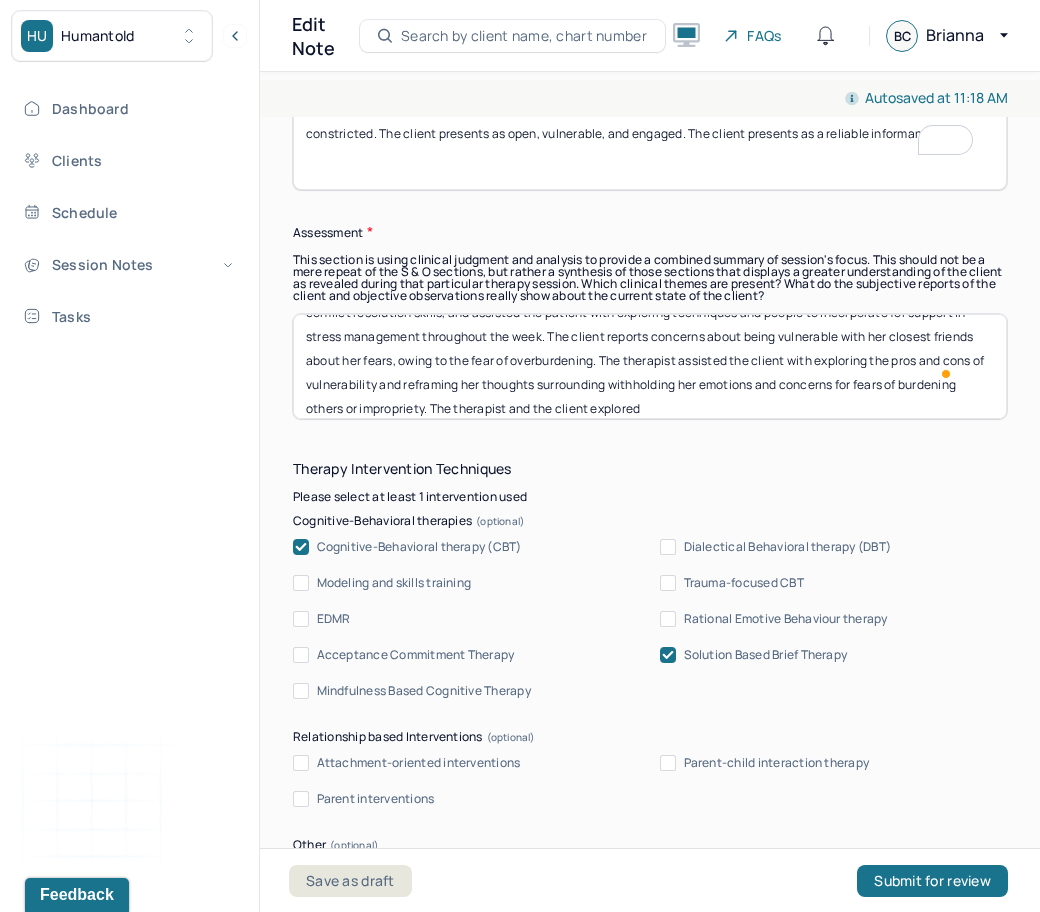 click on "Instructions The fields marked with an asterisk ( * ) are required before you can submit your notes. Before you can submit your session notes, they must be signed. You have the option to save your notes as a draft before making a submission. Appointment location * Teletherapy Client Teletherapy Location Home Office Other Provider Teletherapy Location Home Office Other Consent was received for the teletherapy session The teletherapy session was conducted via video Primary diagnosis * F34.1 PERSISTENT DEPRESSIVE DISORDER (DYSTHYMIA) Secondary diagnosis (optional) F40.10 SOCIAL ANXIETY DISORDER (SOCIAL PHOBIA) Tertiary diagnosis (optional) Tertiary diagnosis Emotional / Behavioural symptoms demonstrated * The client demonstrates fatigue, persistent depressed mood, and communication that regresses under distress. Causing * Maladaptive Functioning Intention for Session * Facilitate coping mechanisms Session Note Subjective Objective How did they present themselves? Was there nervous talking or lack of eye contact?" at bounding box center (650, 845) 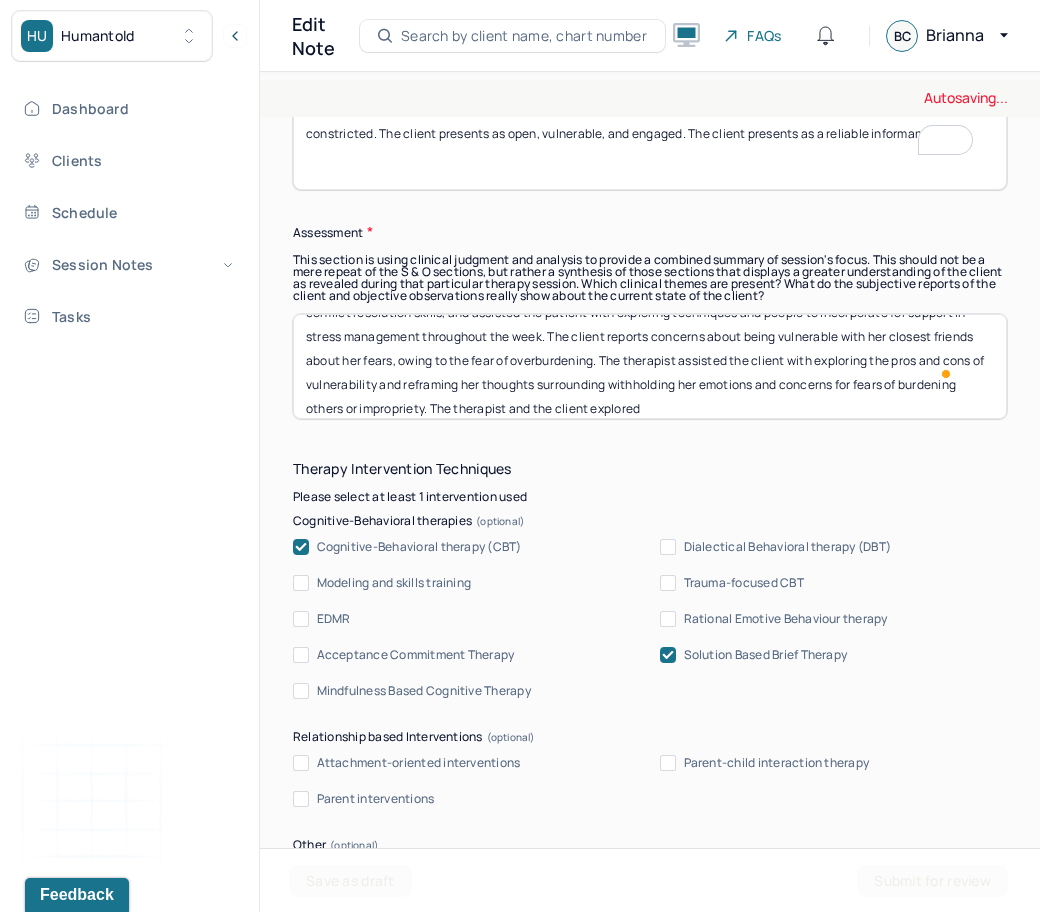click on "The client reports to the session with complaints of fatigue, depressed mood, and communication that regresses under distress with her in-laws. The client reports difficulty with compromising and an increase in feelings of contempt, resentment, and irritability when conflict arises. The therapist utilized empathic encouragement and support, unconditional positive regard, and validation and support. The therapist modeled effective communication skills, conflict resolution skills, and assisted the patient with exploring techniques and people to incorporate for support in stress management throughout the week. The client reports concerns about being vulnerable with her closest friends about her fears, owing to the fear of overburdening. The therapist assisted the client with exploring pros and cons of vulnerability and reframing her thoughts surrounding withholding her emotions and concerns for fears of burdening others or impropriety. The therapist and the client explored" at bounding box center (650, 366) 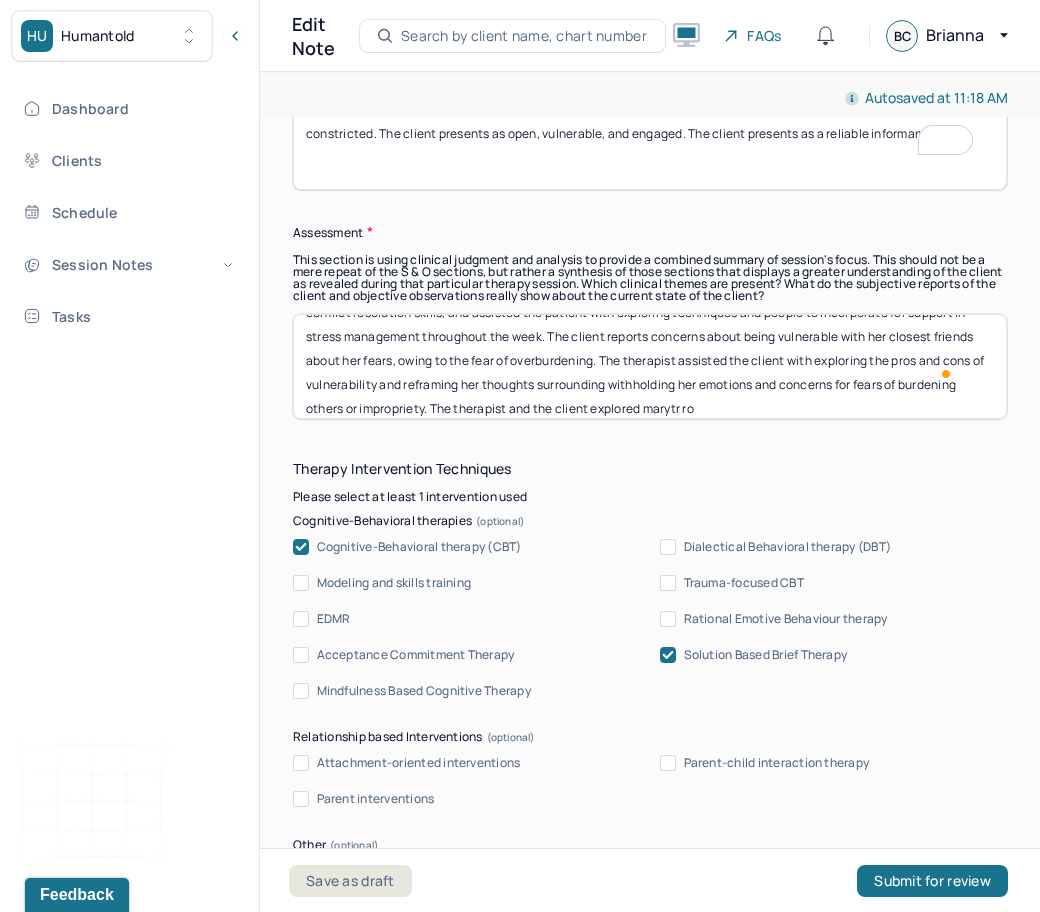 scroll, scrollTop: 145, scrollLeft: 0, axis: vertical 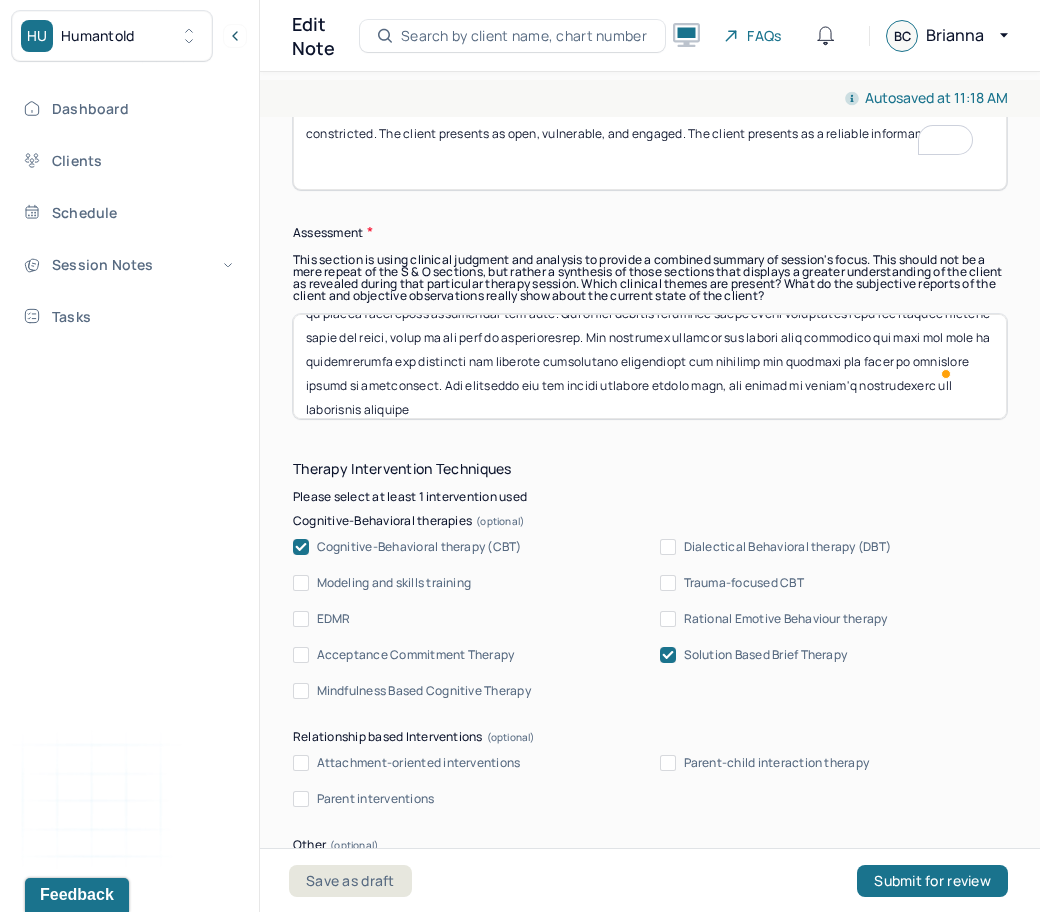 type on "The client reports to the session with complaints of fatigue, depressed mood, and communication that regresses under distress with her in-laws. The client reports difficulty with compromising and an increase in feelings of contempt, resentment, and irritability when conflict arises. The therapist utilized empathic encouragement and support, unconditional positive regard, and validation and support. The therapist modeled effective communication skills, conflict resolution skills, and assisted the patient with exploring techniques and people to incorporate for support in stress management throughout the week. The client reports concerns about being vulnerable with her closest friends about her fears, owing to the fear of overburdening. The therapist assisted the client with exploring the pros and cons of vulnerability and reframing her thoughts surrounding withholding her emotions and concerns for fears of burdening others or impropriety. The therapist and the client explored marytr role, and impact on clien..." 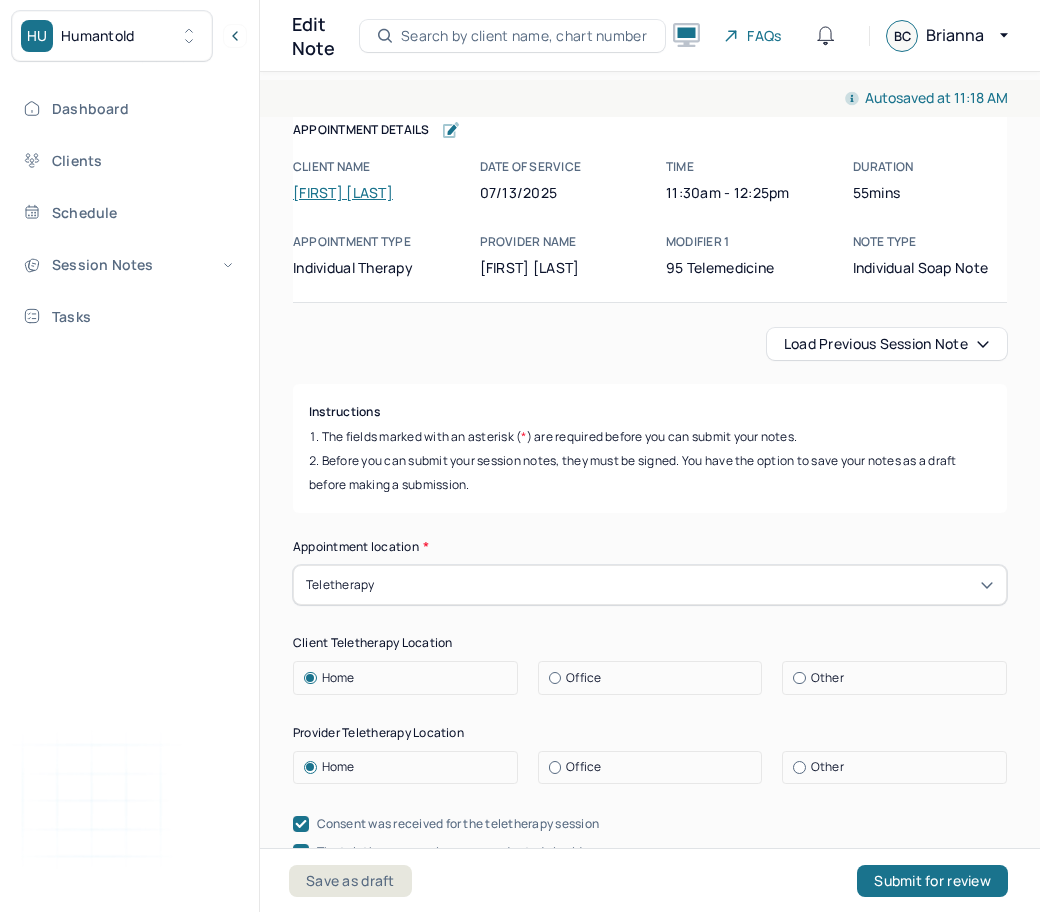 scroll, scrollTop: 0, scrollLeft: 0, axis: both 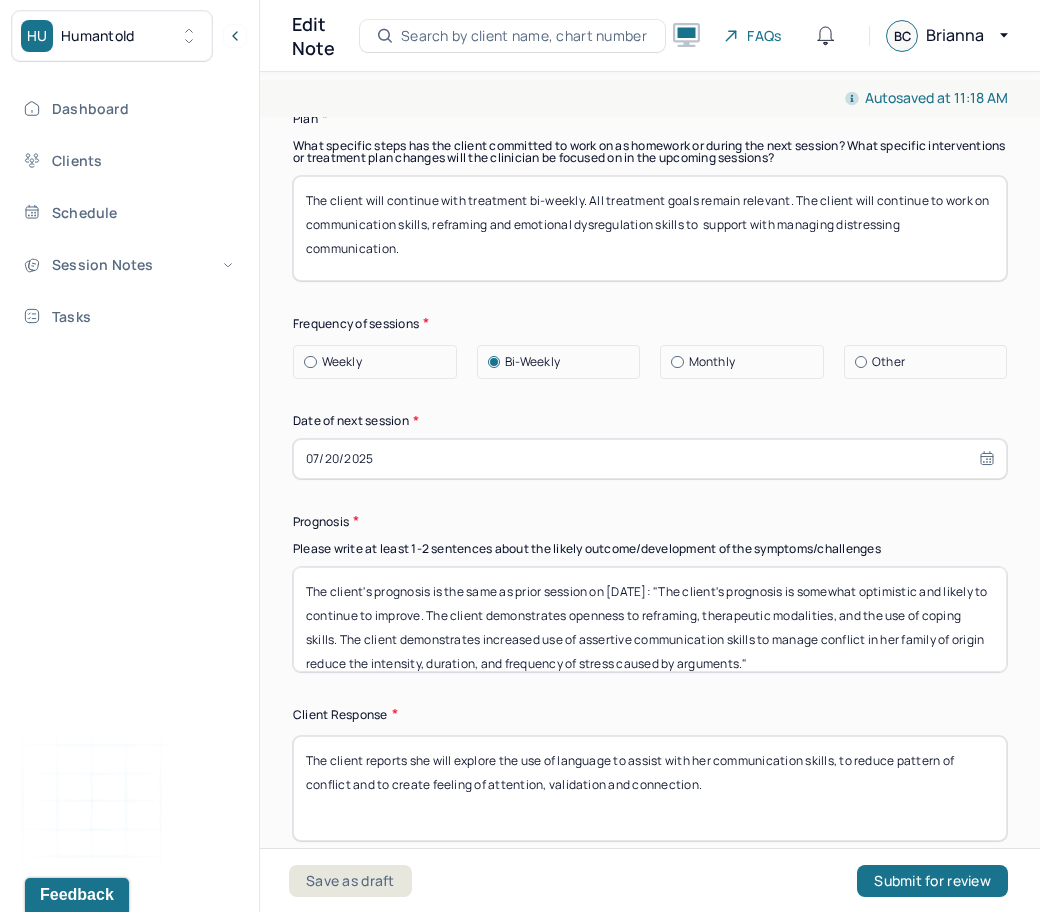 type on "The client reports to the session with complaints of fatigue, depressed mood, and communication that regresses under distress with her in-laws. The client reports difficulty with compromising and an increase in feelings of contempt, resentment, and irritability when conflict arises. The therapist utilized empathic encouragement and support, unconditional positive regard, and validation and support. The therapist modeled effective communication skills, conflict resolution skills, and assisted the patient with exploring techniques and people to incorporate for support in stress management throughout the week. The client reports concerns about being vulnerable with her closest friends about her fears, owing to the fear of overburdening. The therapist assisted the client with exploring the pros and cons of vulnerability and reframing her thoughts surrounding withholding her emotions and concerns for fears of burdening others or impropriety. The therapist and the client explored marytr role, and impact on clien..." 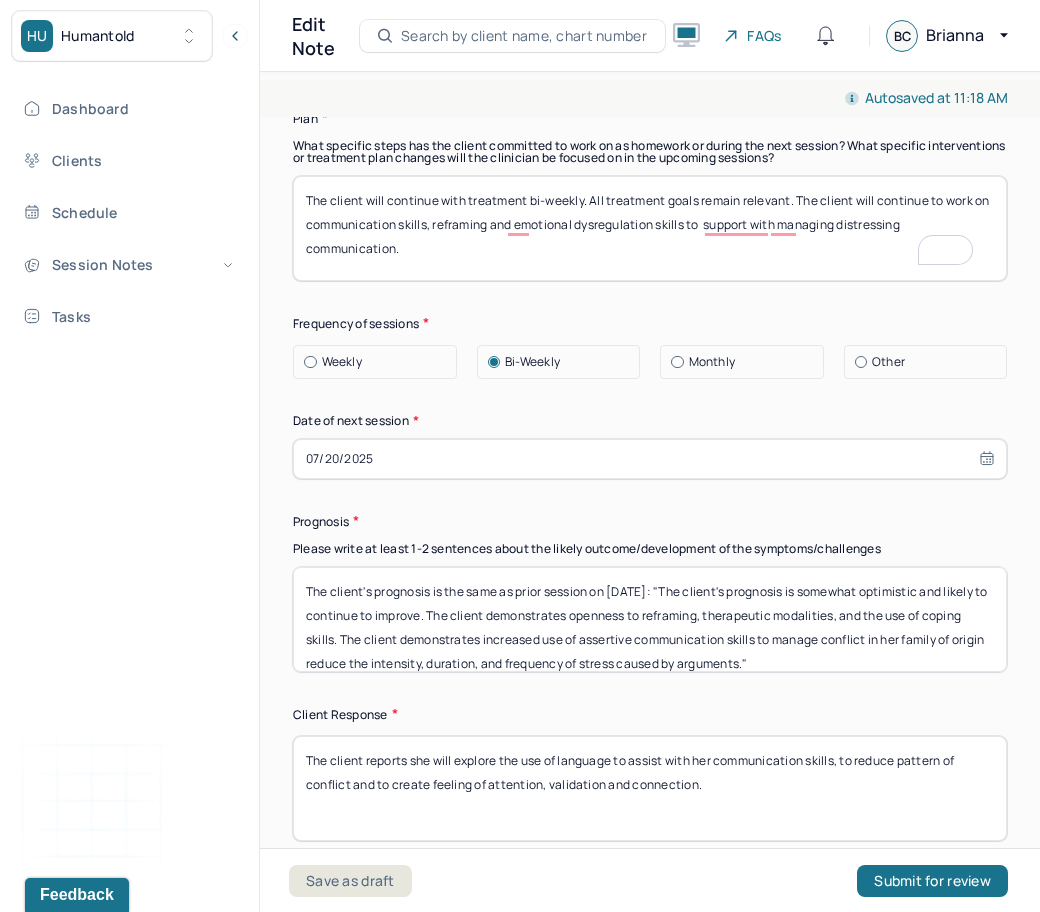 scroll, scrollTop: 2806, scrollLeft: 0, axis: vertical 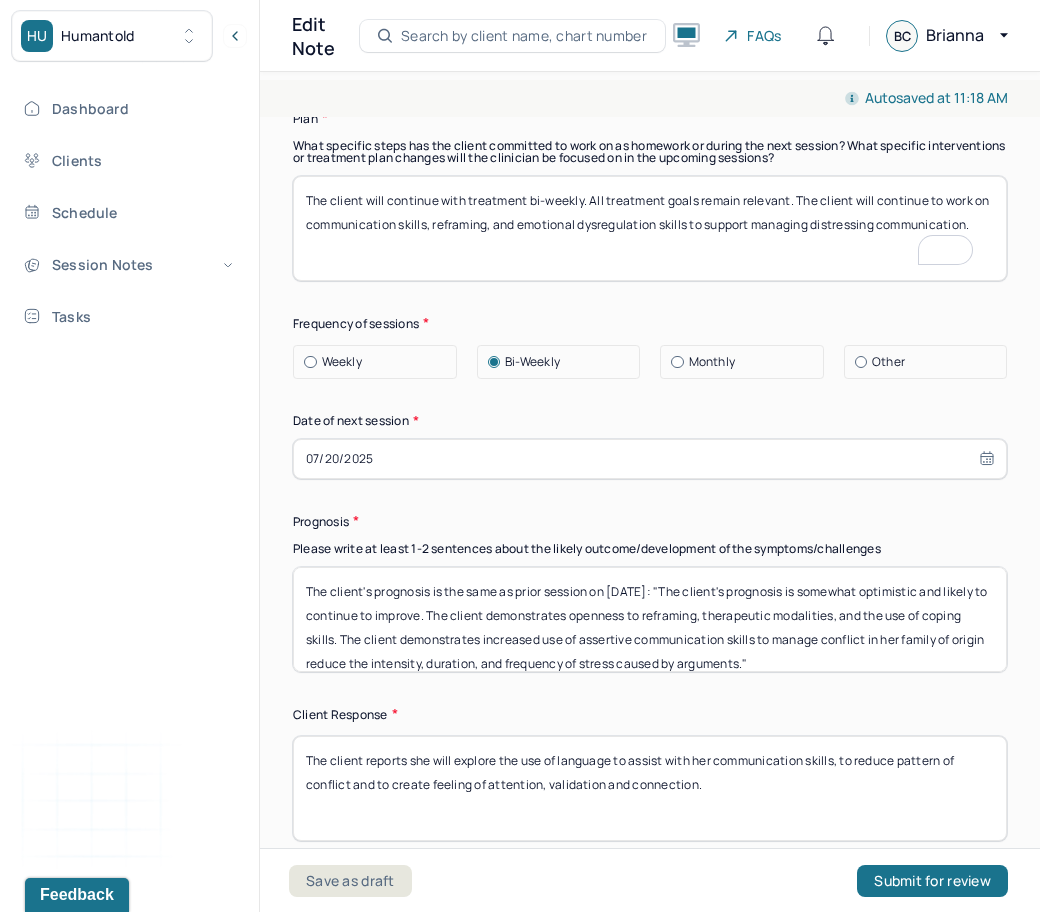 click on "The client will continue with treatment bi-weekly. All treatment goals remain relevant. The client will continue to work on communication skills, reframing and emotional dysregulation skills to support managing distressing communication." at bounding box center (650, 228) 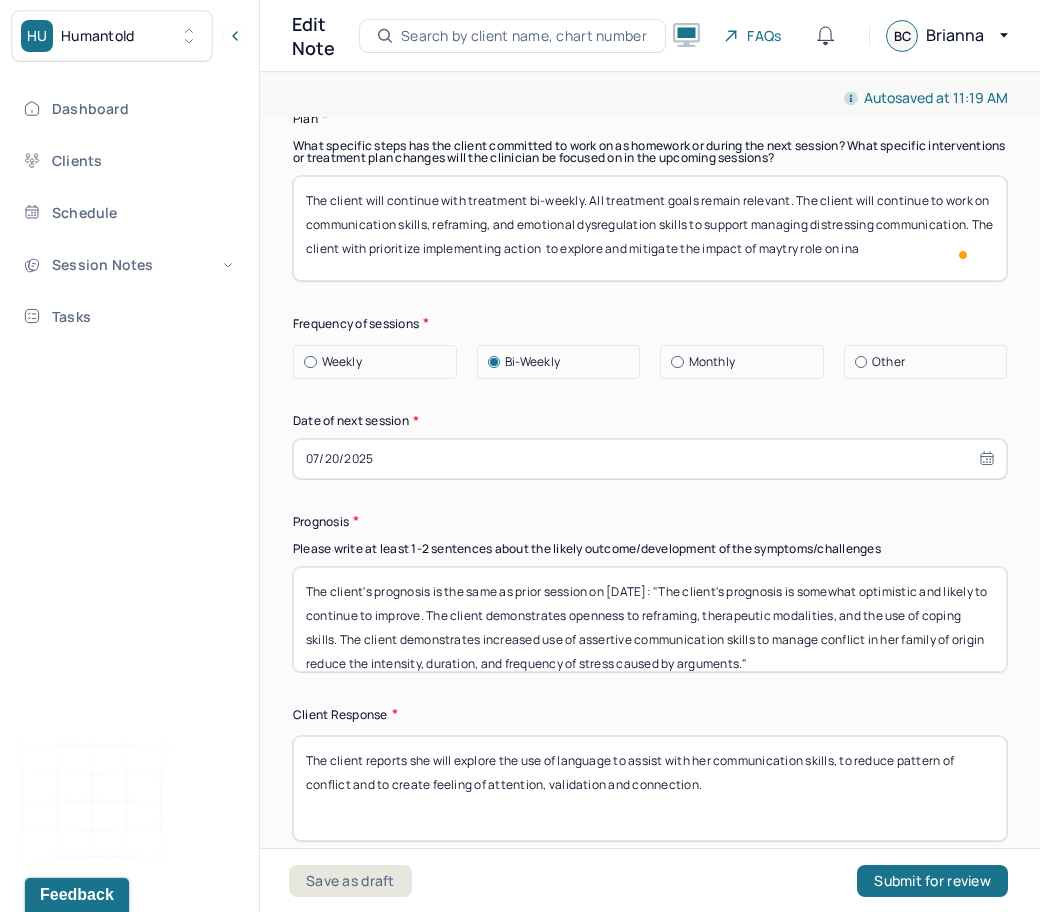 scroll, scrollTop: 2, scrollLeft: 0, axis: vertical 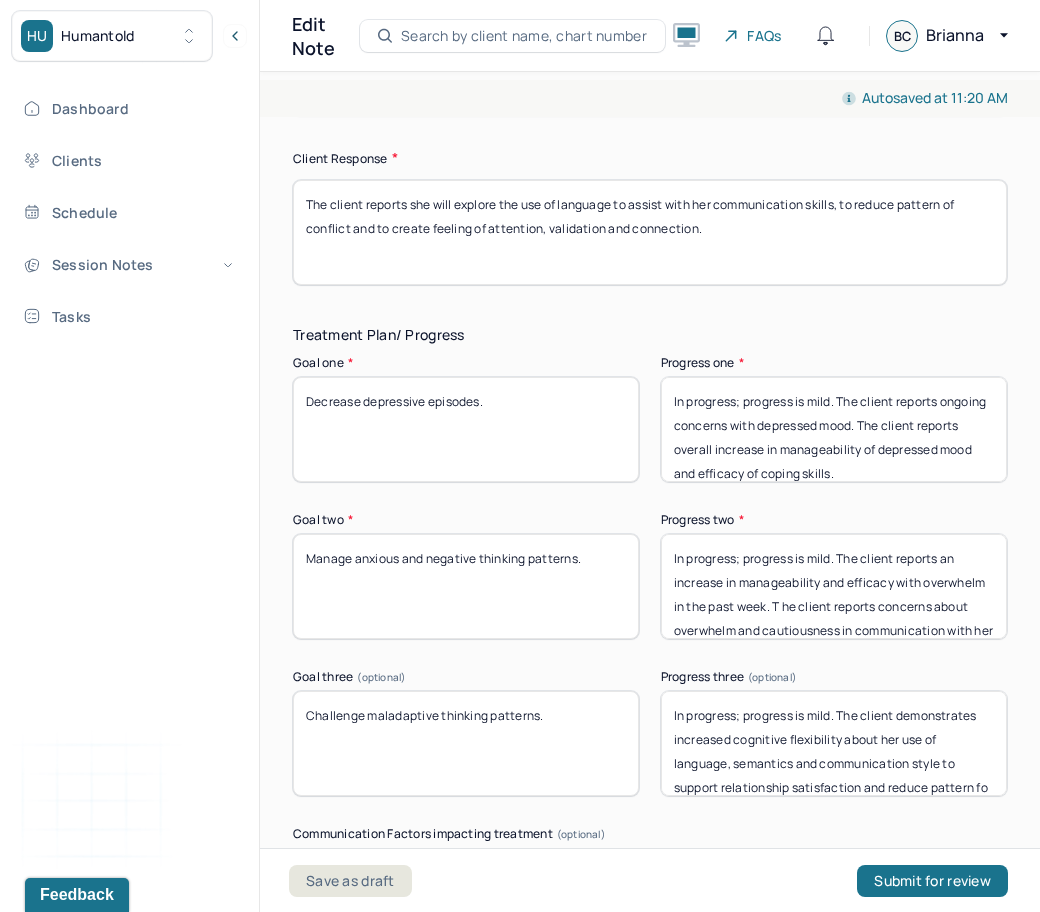 type on "The client will continue with treatment bi-weekly. All treatment goals remain relevant. The client will continue to work on communication skills, reframing, and emotional dysregulation skills to support managing distressing communication. The client with prioritize implementing action to explore and mitigate the impact of the maytry role on inappropriate scenarios." 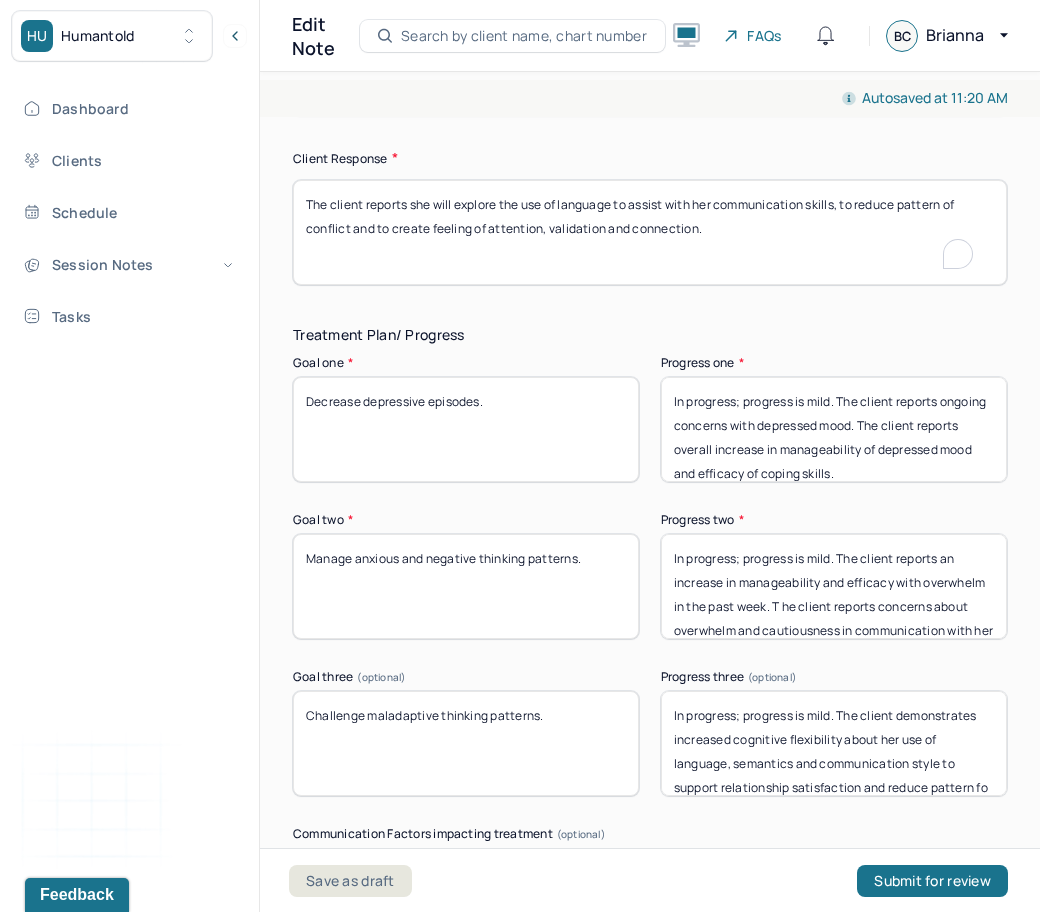 click on "The client reports she will explore the use of language to assist with her communication skills, to reduce pattern of conflict and to create feeling of attention, validation and connection." at bounding box center [650, 232] 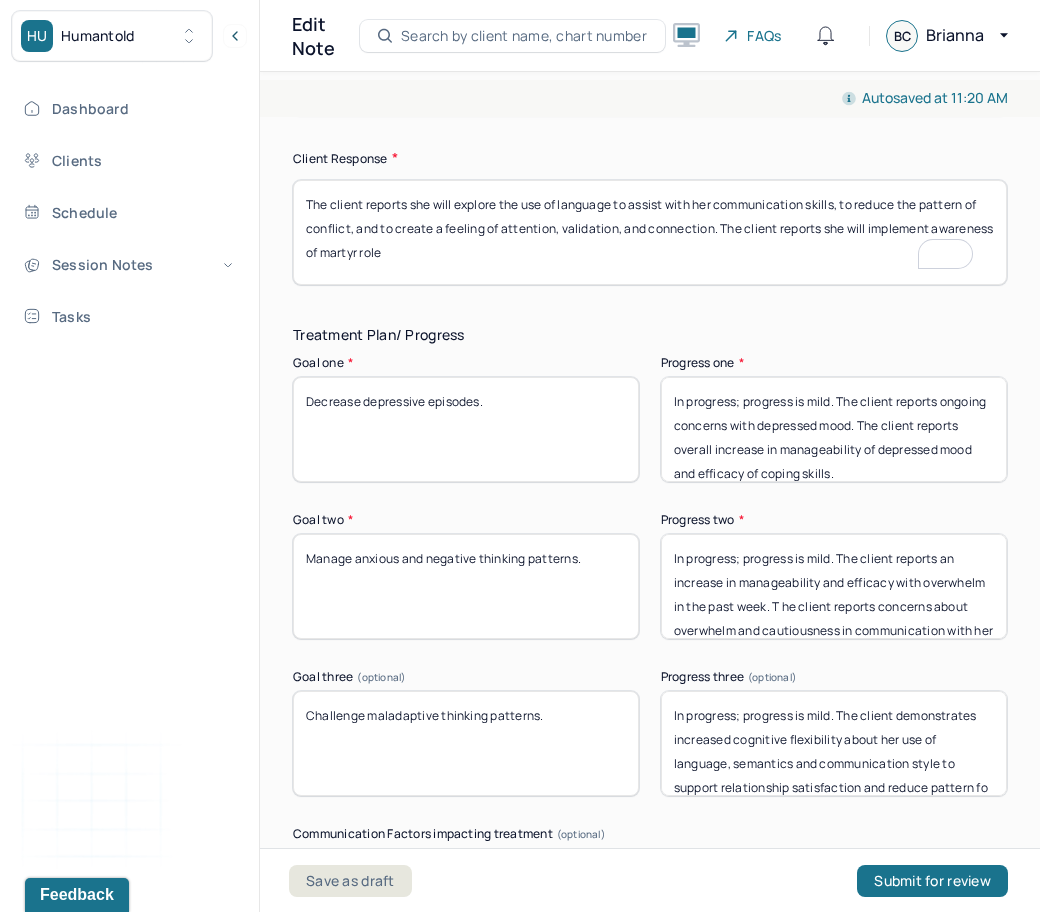 click on "The client reports she will explore the use of language to assist with her communication skills, to reduce pattern of conflict, and to create a feeling of attention, validation, and connection. The client reports she will implement awareness of martyr role" at bounding box center (650, 232) 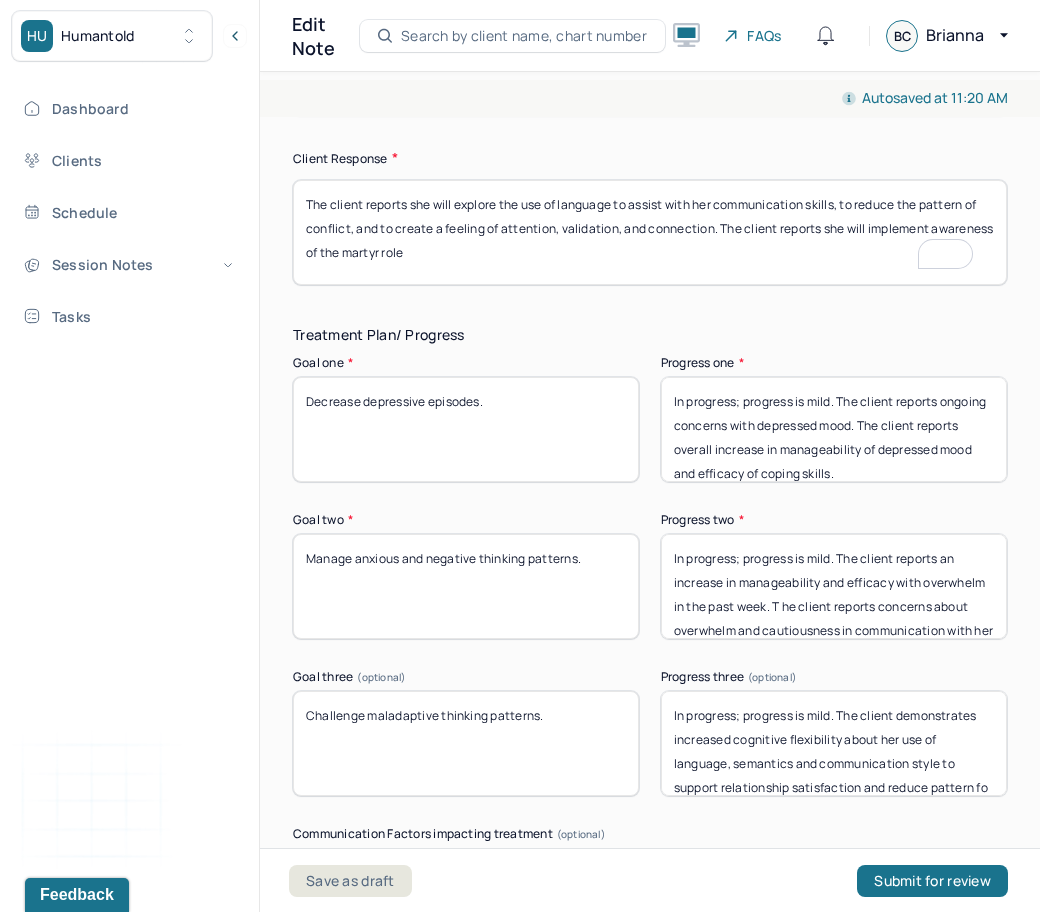 click on "The client reports she will explore the use of language to assist with her communication skills, to reduce pattern of conflict, and to create a feeling of attention, validation, and connection. The client reports she will implement awareness of martyr role" at bounding box center (650, 232) 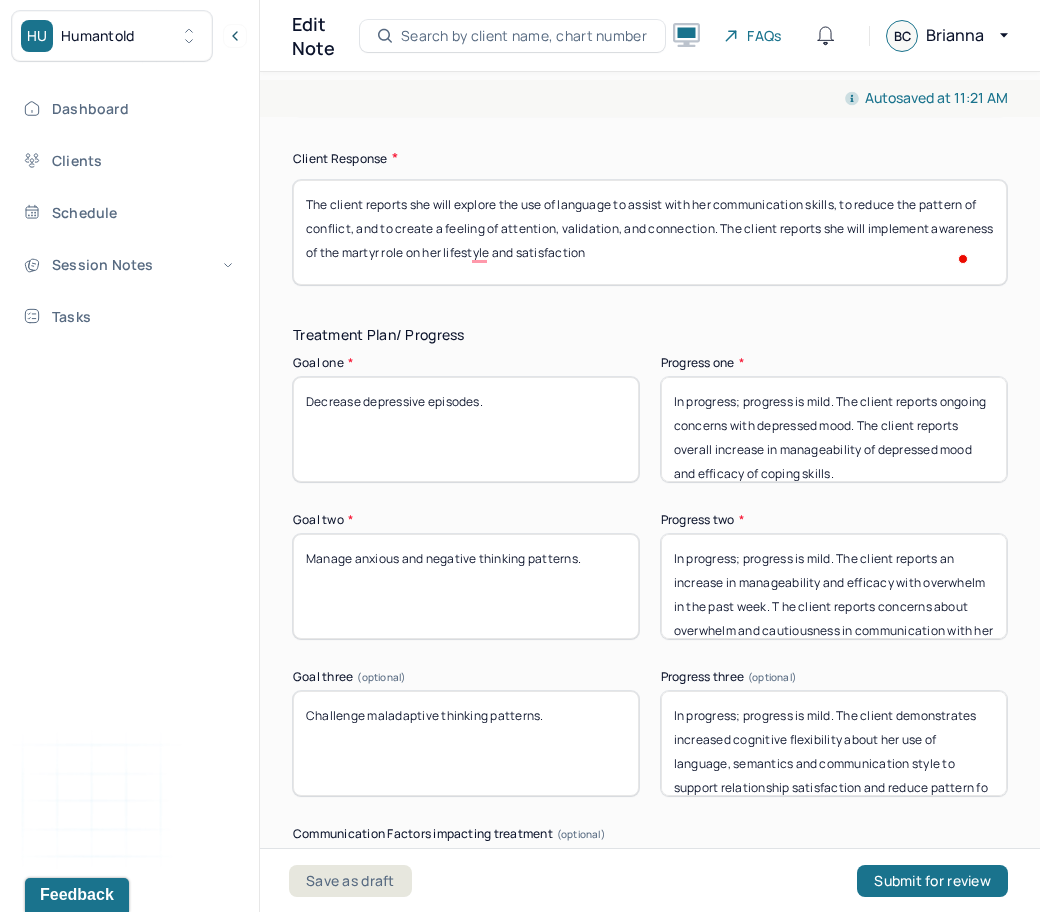 type on "The client reports she will explore the use of language to assist with her communication skills, to reduce the pattern of conflict, and to create a feeling of attention, validation, and connection. The client reports she will implement awareness of the martyr role on her lifestyle and satisfaction." 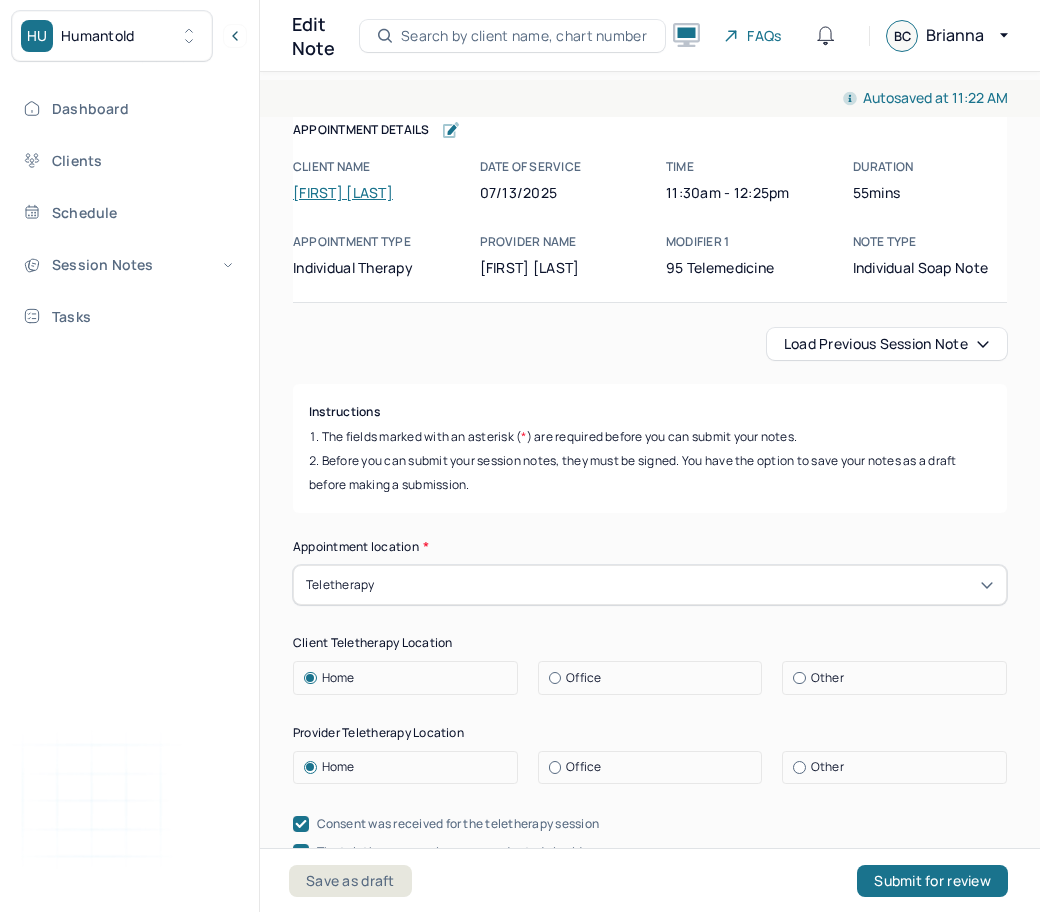 scroll, scrollTop: 0, scrollLeft: 0, axis: both 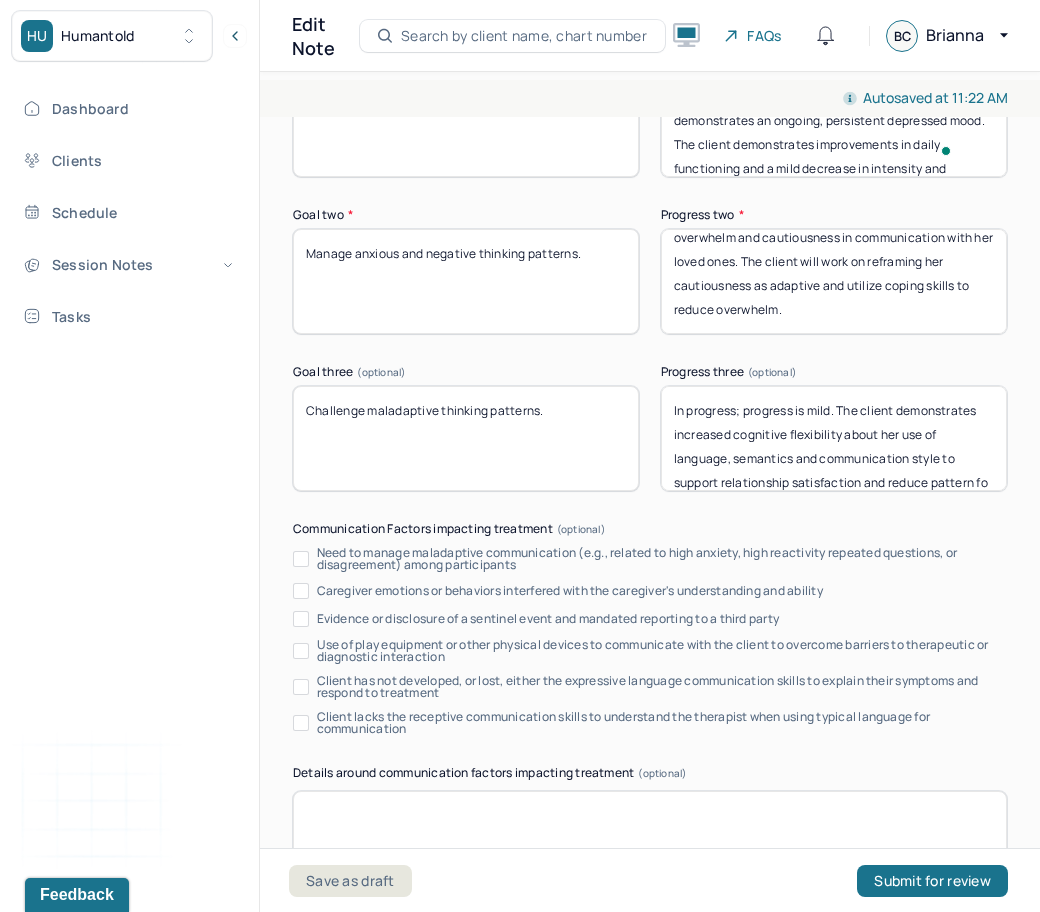 type on "In progress; progress is mild. The client reports and demonstrates an ongoing, persistent depressed mood. The client demonstrates improvements in daily functioning and a mild decrease in intensity and impairment of depressed mood over the past week." 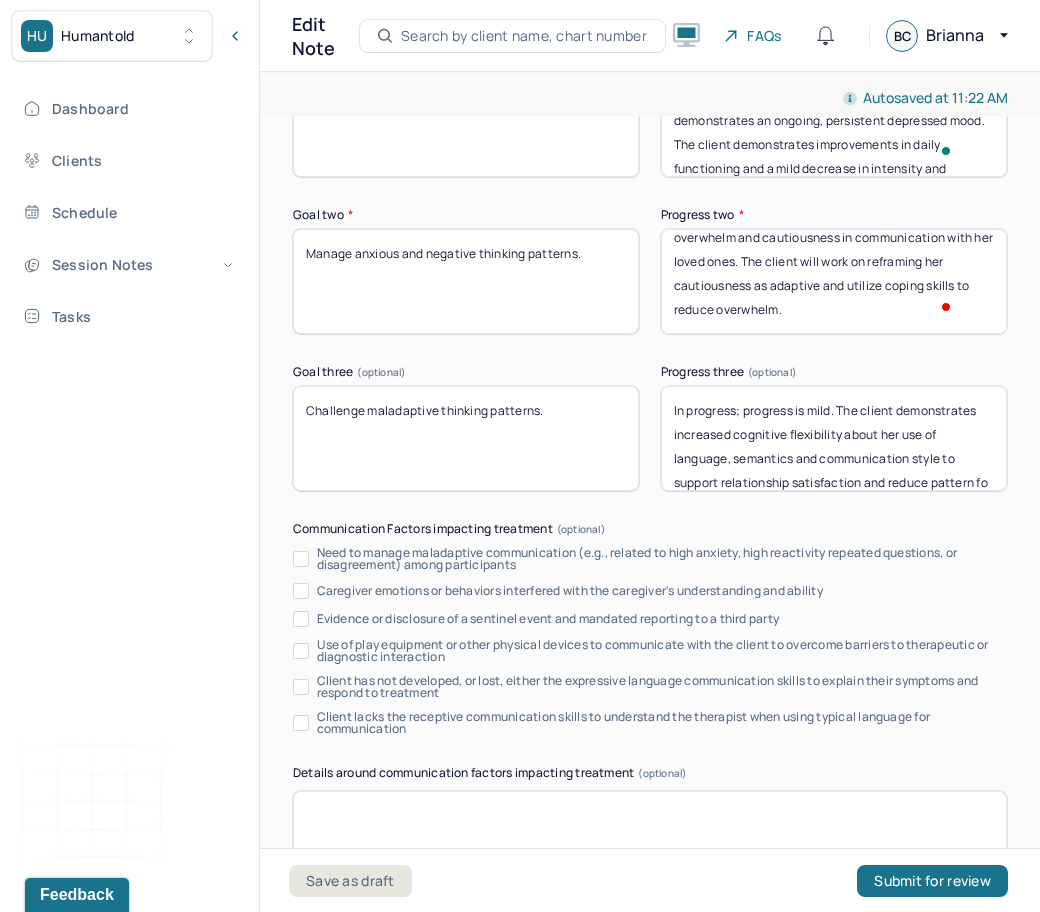 scroll, scrollTop: 0, scrollLeft: 0, axis: both 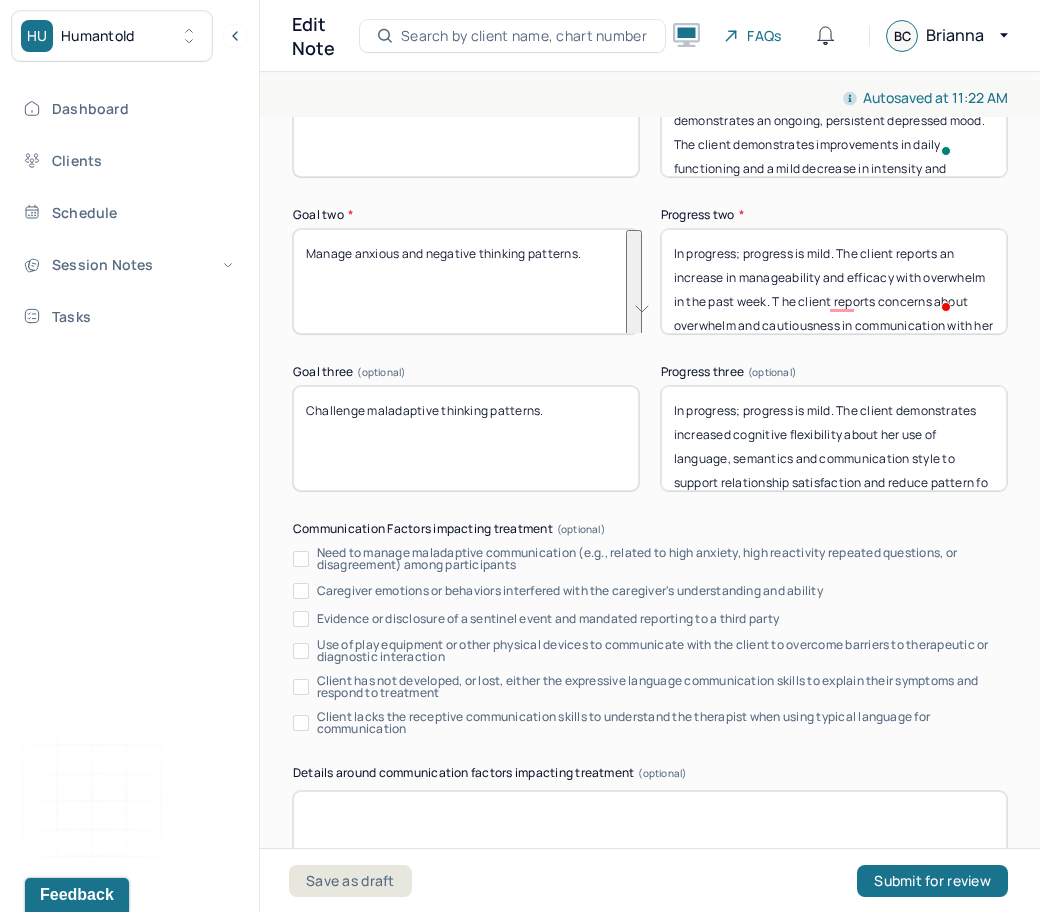 drag, startPoint x: 945, startPoint y: 305, endPoint x: 937, endPoint y: 256, distance: 49.648766 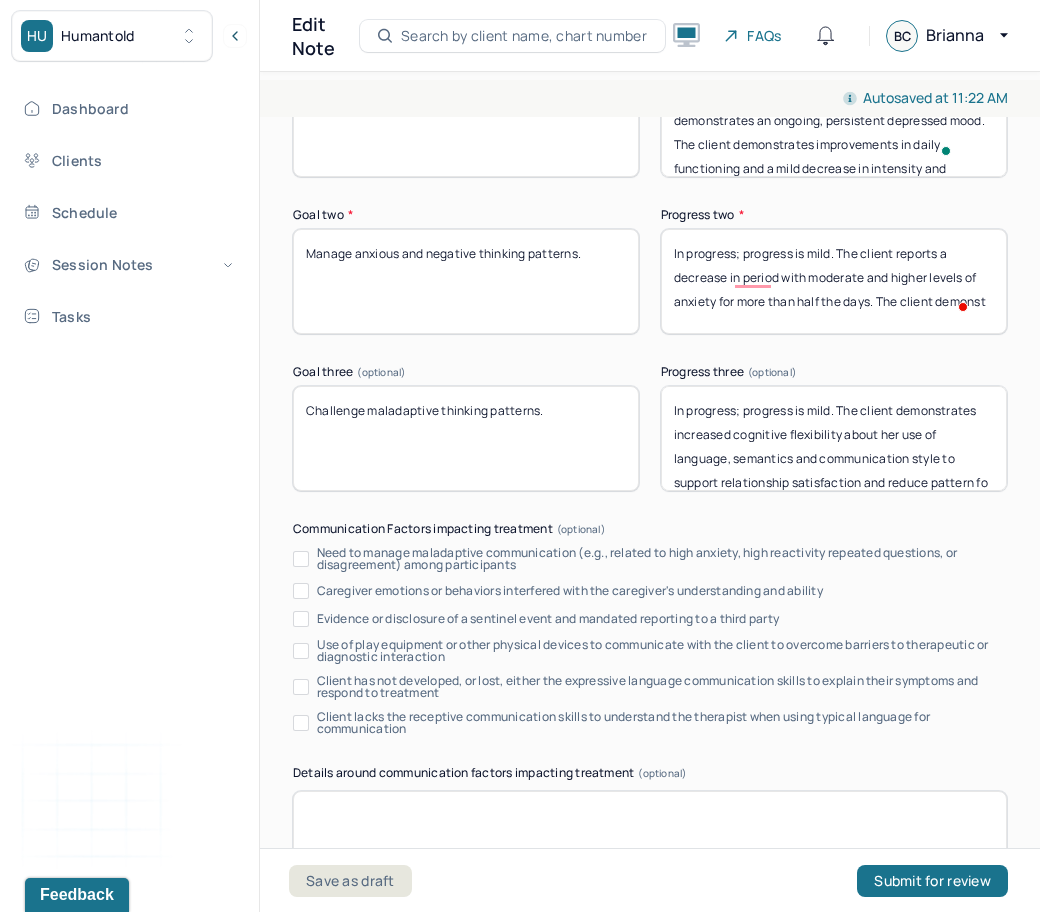 scroll, scrollTop: 2, scrollLeft: 0, axis: vertical 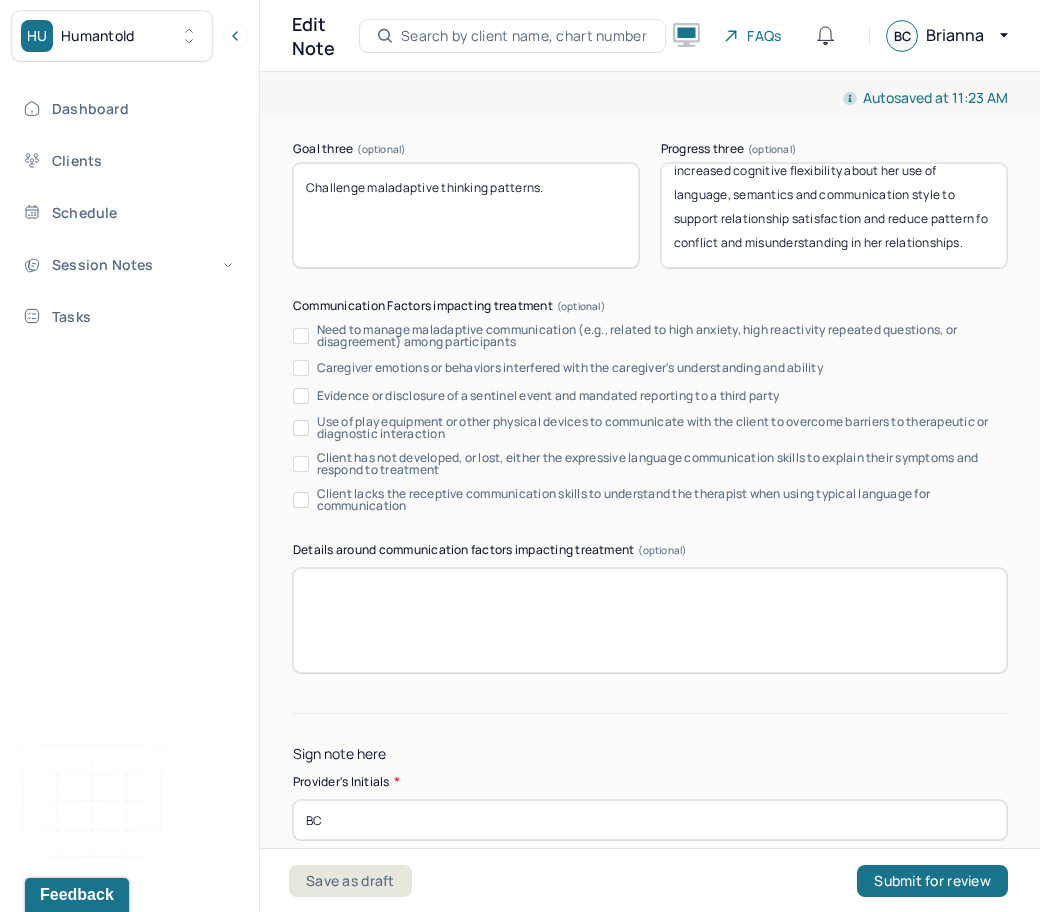 type on "In progress; progress is mild. The client reports a decrease in periods with moderate and higher levels of anxiety for more than half the days. The client demonstrates susceptibility to triggers related to family planning, economic, and political transitions." 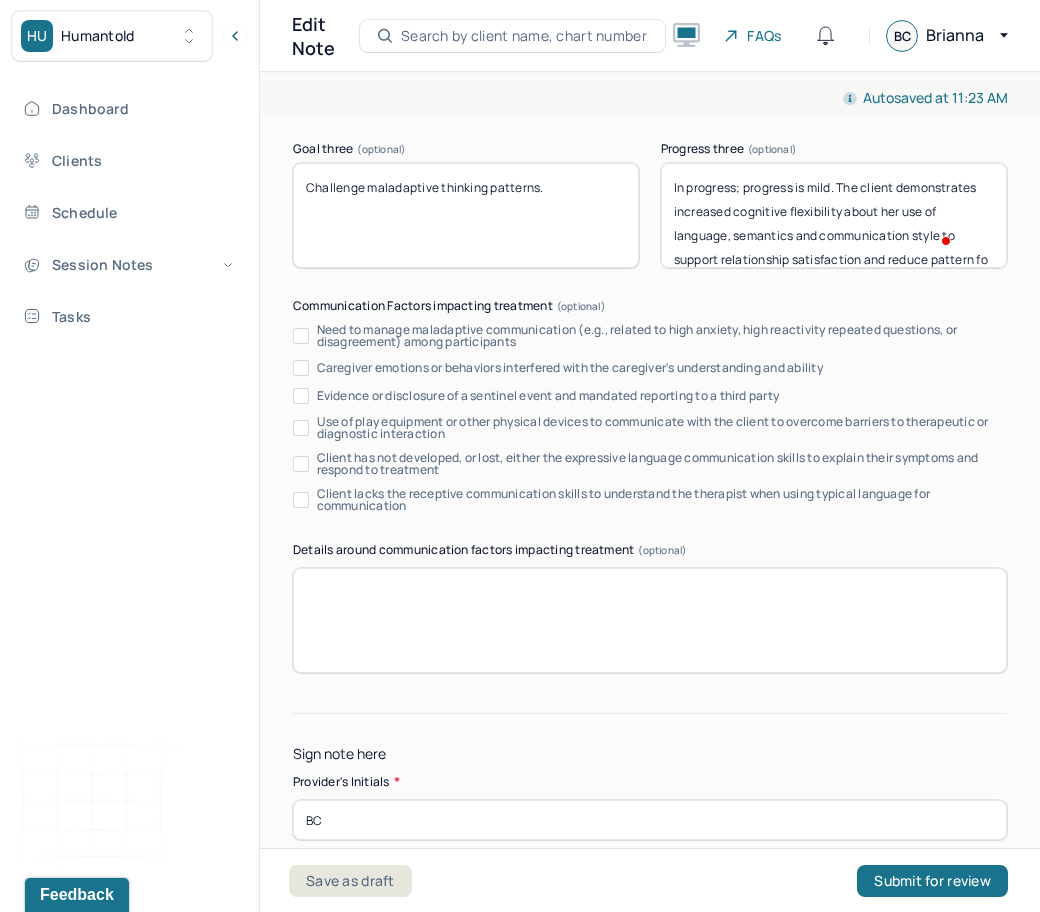drag, startPoint x: 802, startPoint y: 250, endPoint x: 560, endPoint y: 167, distance: 255.83784 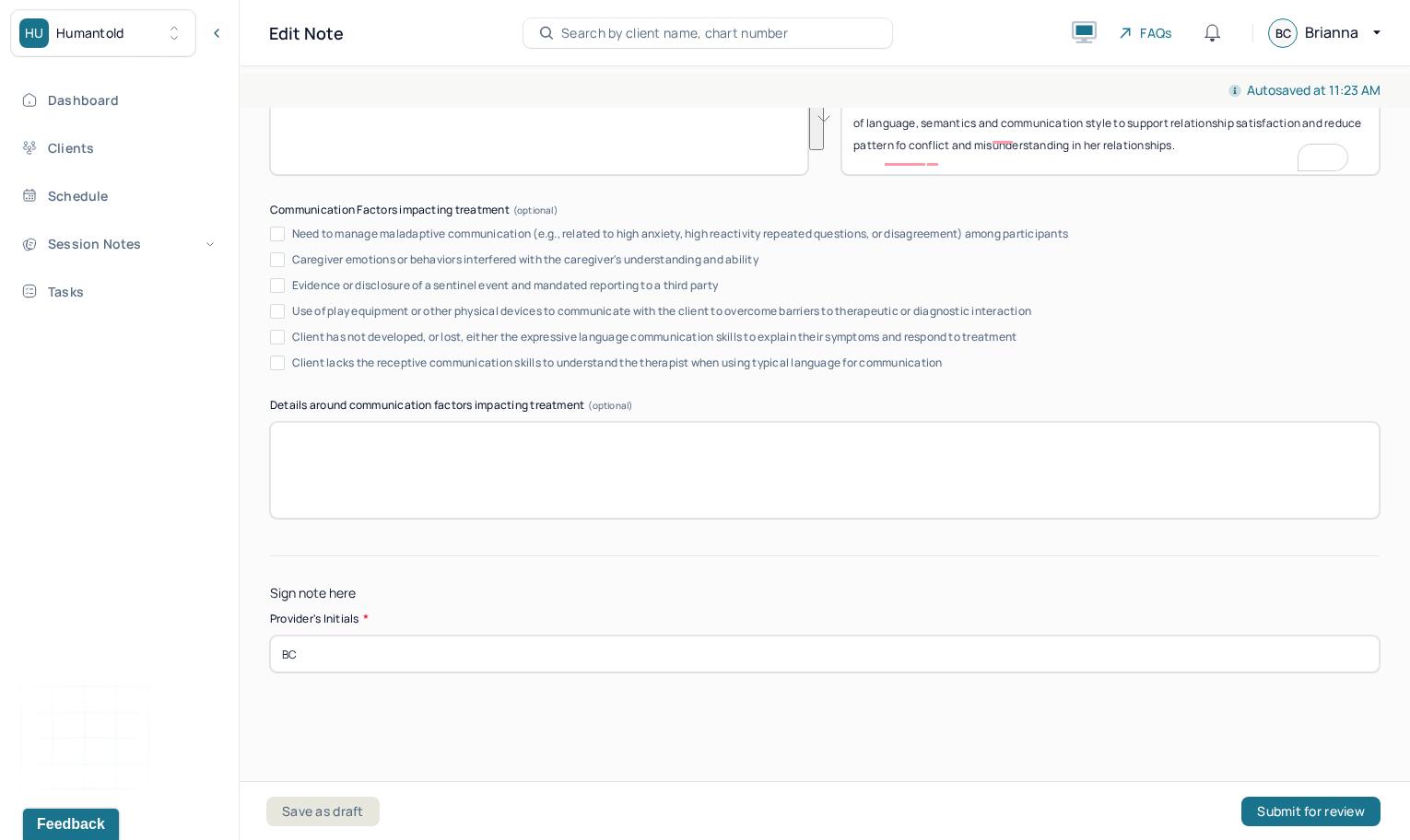 scroll, scrollTop: 59, scrollLeft: 0, axis: vertical 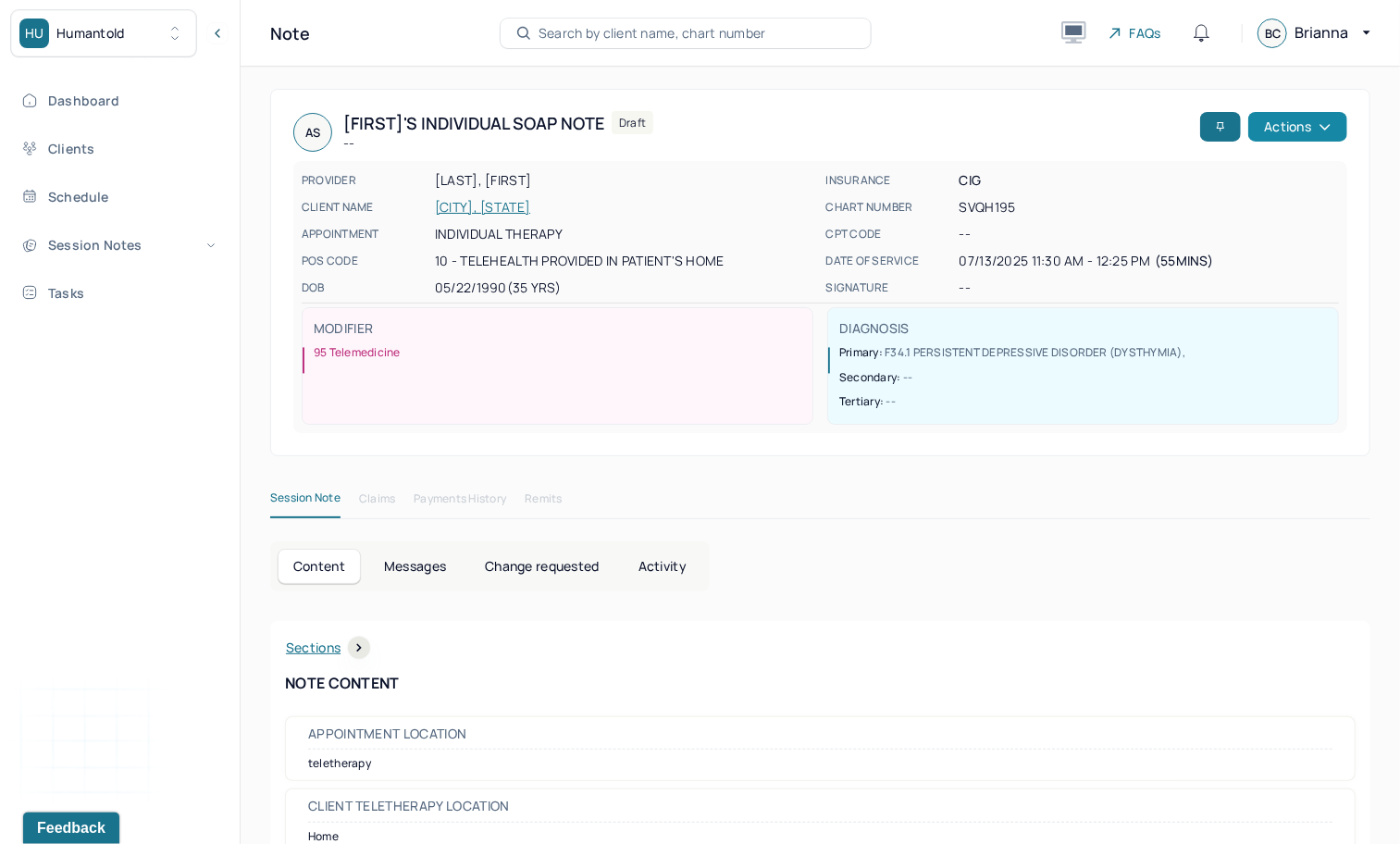 click on "Actions" at bounding box center [1297, 127] 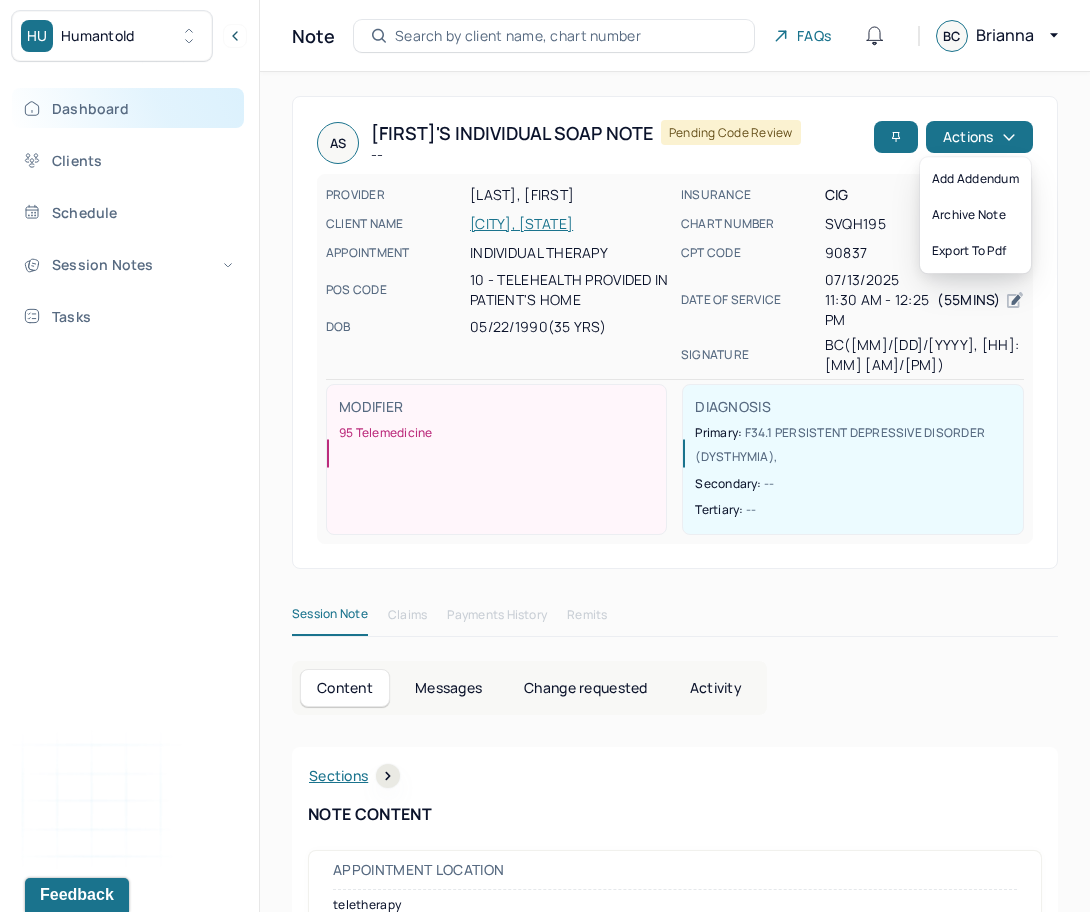 click on "Dashboard" at bounding box center (128, 108) 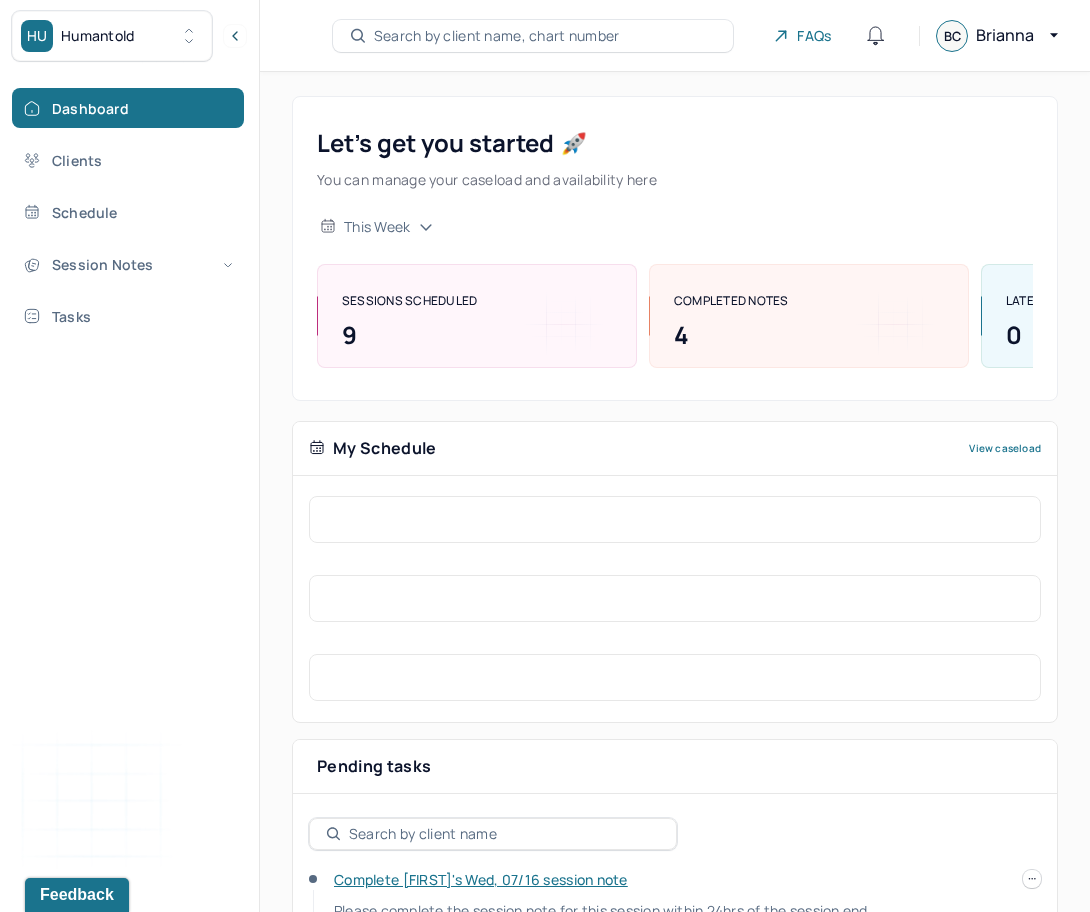 click on "Search by client name, chart number" at bounding box center (497, 36) 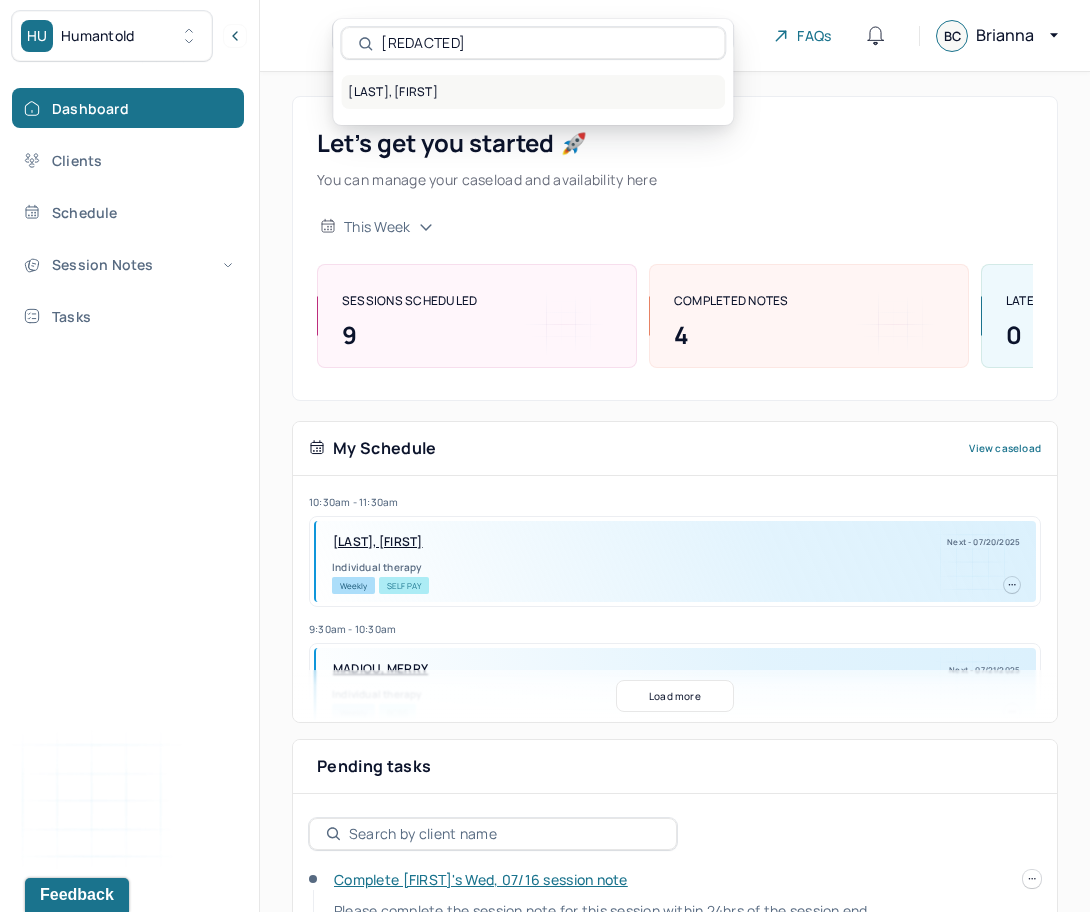 type on "[REDACTED]" 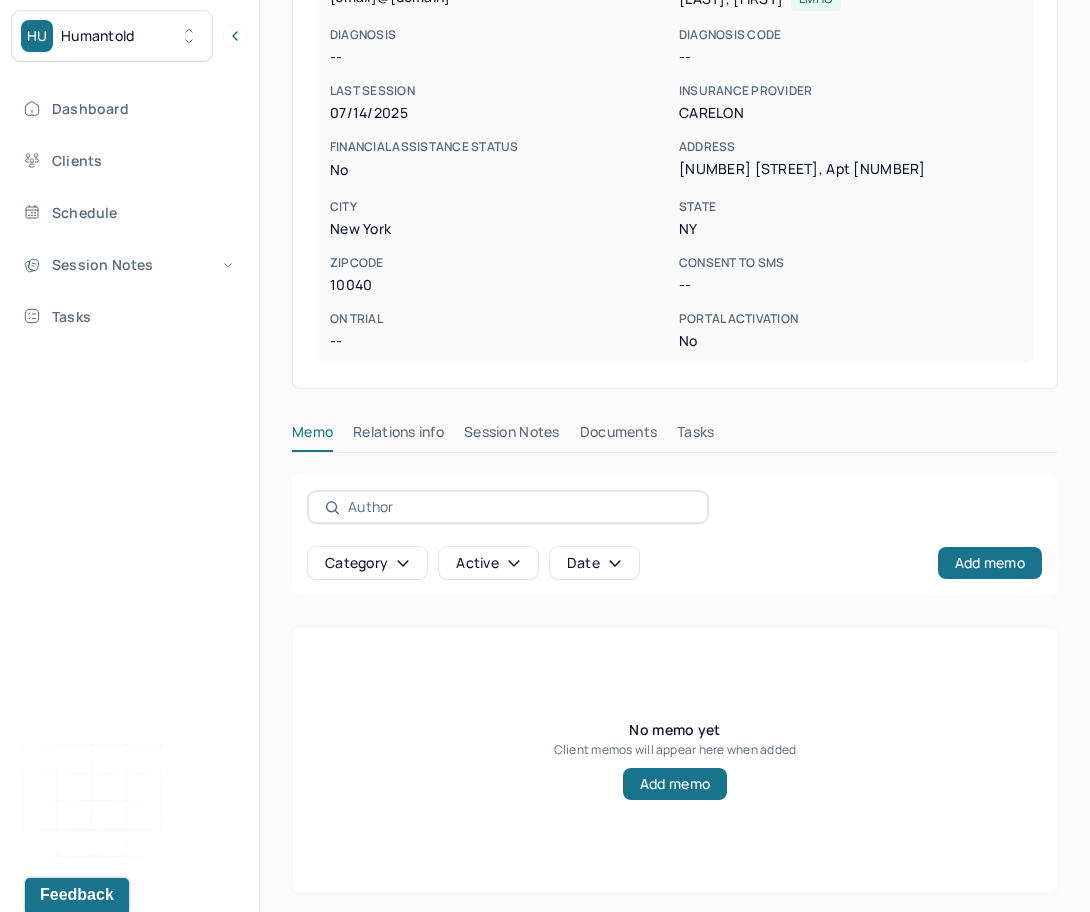 scroll, scrollTop: 424, scrollLeft: 0, axis: vertical 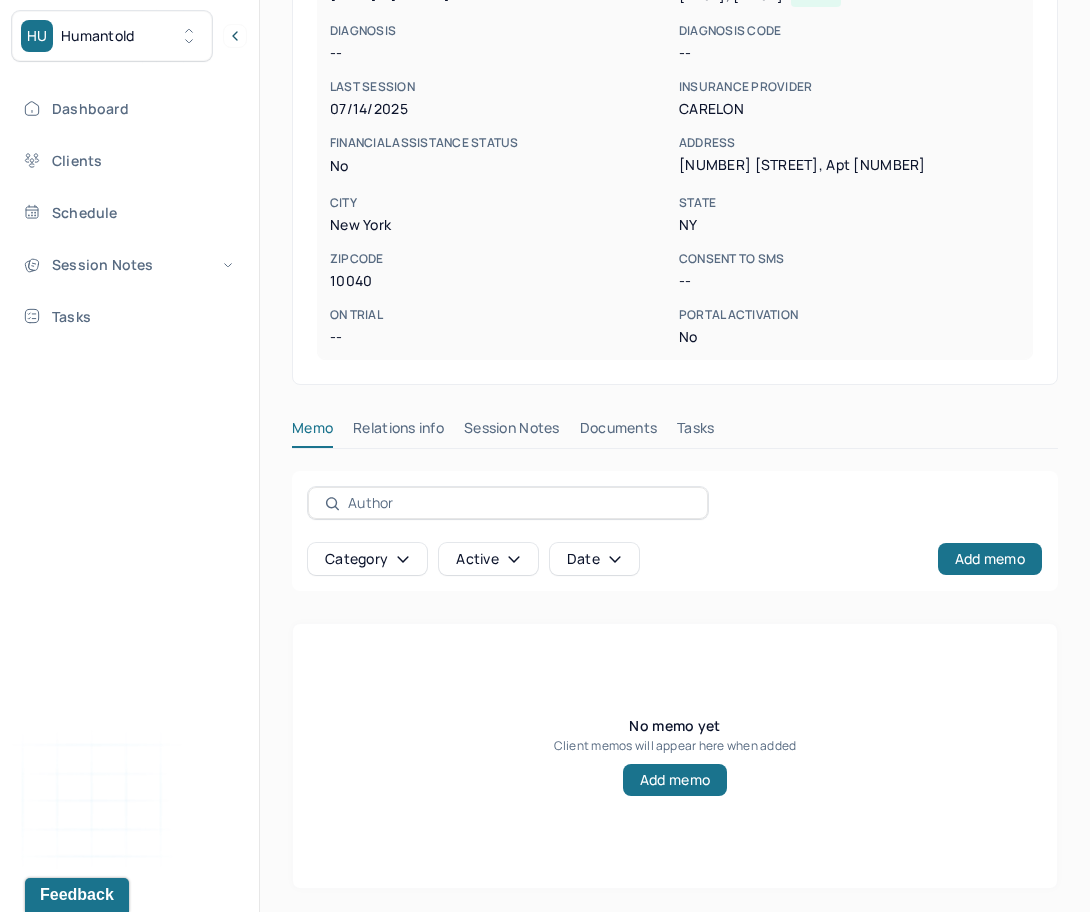 click on "Session Notes" at bounding box center (512, 432) 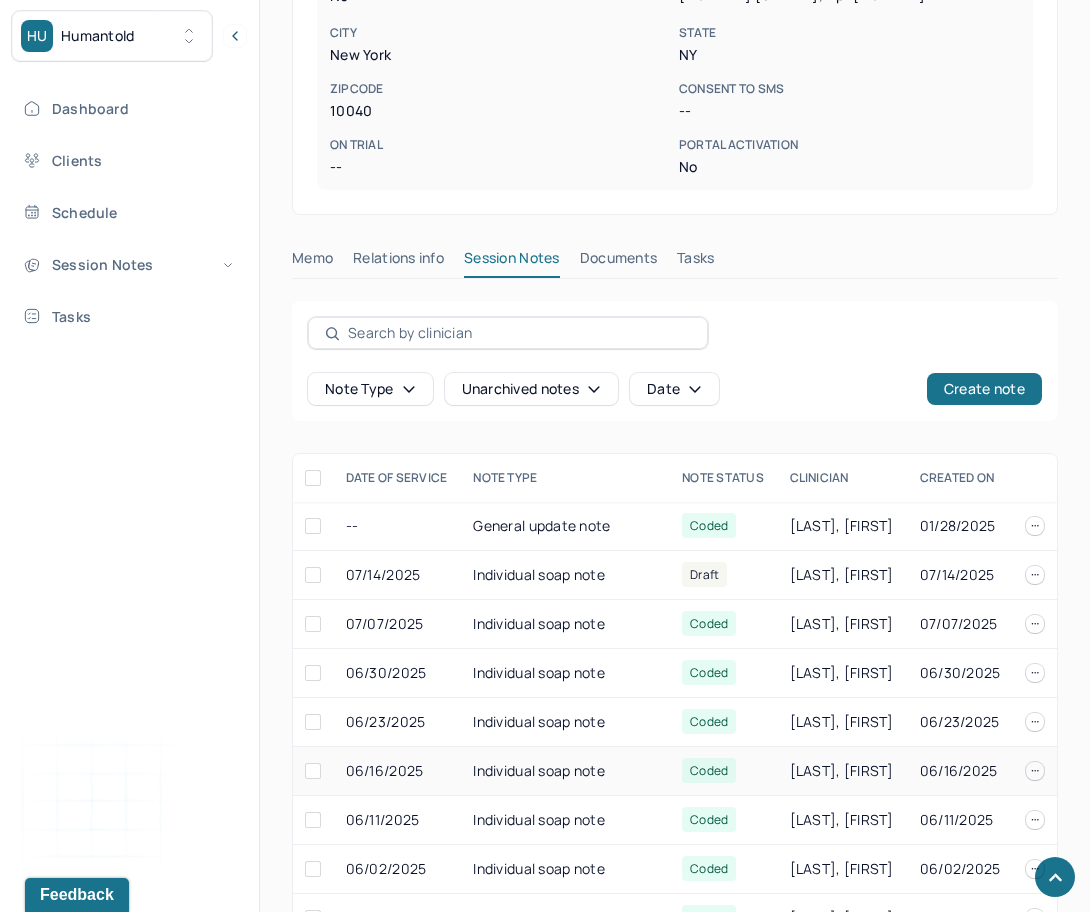 scroll, scrollTop: 868, scrollLeft: 0, axis: vertical 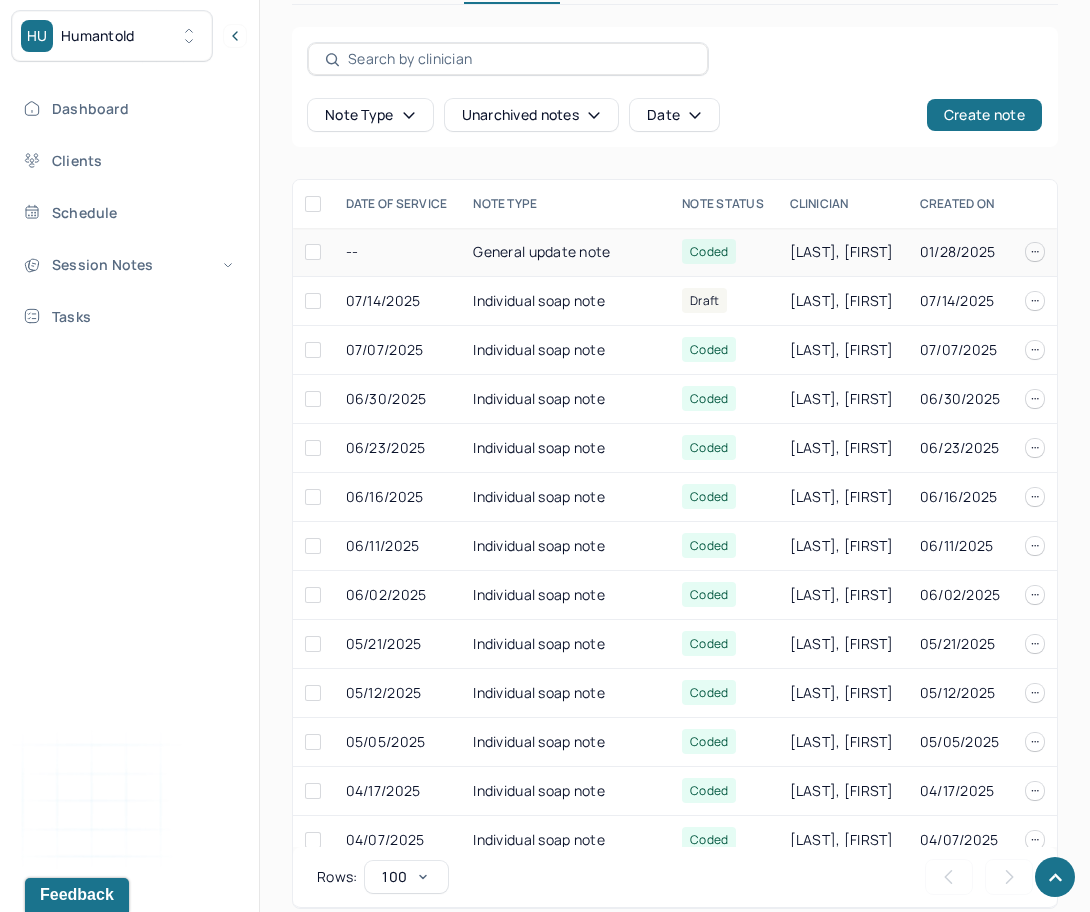 click on "[LAST], [FIRST]" at bounding box center [843, 252] 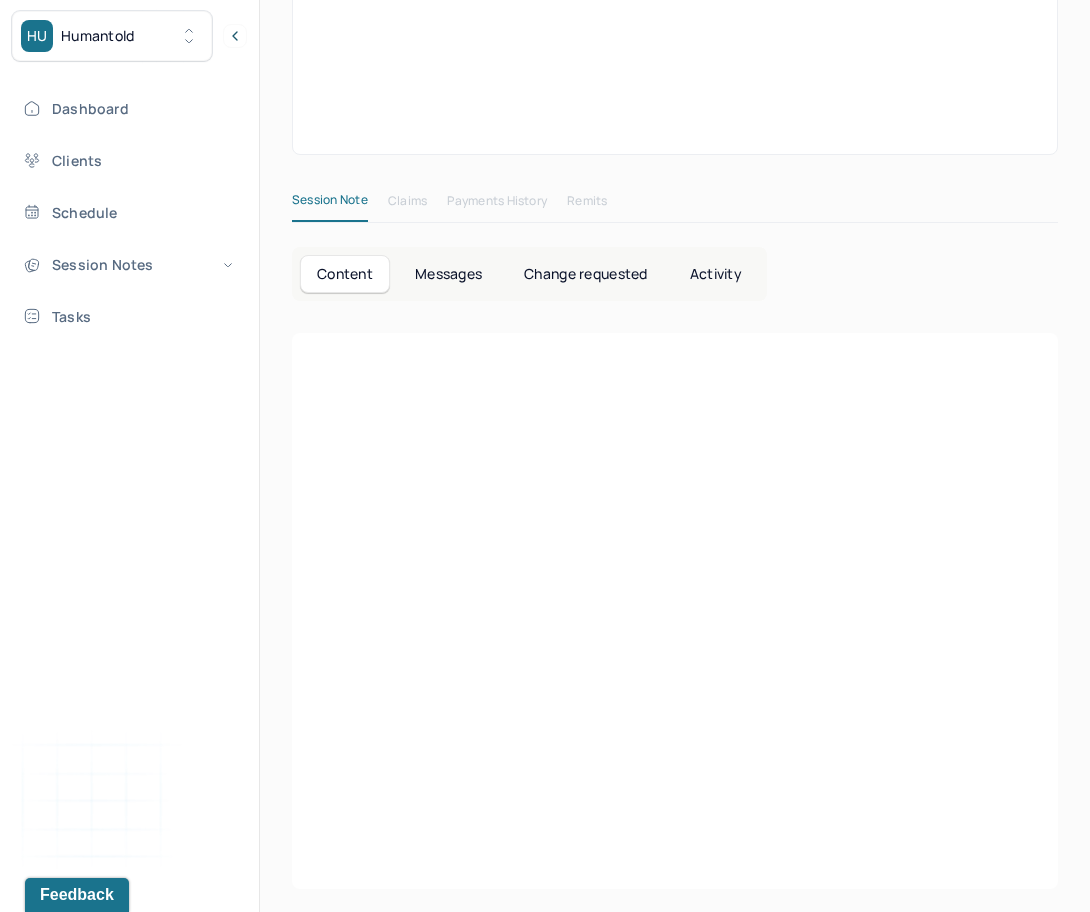 scroll, scrollTop: 196, scrollLeft: 0, axis: vertical 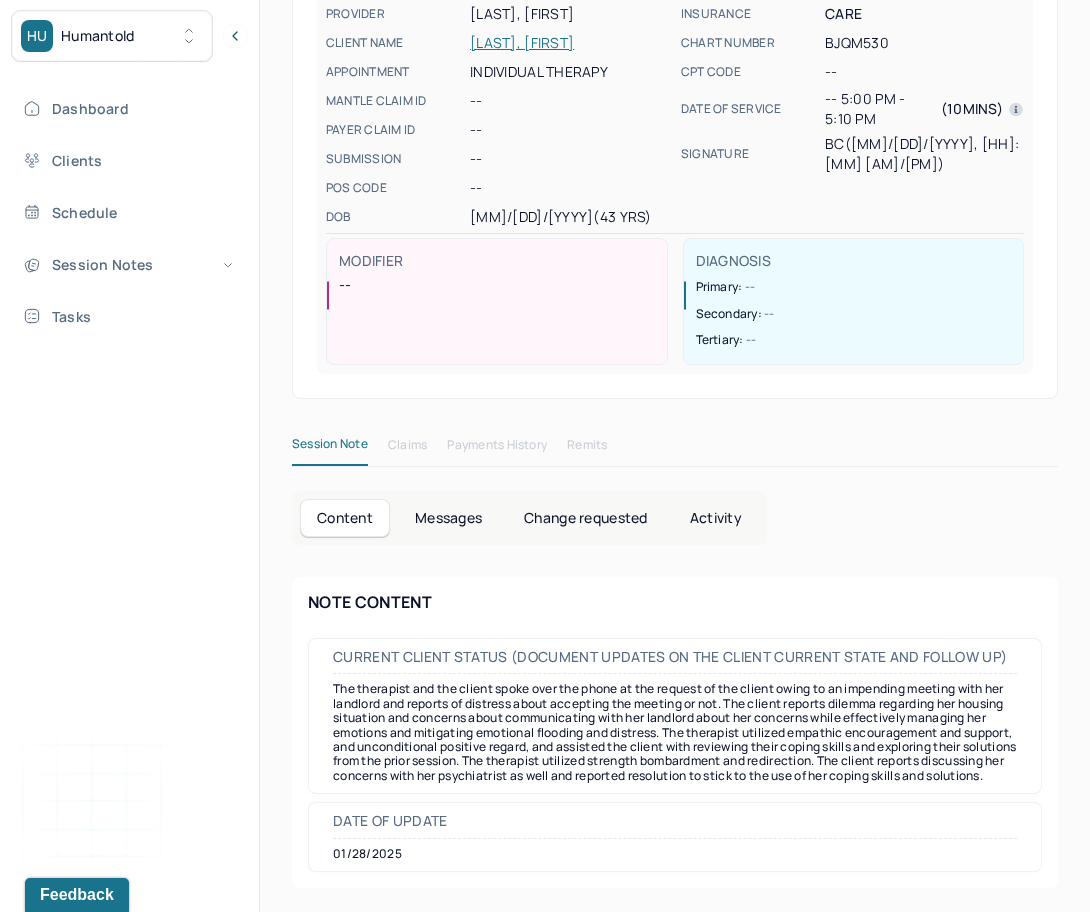 drag, startPoint x: 773, startPoint y: 448, endPoint x: 691, endPoint y: 592, distance: 165.71059 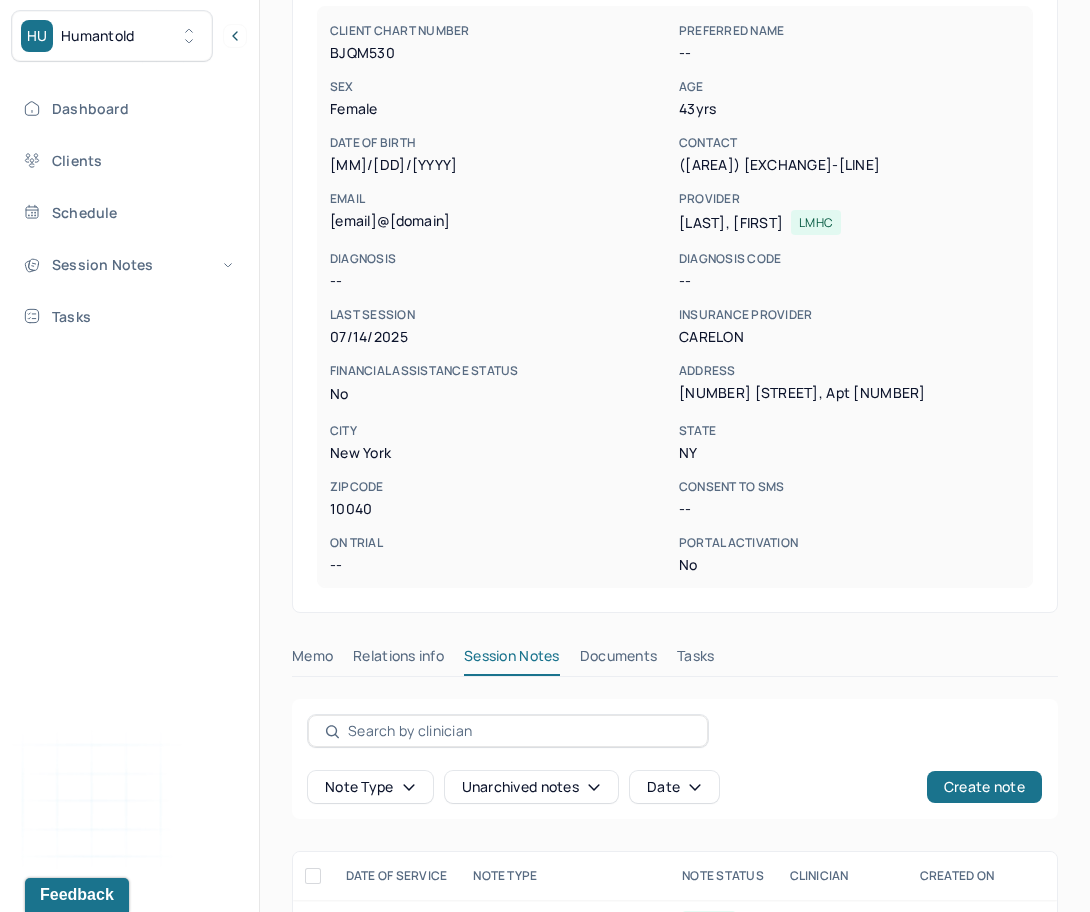scroll, scrollTop: 868, scrollLeft: 0, axis: vertical 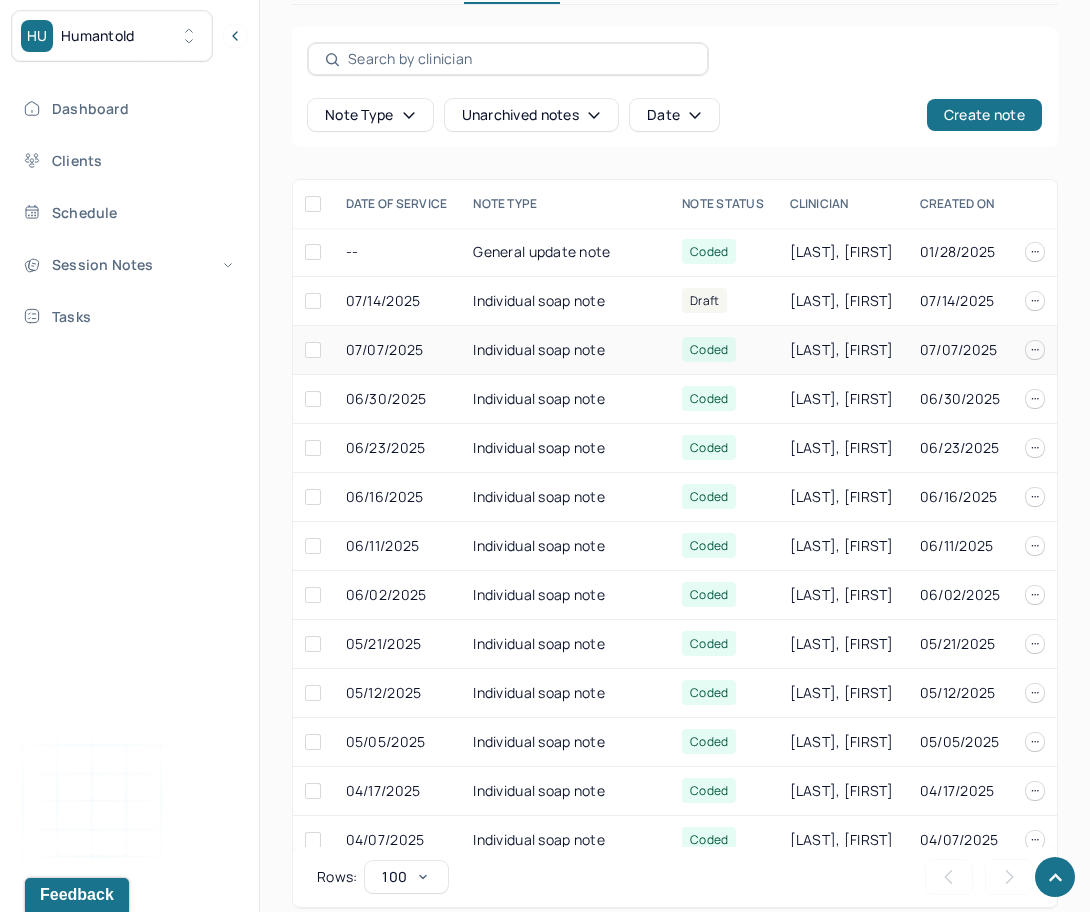 click on "Individual soap note" at bounding box center (565, 350) 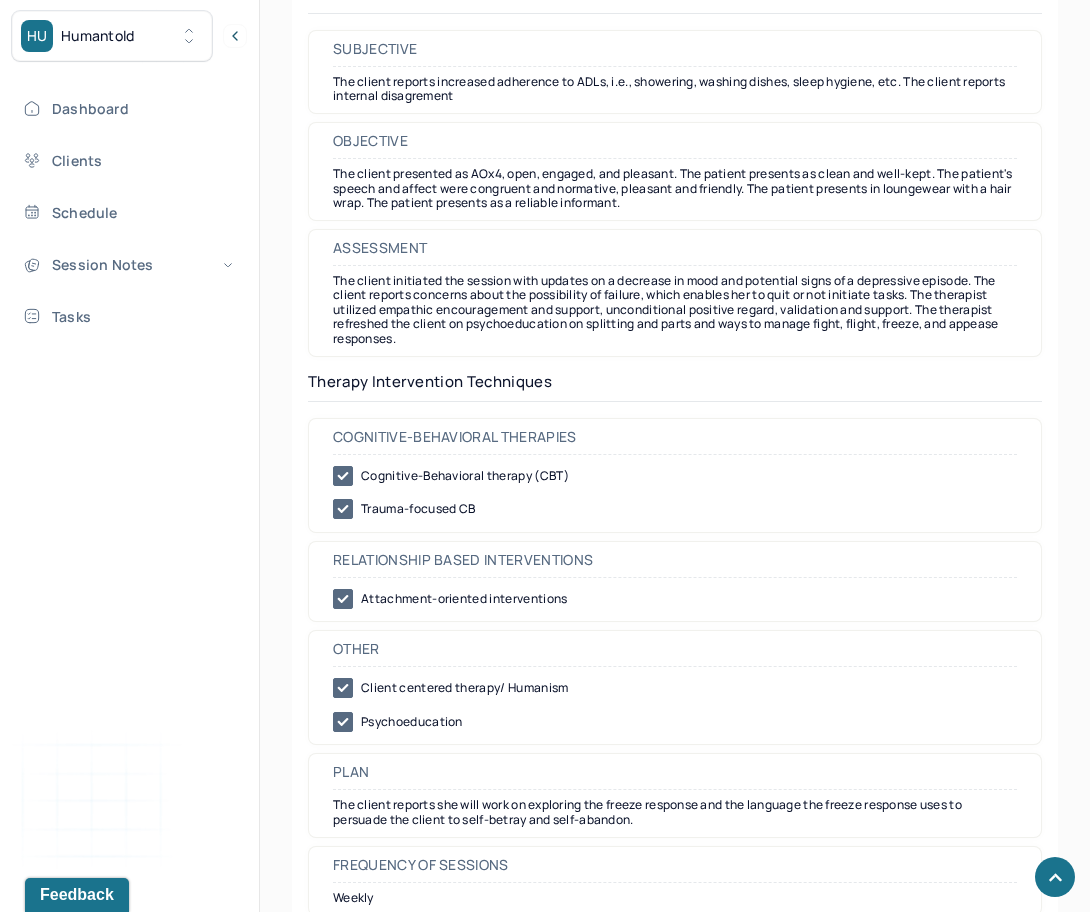 scroll, scrollTop: 1868, scrollLeft: 0, axis: vertical 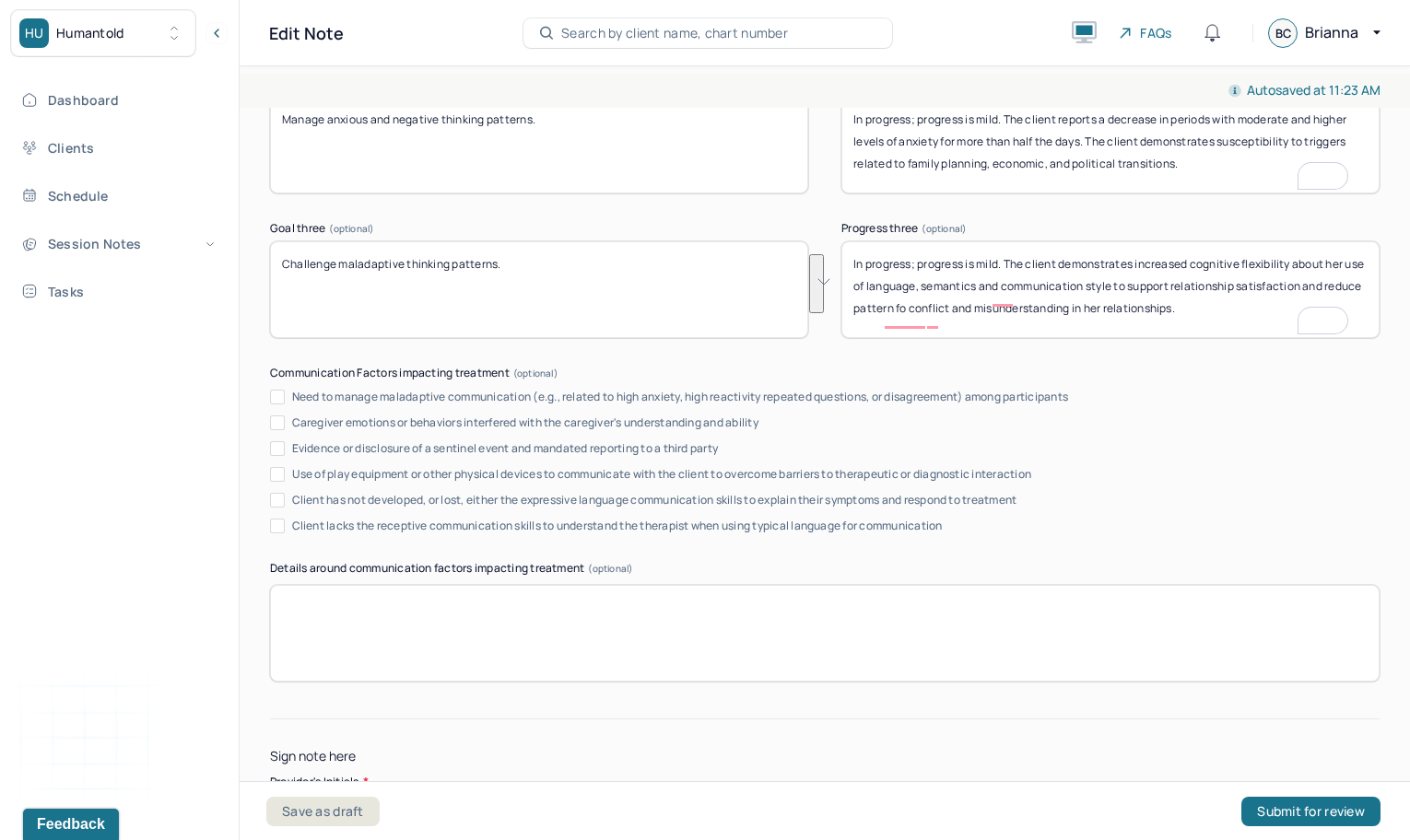 click on "In progress; progress is mild. The client demonstrates increased cognitive flexibility about her use of language, semantics and communication style to support relationship satisfaction and reduce pattern fo conflict and misunderstanding in her relationships." at bounding box center [1110, 289] 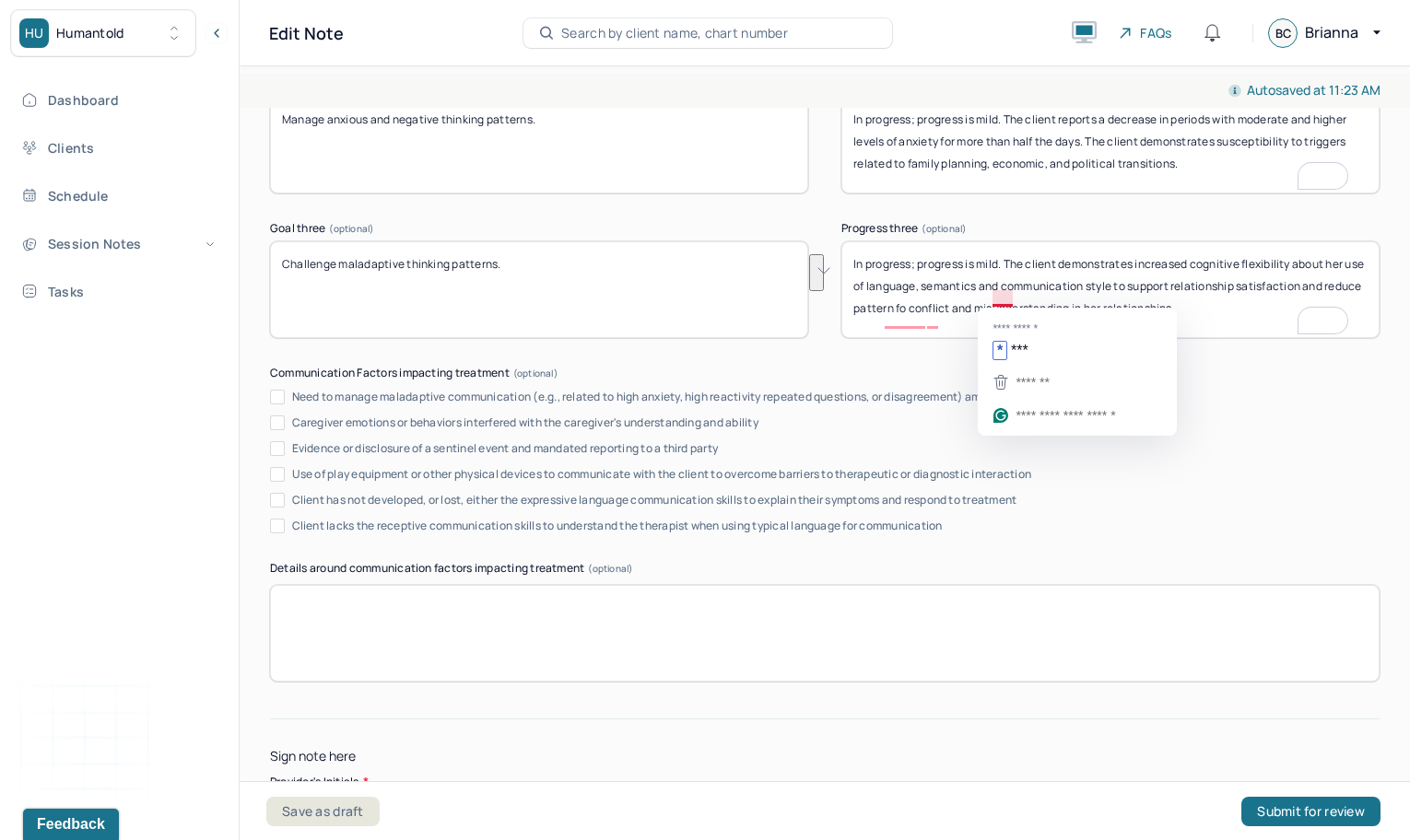 drag, startPoint x: 1238, startPoint y: 324, endPoint x: 995, endPoint y: 298, distance: 244.38699 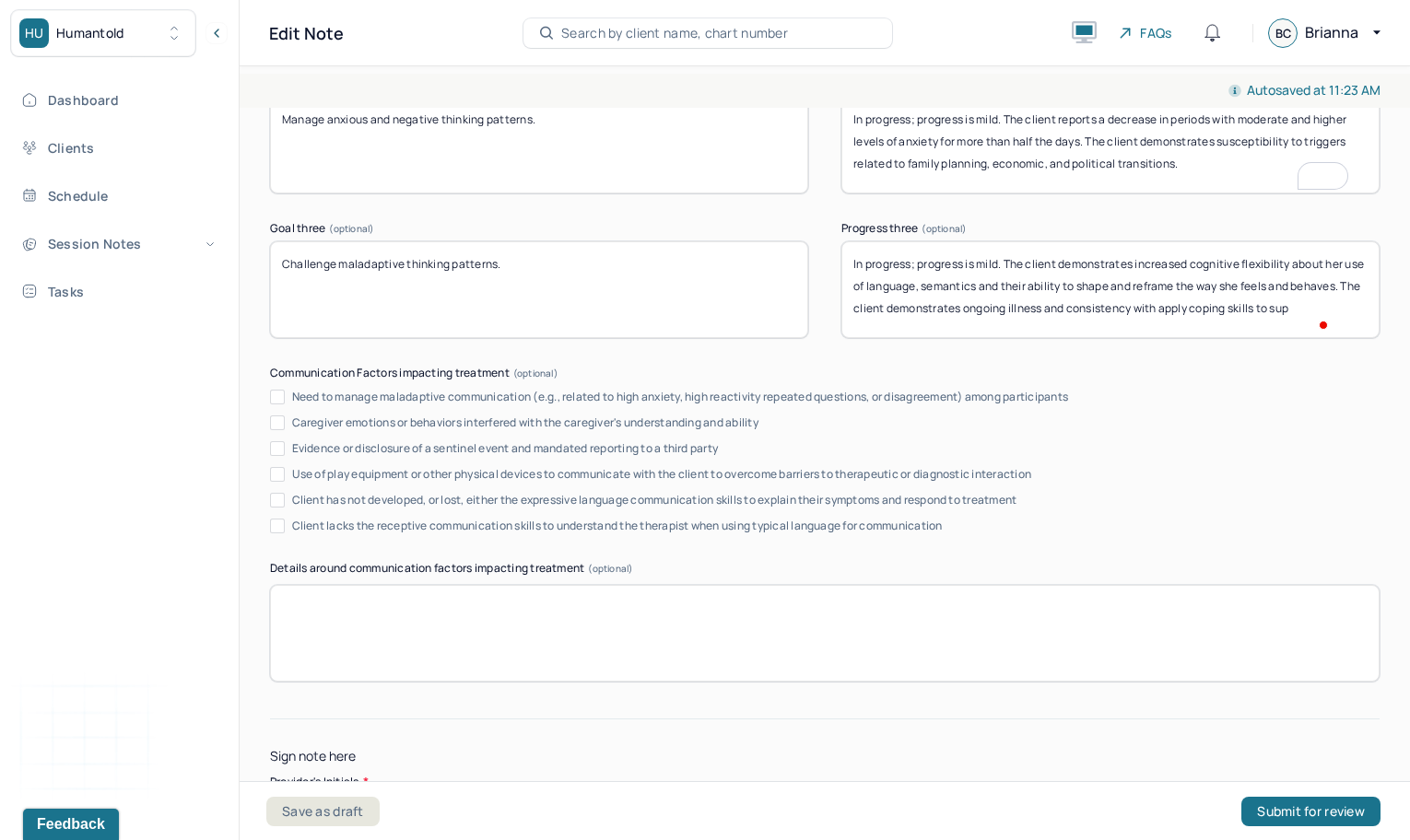 scroll, scrollTop: 2, scrollLeft: 0, axis: vertical 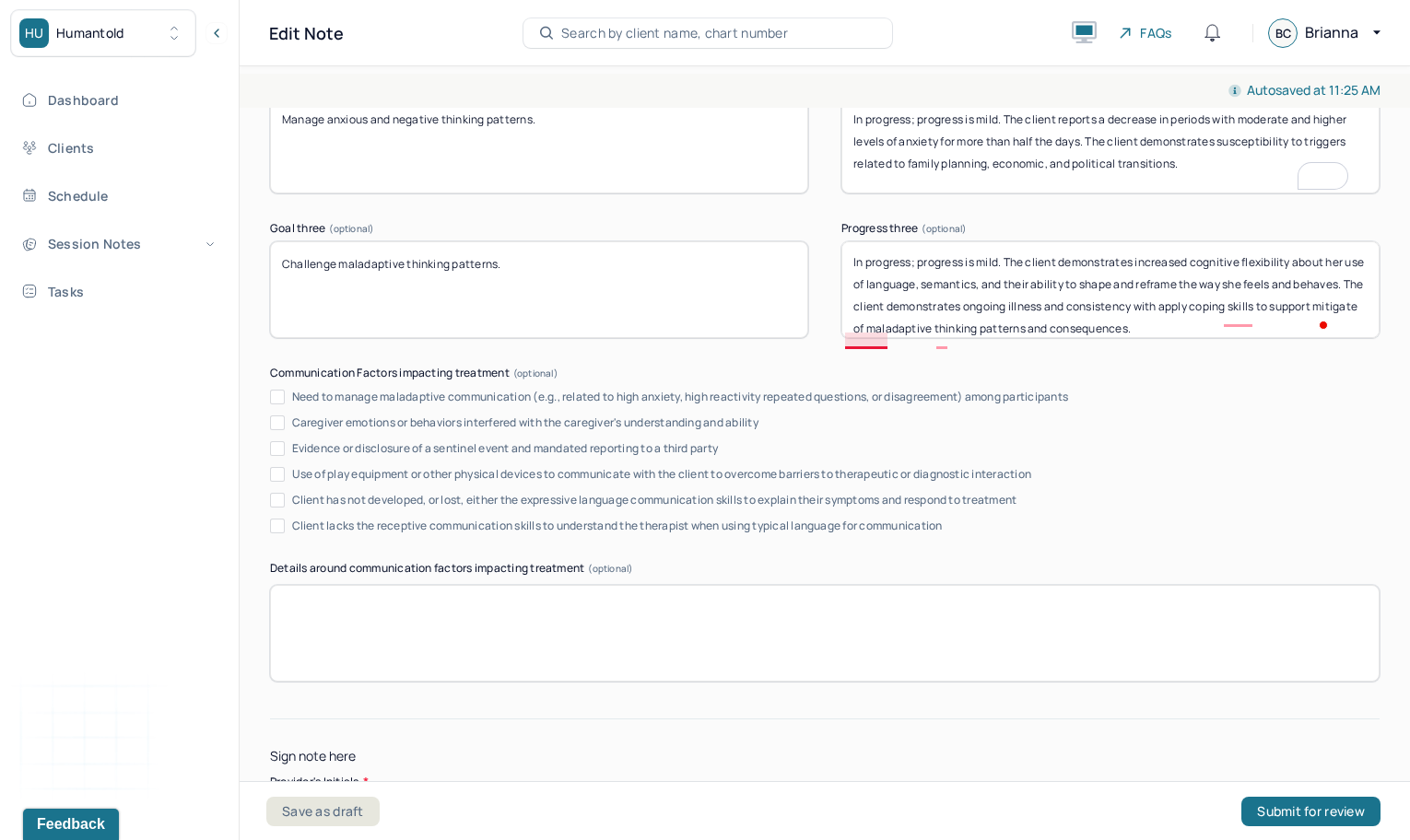 click on "In progress; progress is mild. The client demonstrates increased cognitive flexibility about her use of language, semantics and their ability to shape and reframe the way she feels and behaves. The client demonstrates ongoing illness and consistency with apply coping skills to support mitigate of maladaptive thinking patterns and consequences." at bounding box center [1110, 289] 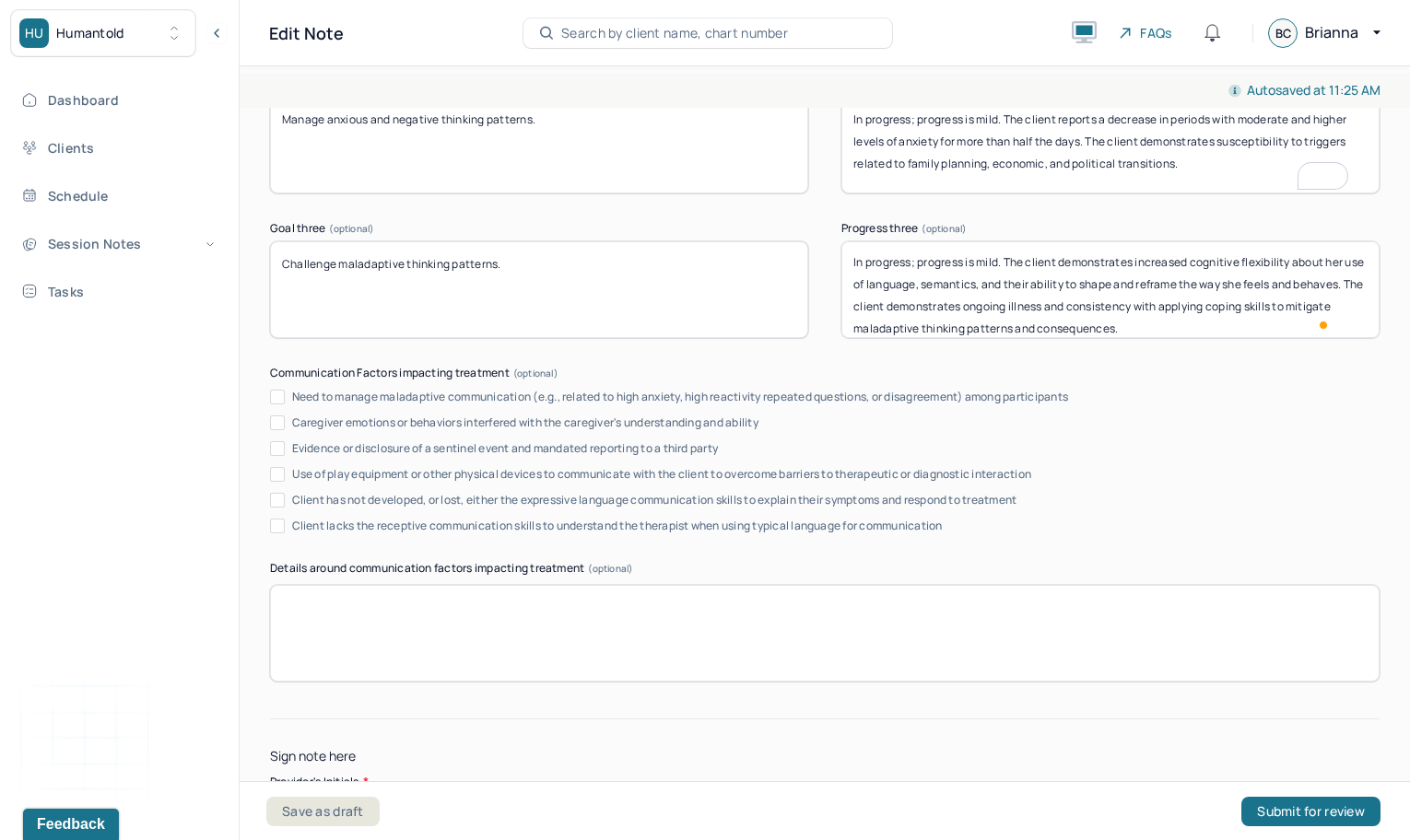 click on "In progress; progress is mild. The client demonstrates increased cognitive flexibility about her use of language, semantics, and their ability to shape and reframe the way she feels and behaves. The client demonstrates ongoing illness and consistency with applying coping skills to mitigate of maladaptive thinking patterns and consequences." at bounding box center (1110, 289) 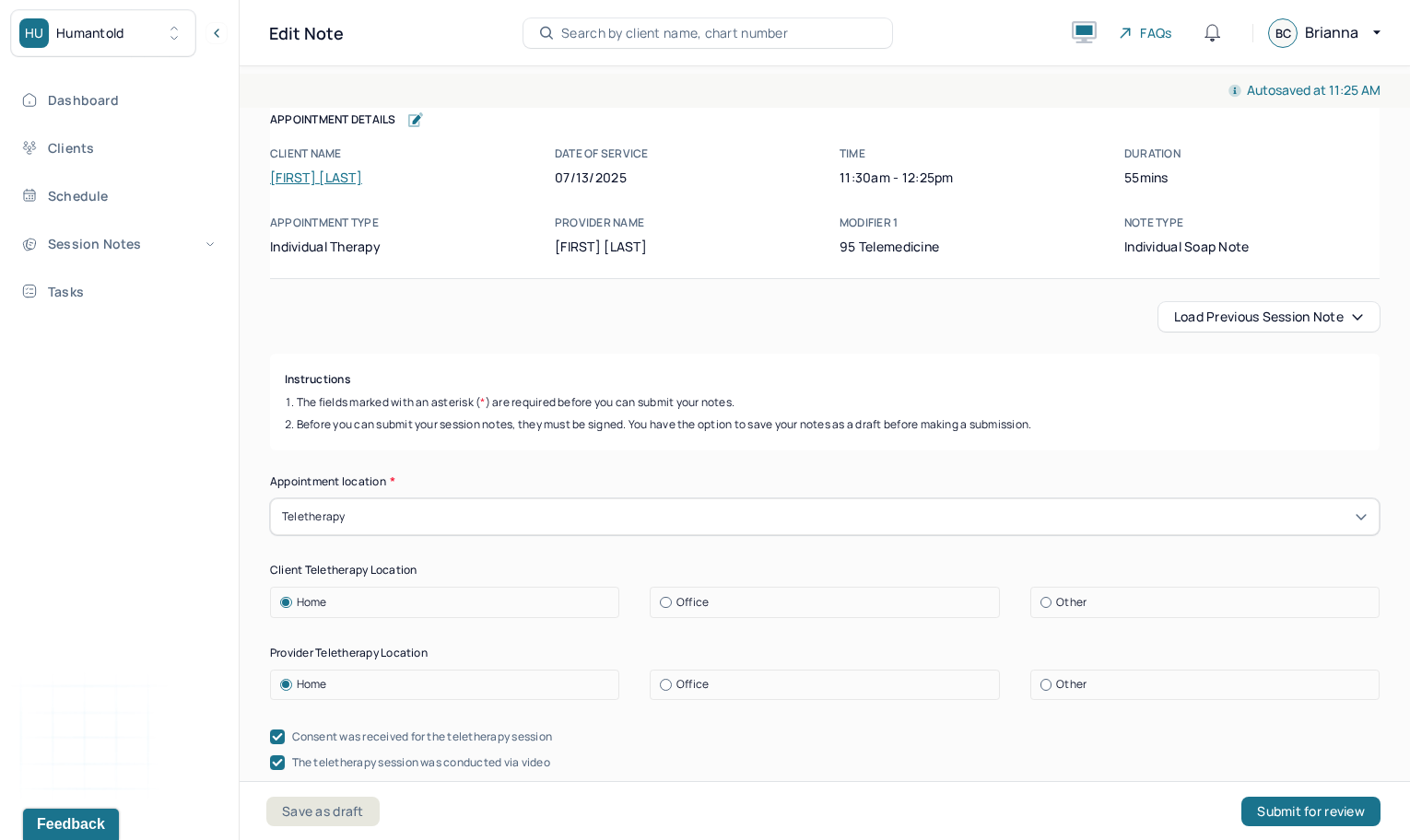 type on "In progress; progress is mild. The client demonstrates increased cognitive flexibility about her use of language, semantics, and their ability to shape and reframe the way she feels and behaves. The client demonstrates ongoing illness and consistency with applying coping skills to mitigate maladaptive thinking patterns and consequences." 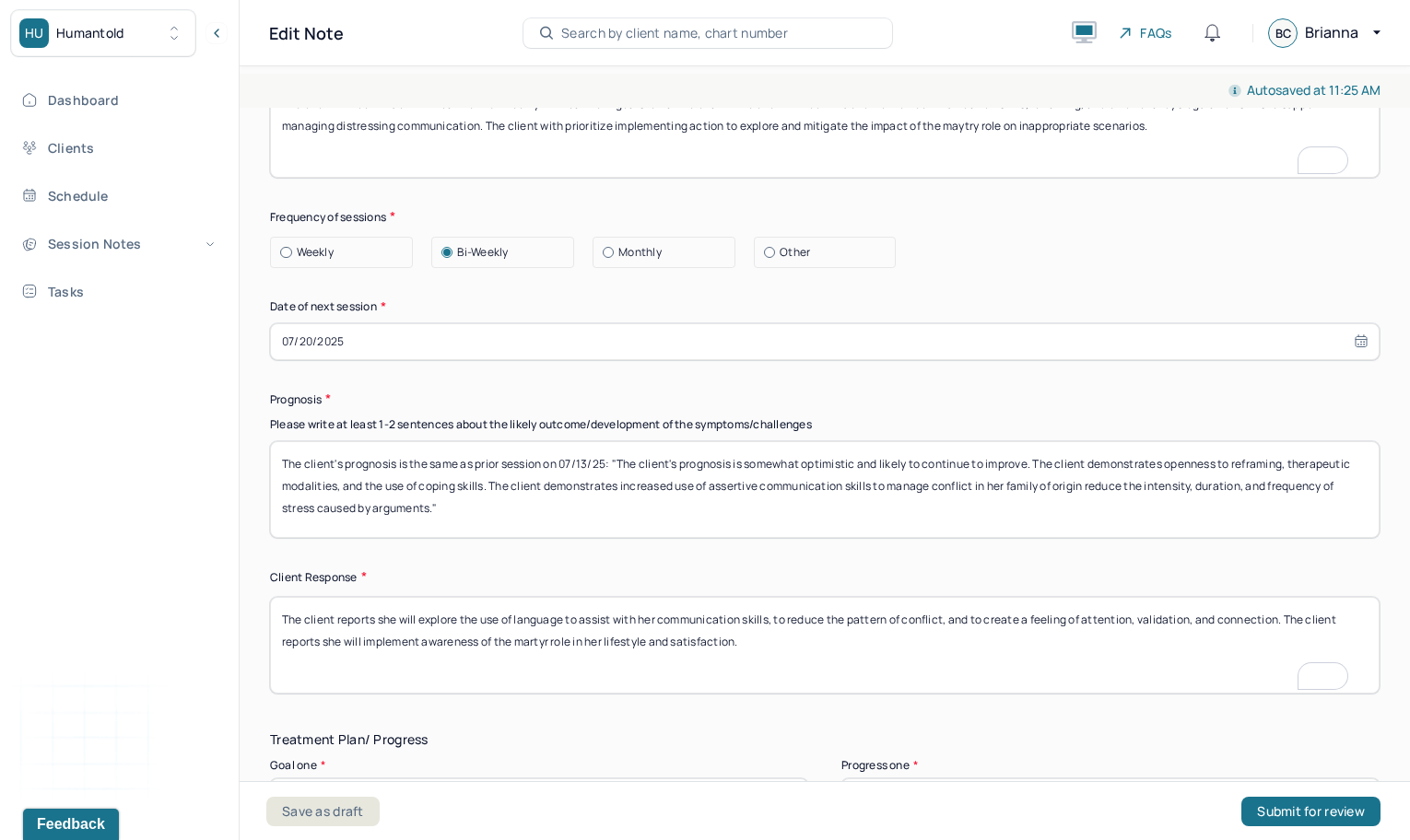 click on "07/20/2025" at bounding box center [825, 342] 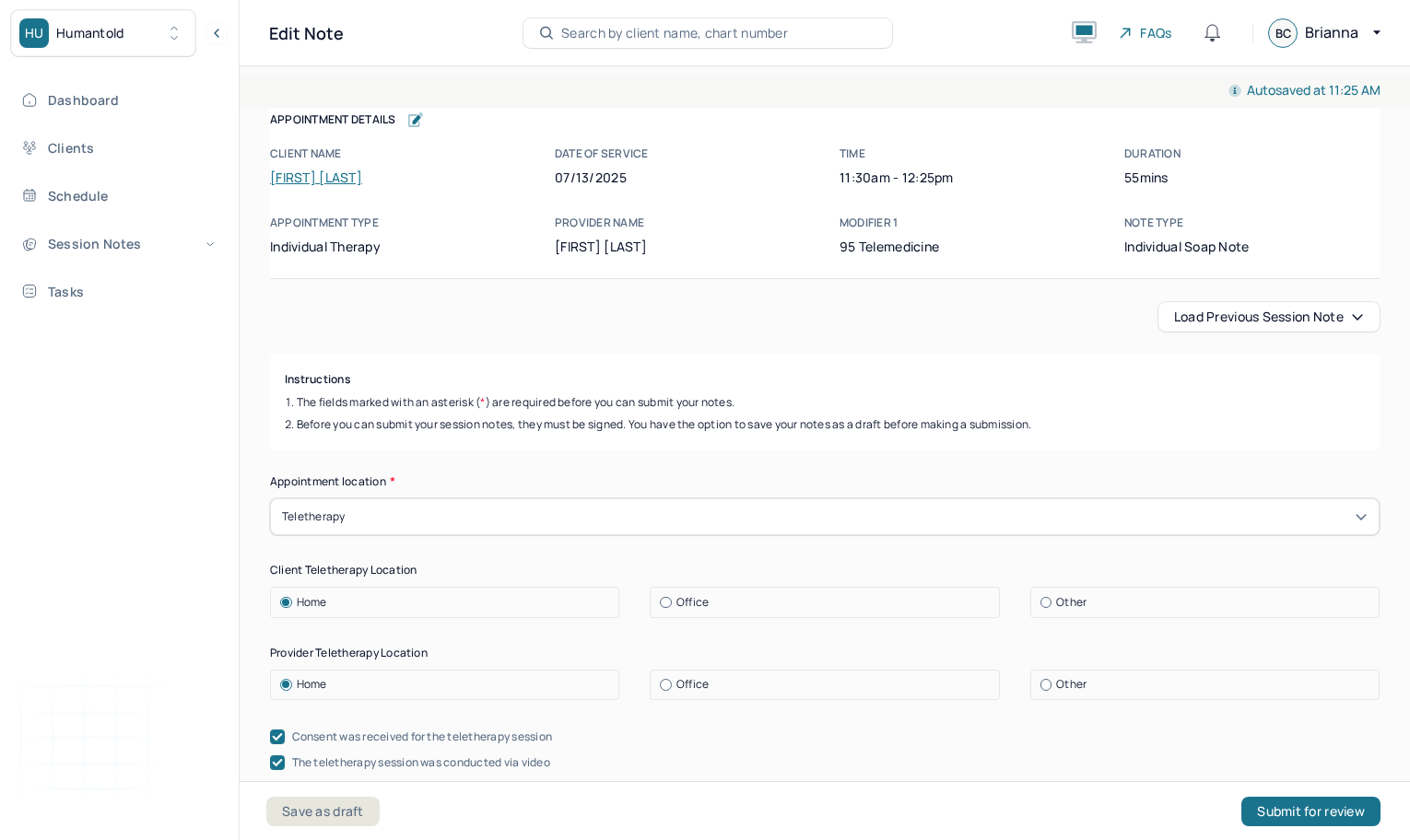 select on "6" 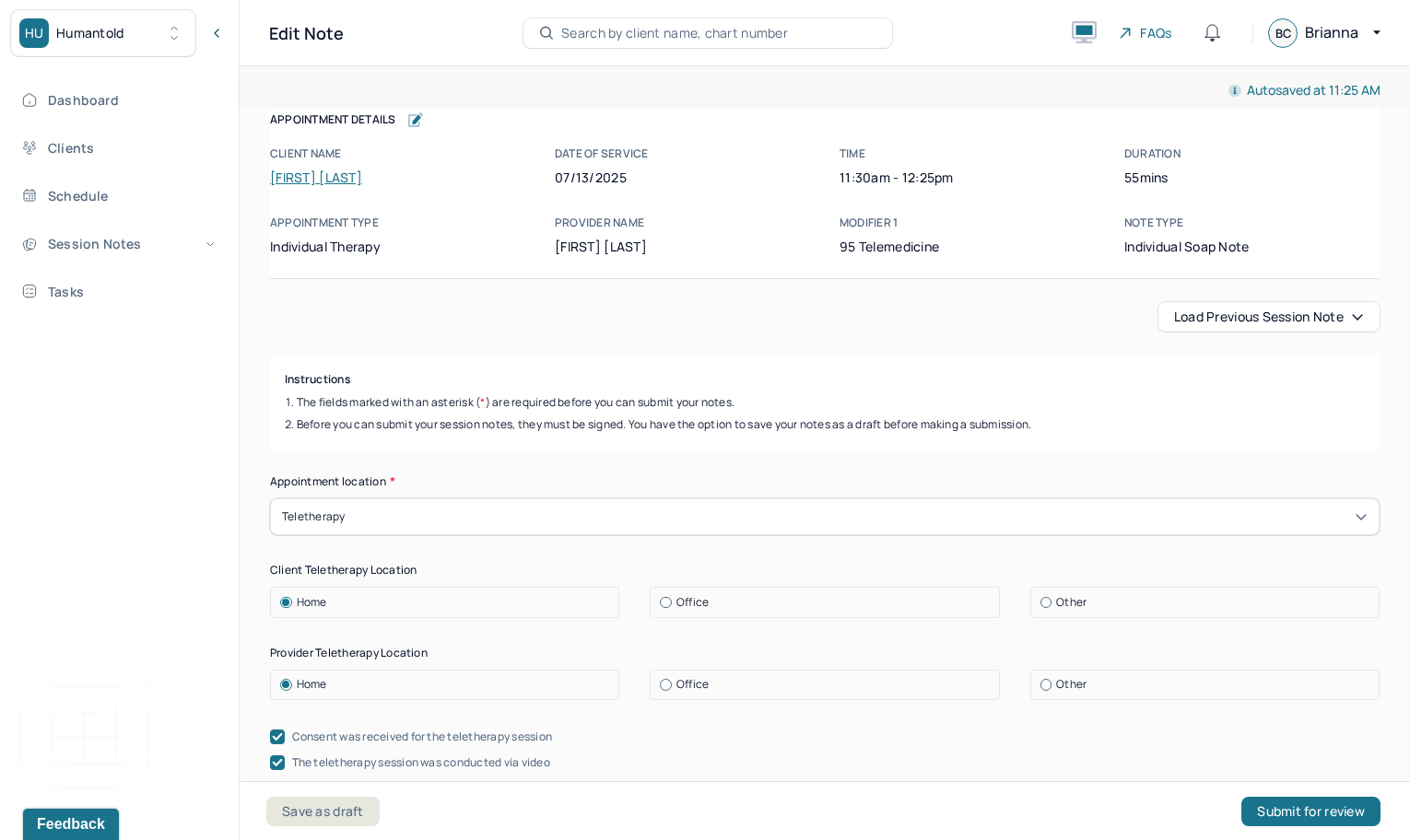 scroll, scrollTop: 2444, scrollLeft: 0, axis: vertical 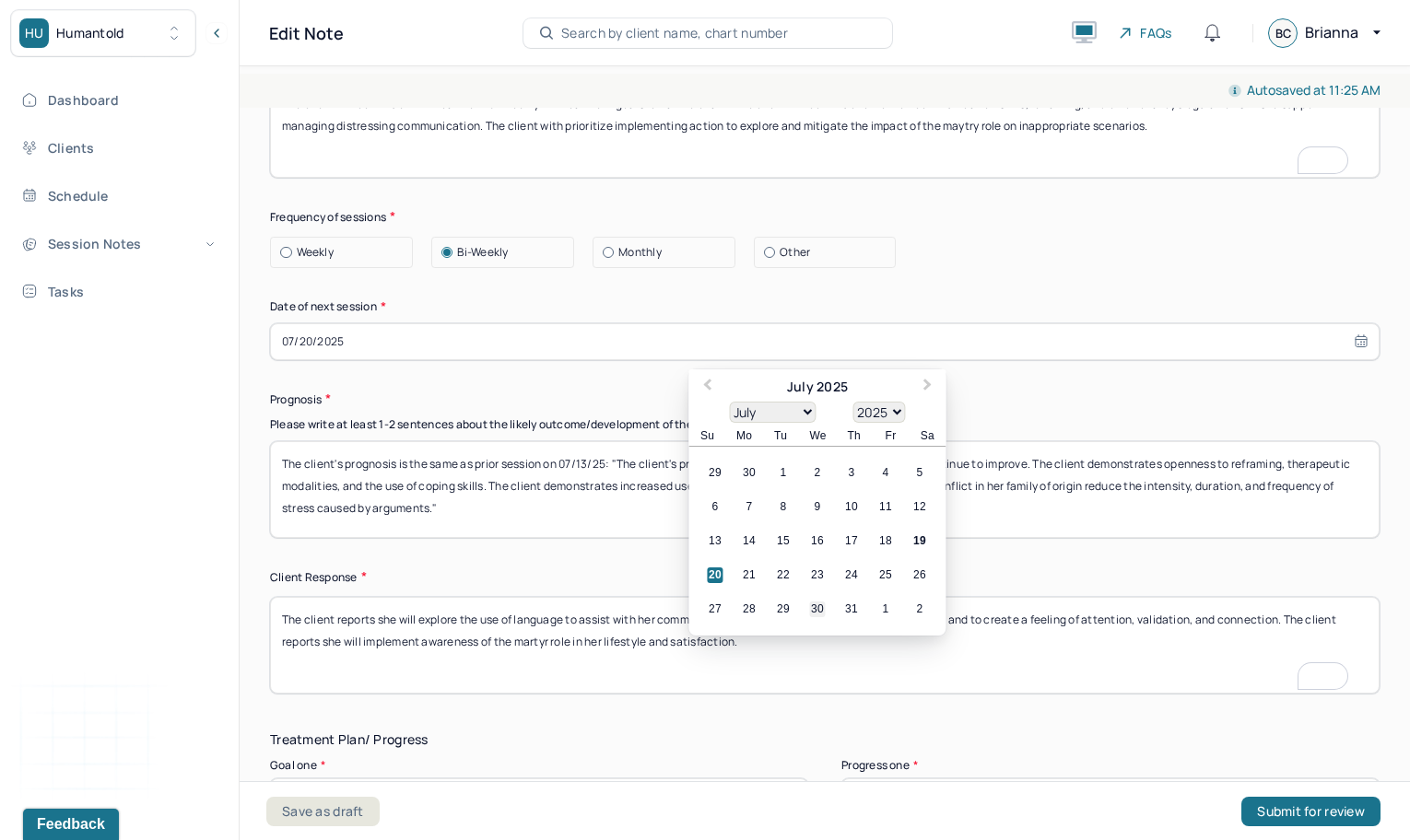 click on "30" at bounding box center [817, 609] 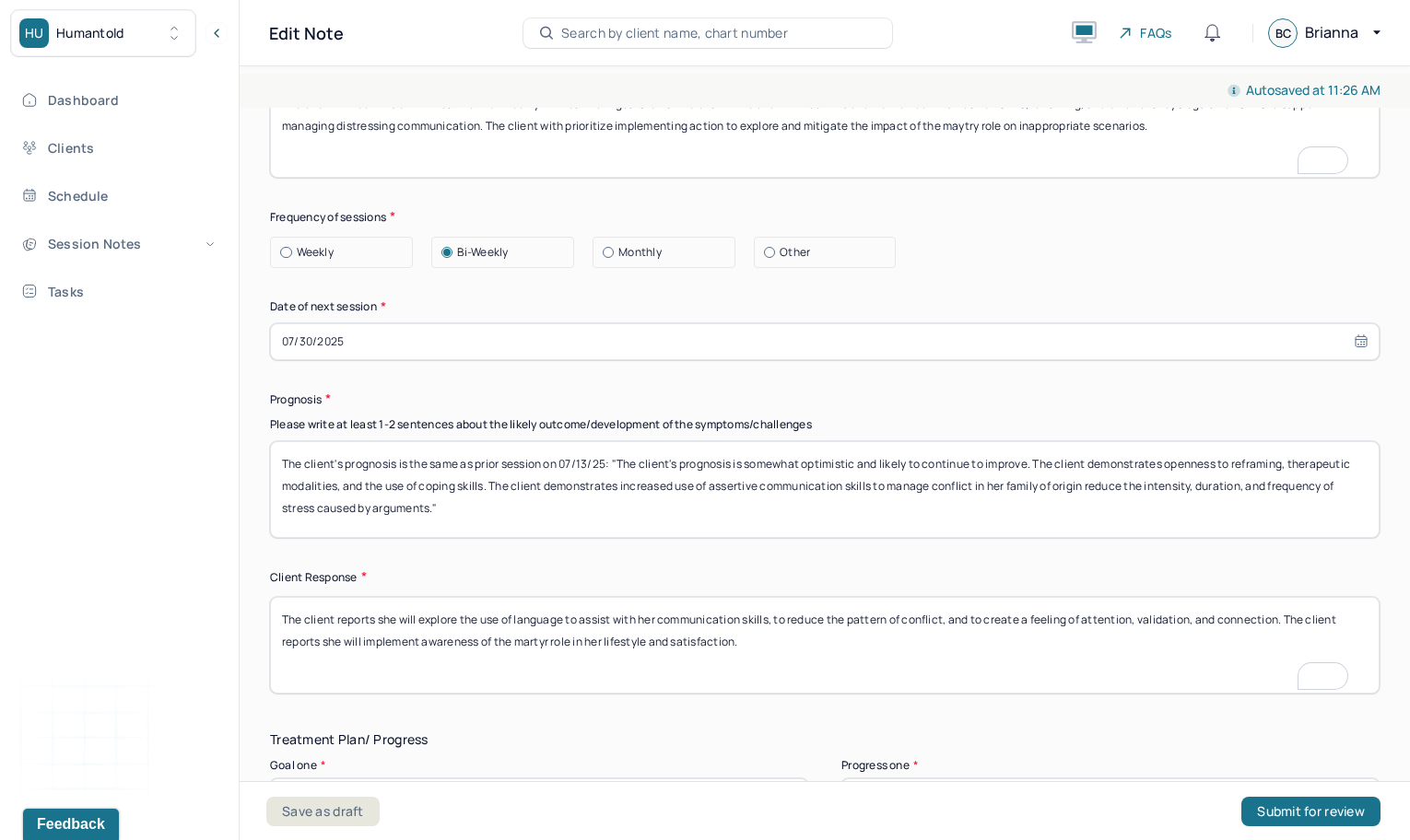 click on "07/30/2025" at bounding box center (825, 342) 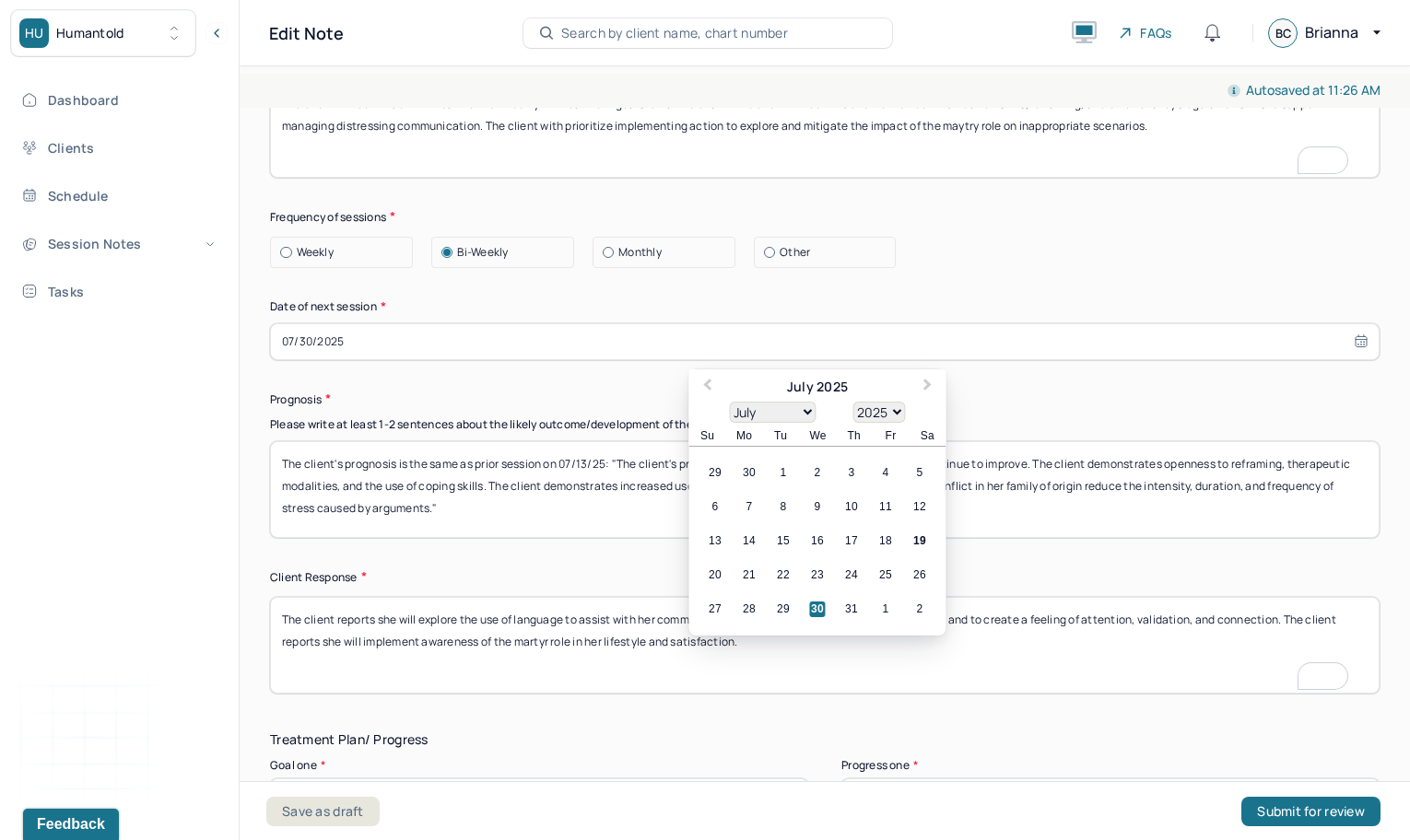 click on "30" at bounding box center [817, 609] 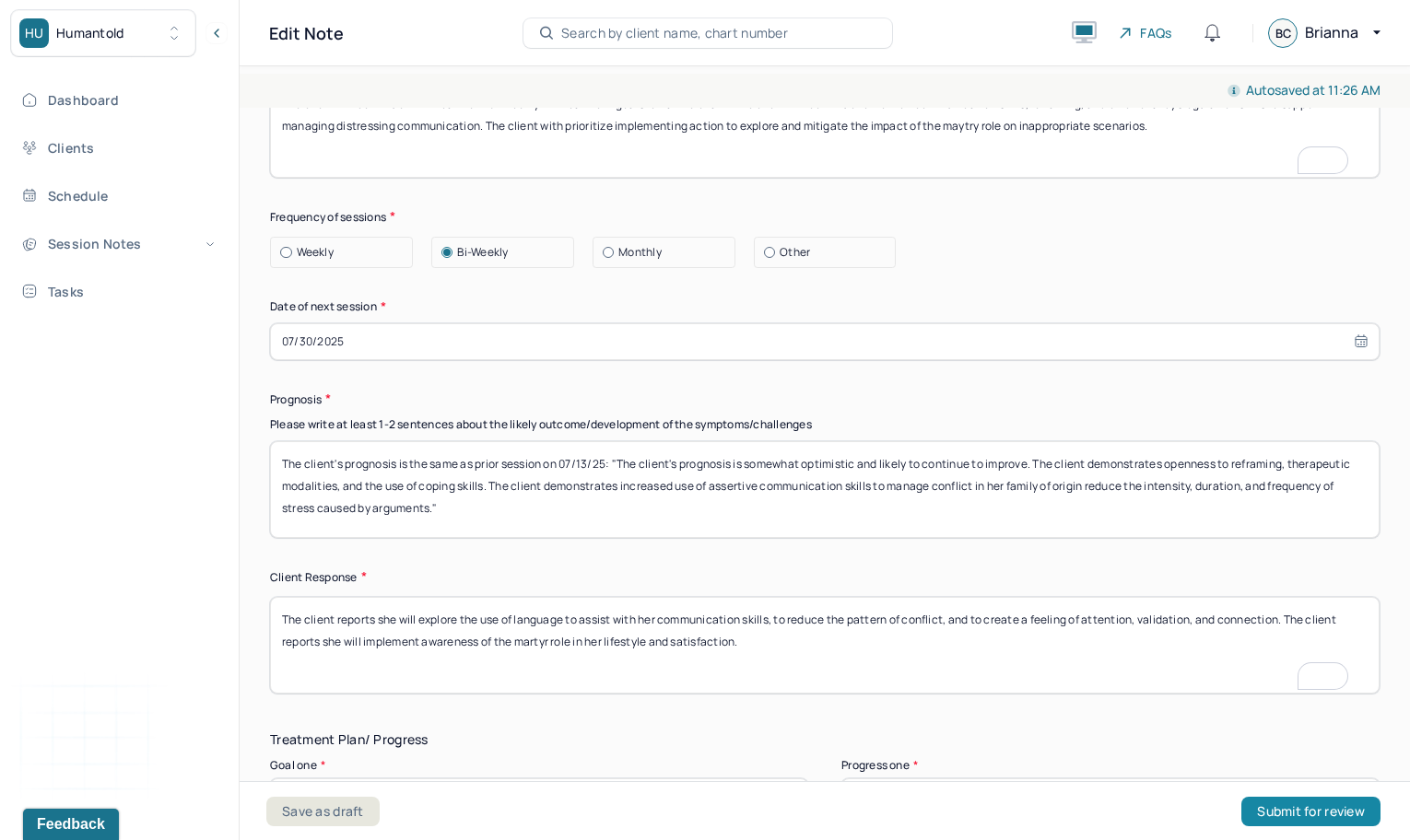 click on "Submit for review" at bounding box center (1310, 811) 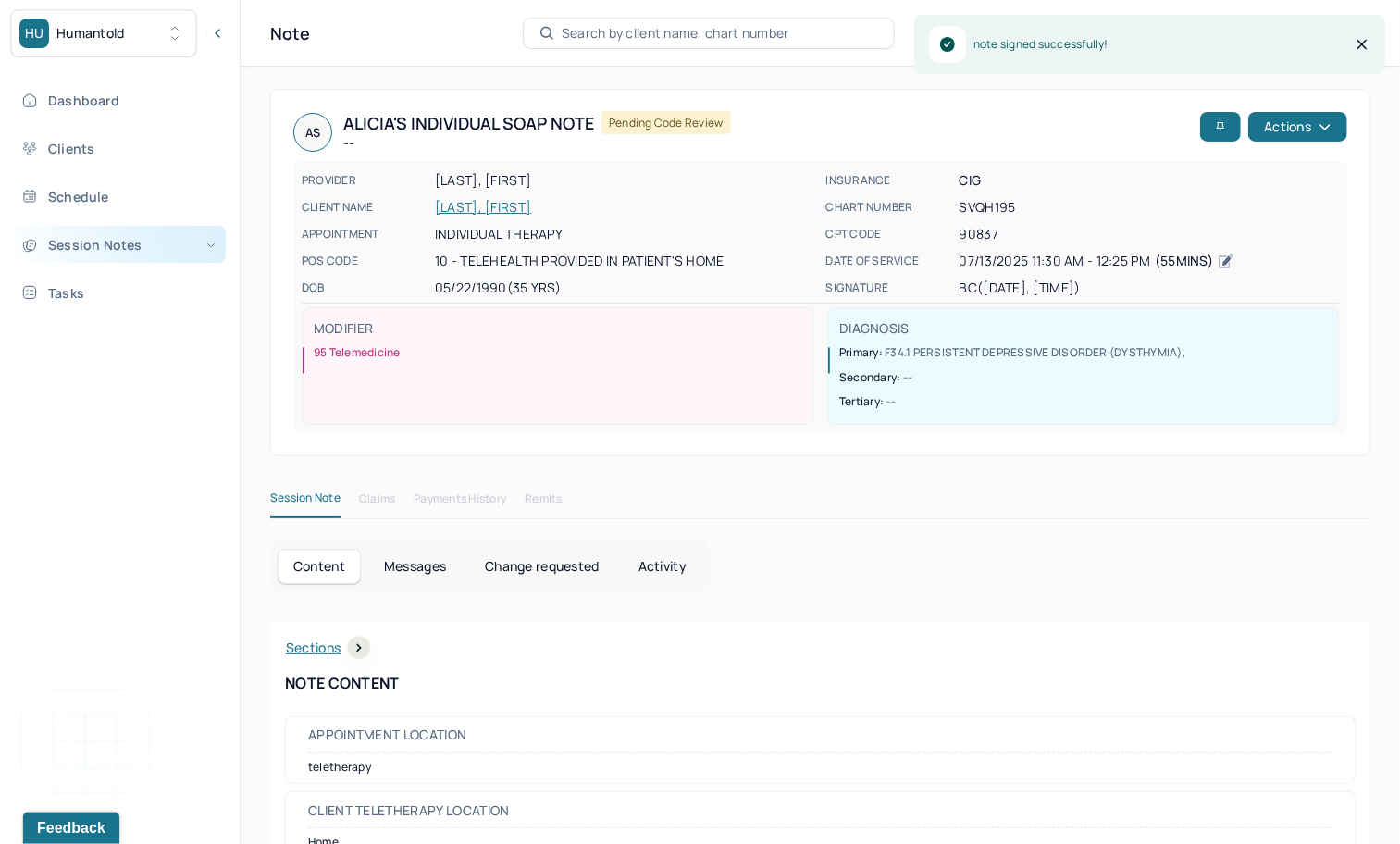 click on "Session Notes" at bounding box center [118, 244] 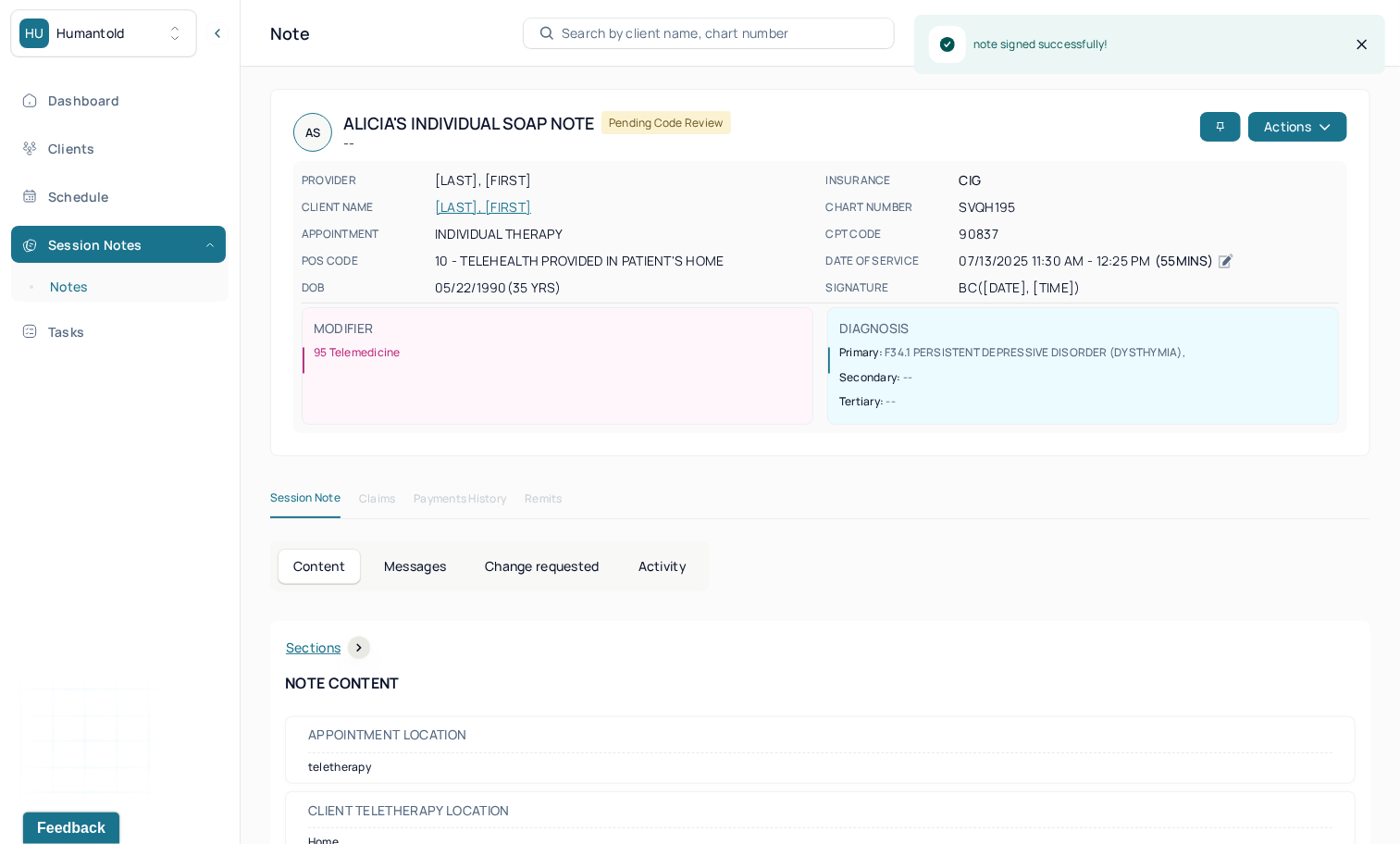click on "Notes" at bounding box center (129, 287) 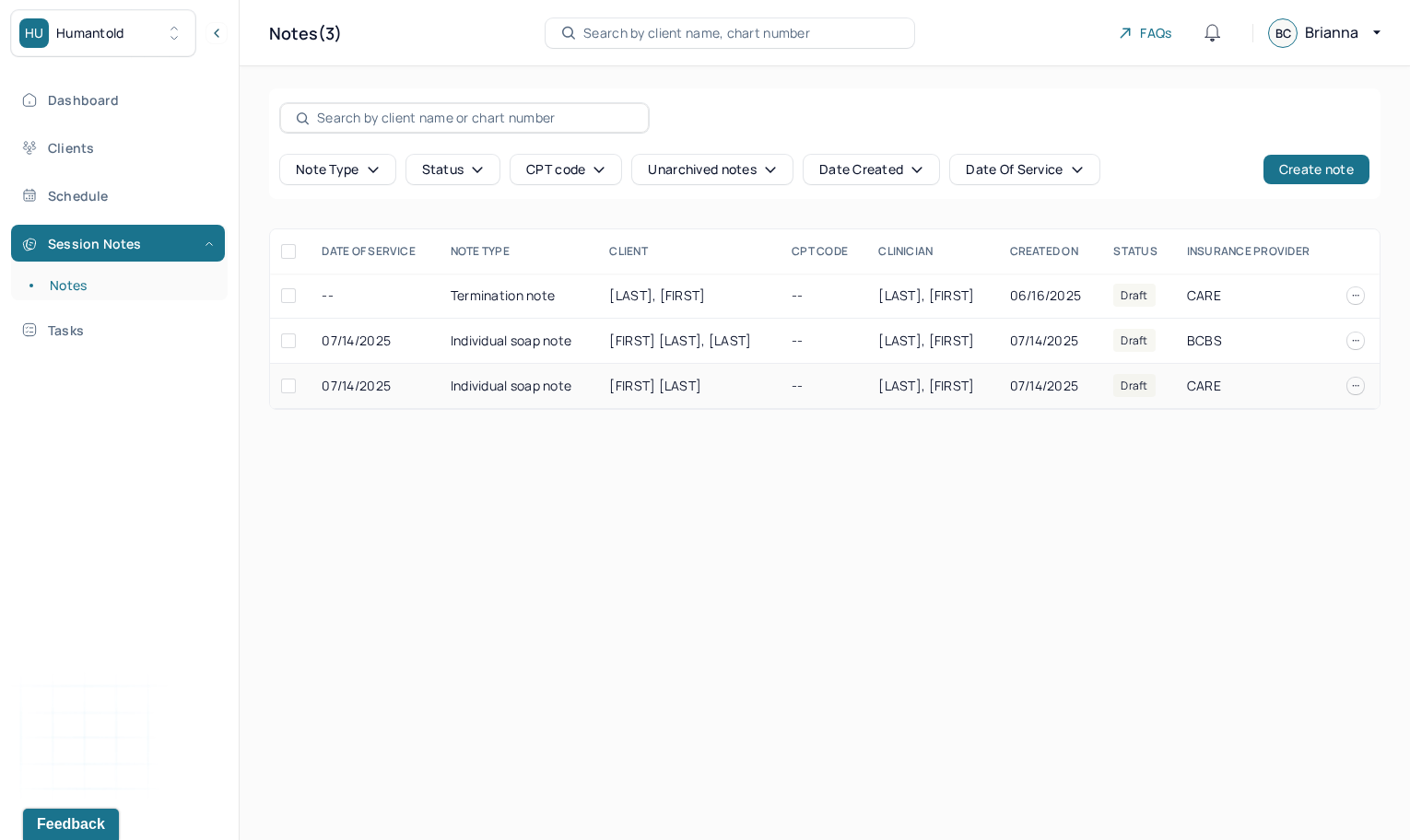 click on "BEST, REBECCA" at bounding box center (689, 386) 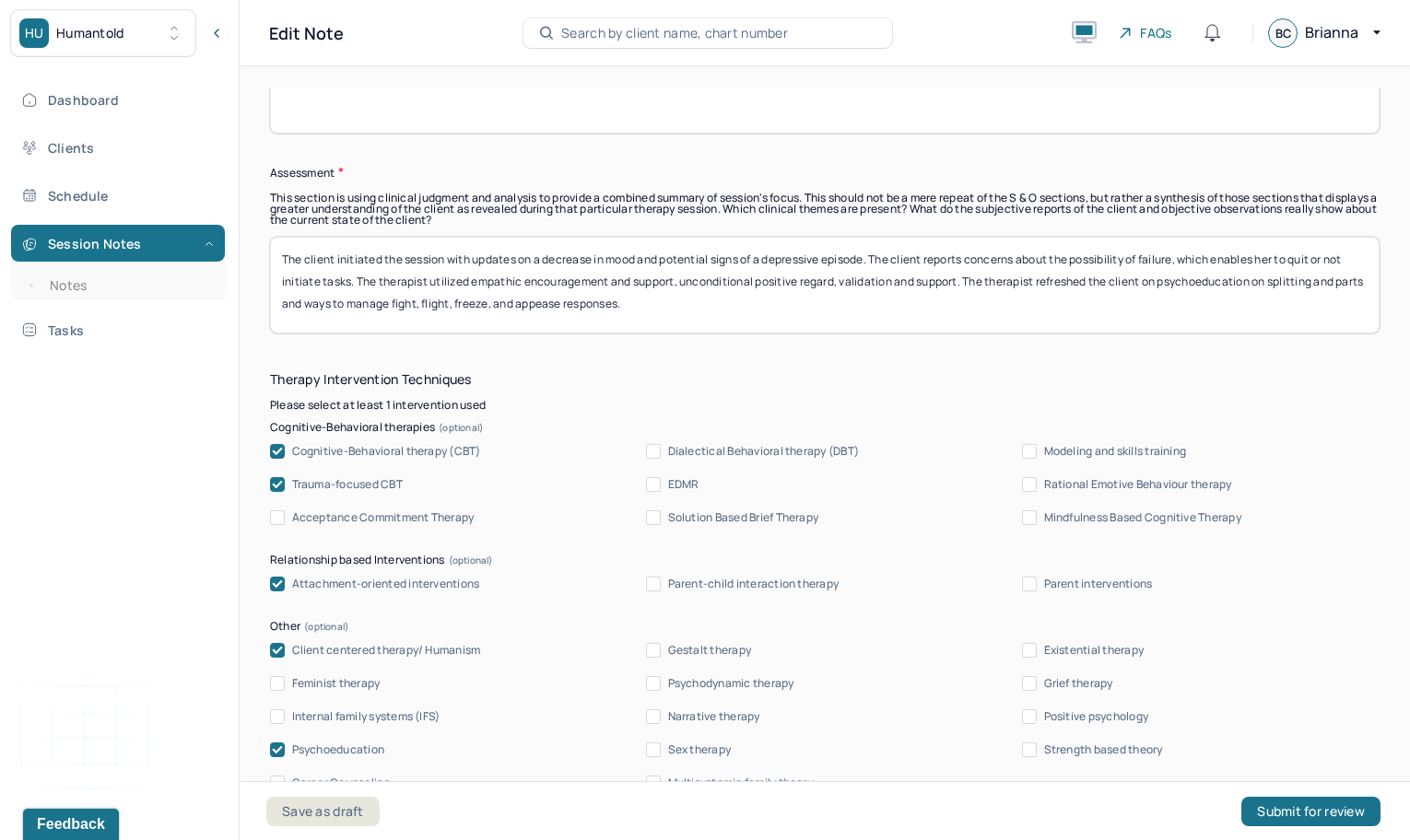 scroll, scrollTop: 1637, scrollLeft: 0, axis: vertical 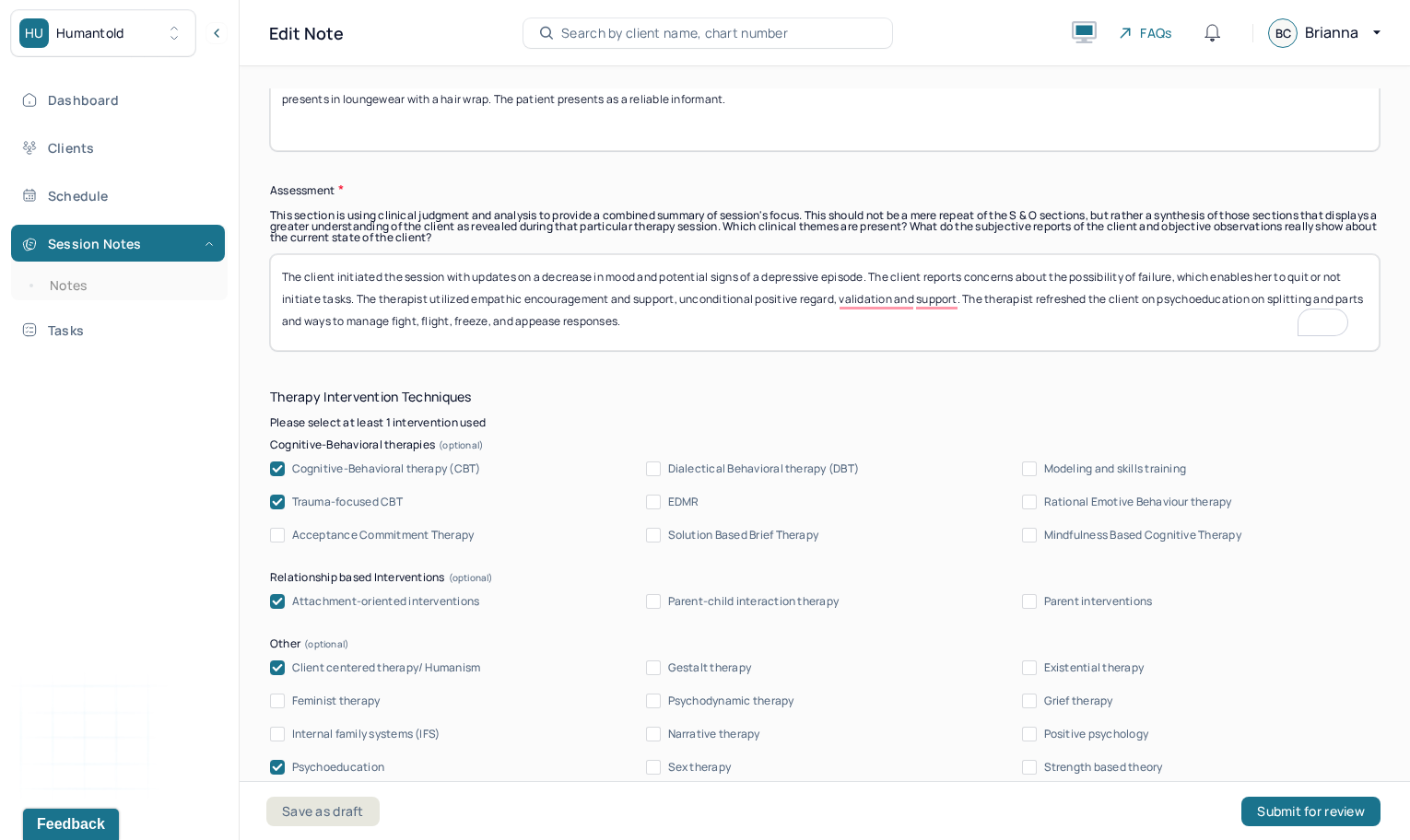 click on "The client initiated the session with updates on a decrease in mood and potential signs of a depressive episode. The client reports concerns about the possibility of failure, which enables her to quit or not initiate tasks. The therapist utilized empathic encouragement and support, unconditional positive regard, validation and support. The therapist refreshed the client on psychoeducation on splitting and parts and ways to manage fight, flight, freeze, and appease responses." at bounding box center [825, 302] 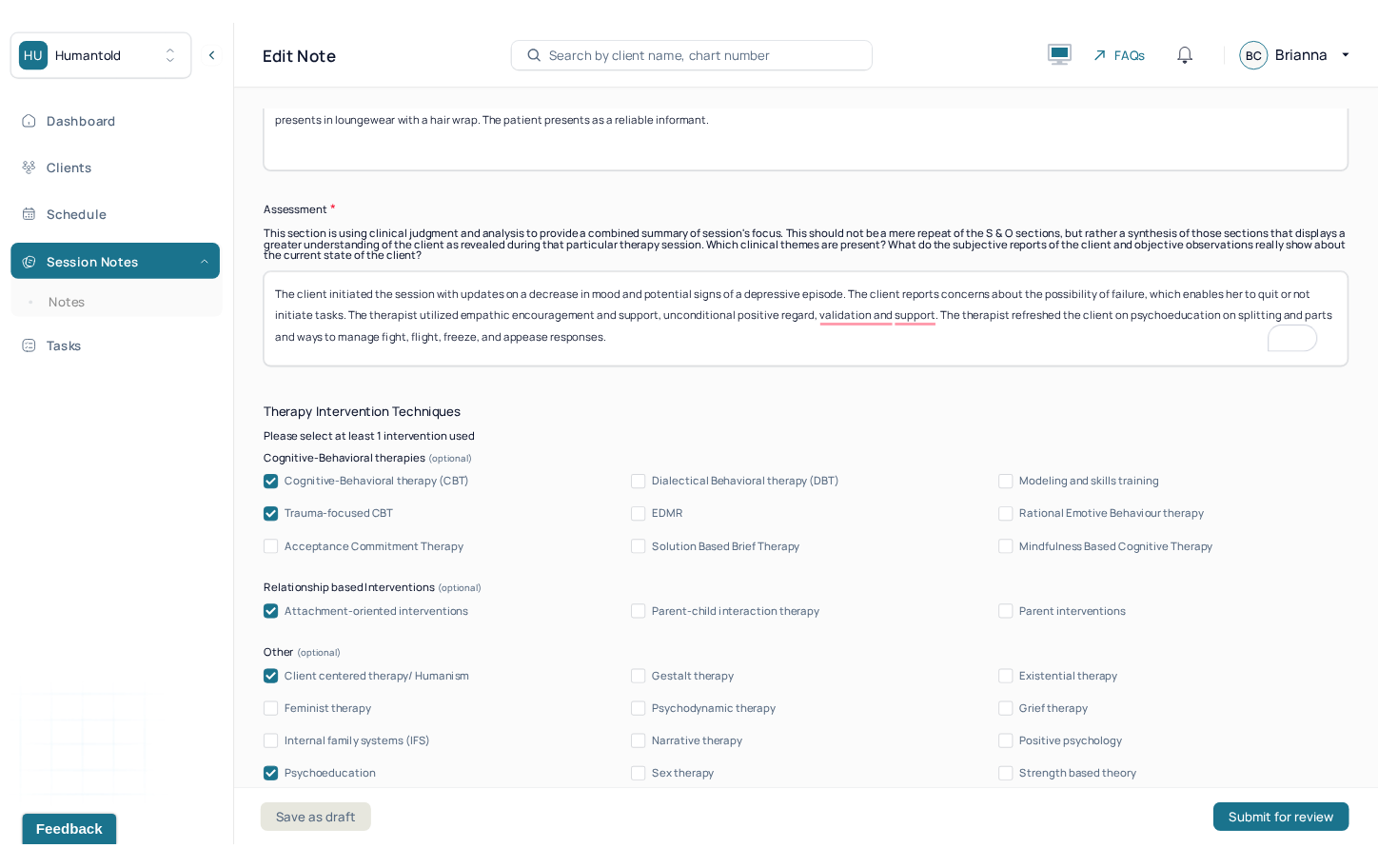 scroll, scrollTop: 1691, scrollLeft: 0, axis: vertical 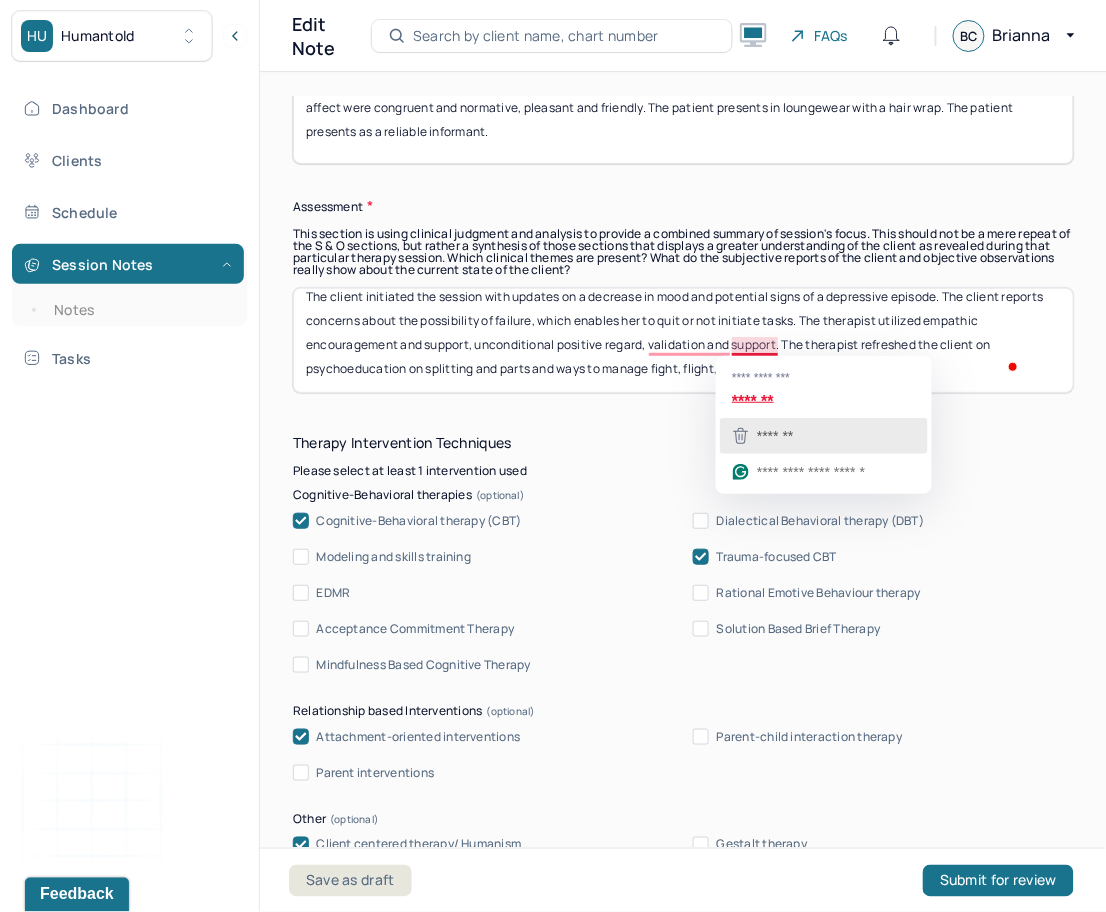 click on "*******" at bounding box center [775, 436] 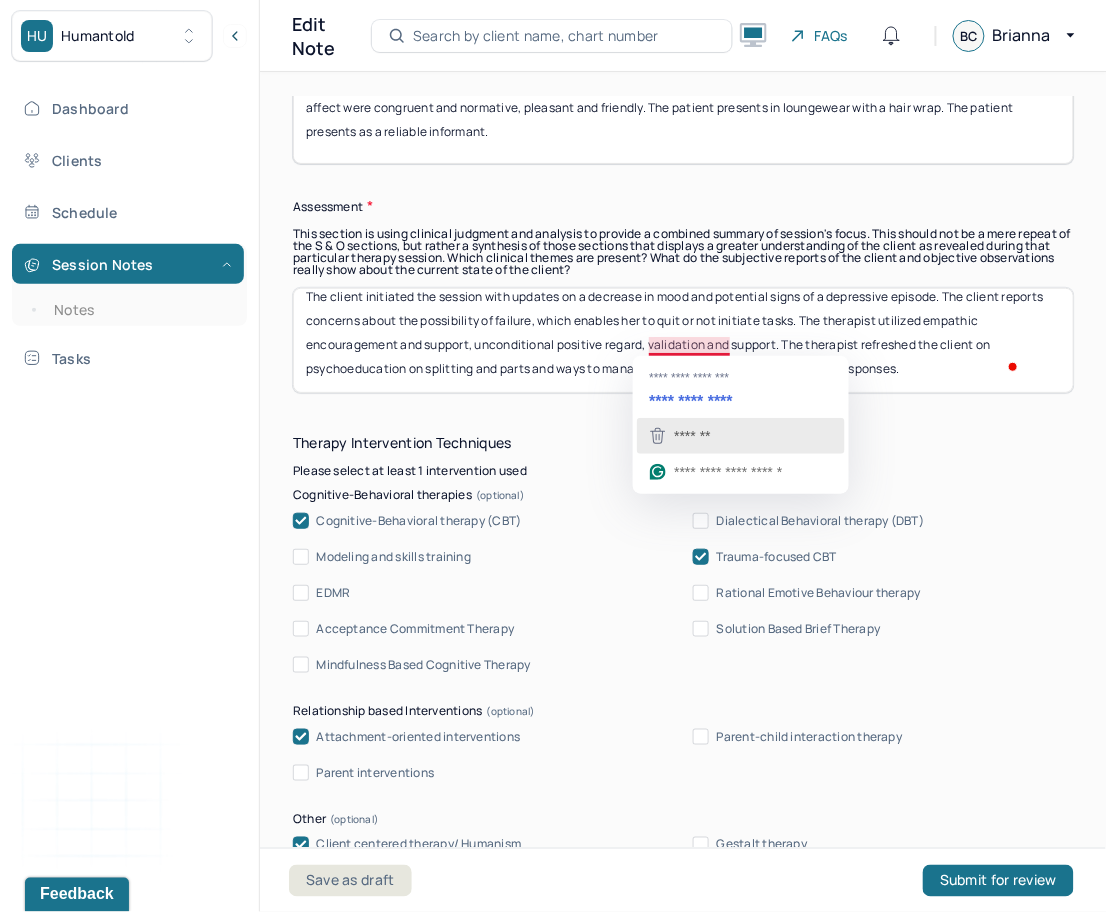 click on "*******" at bounding box center [741, 436] 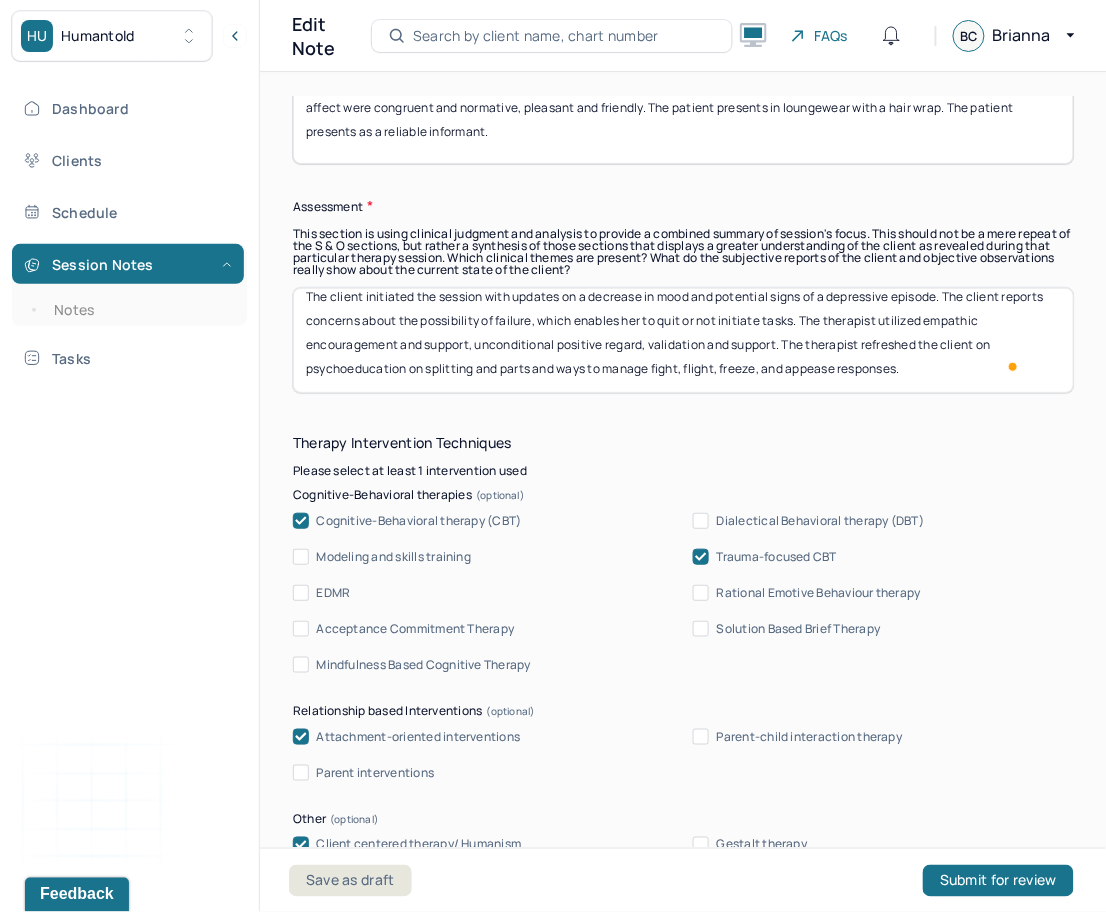 scroll, scrollTop: 1, scrollLeft: 0, axis: vertical 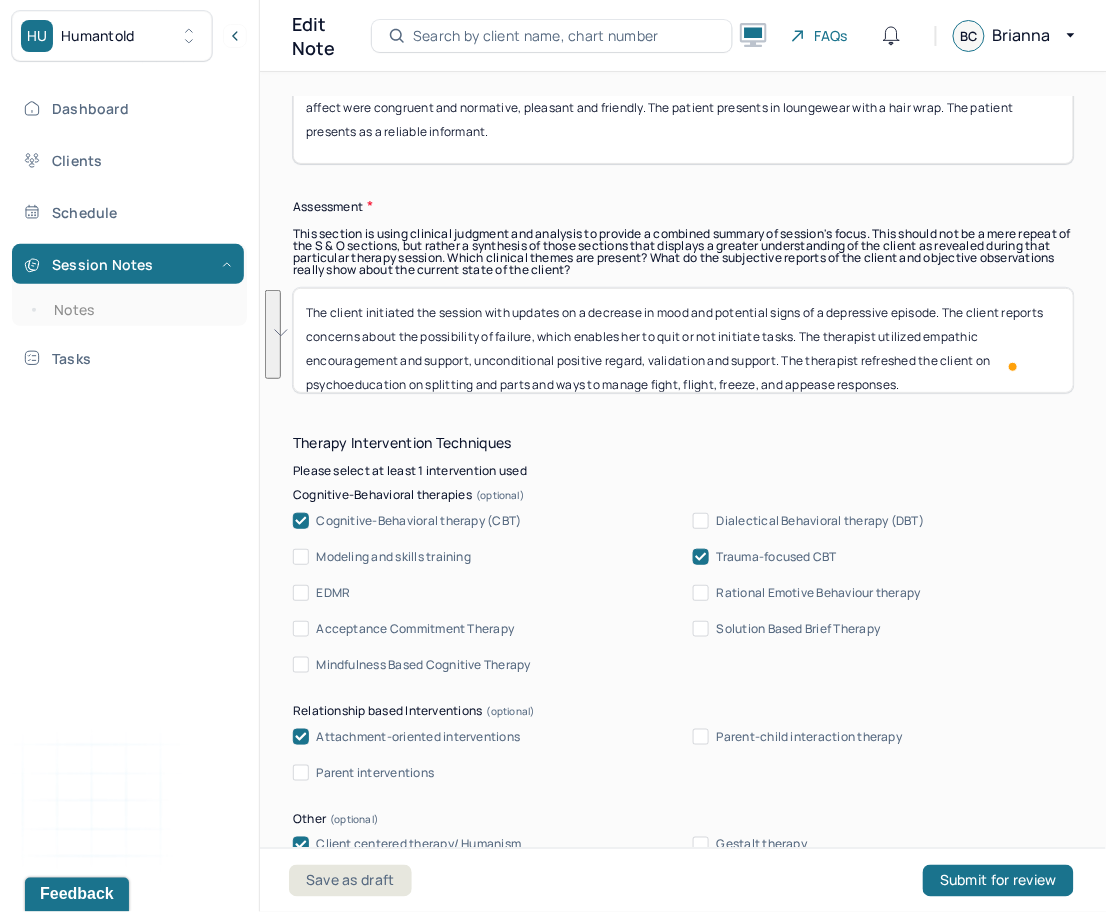 drag, startPoint x: 930, startPoint y: 371, endPoint x: -25, endPoint y: 154, distance: 979.3436 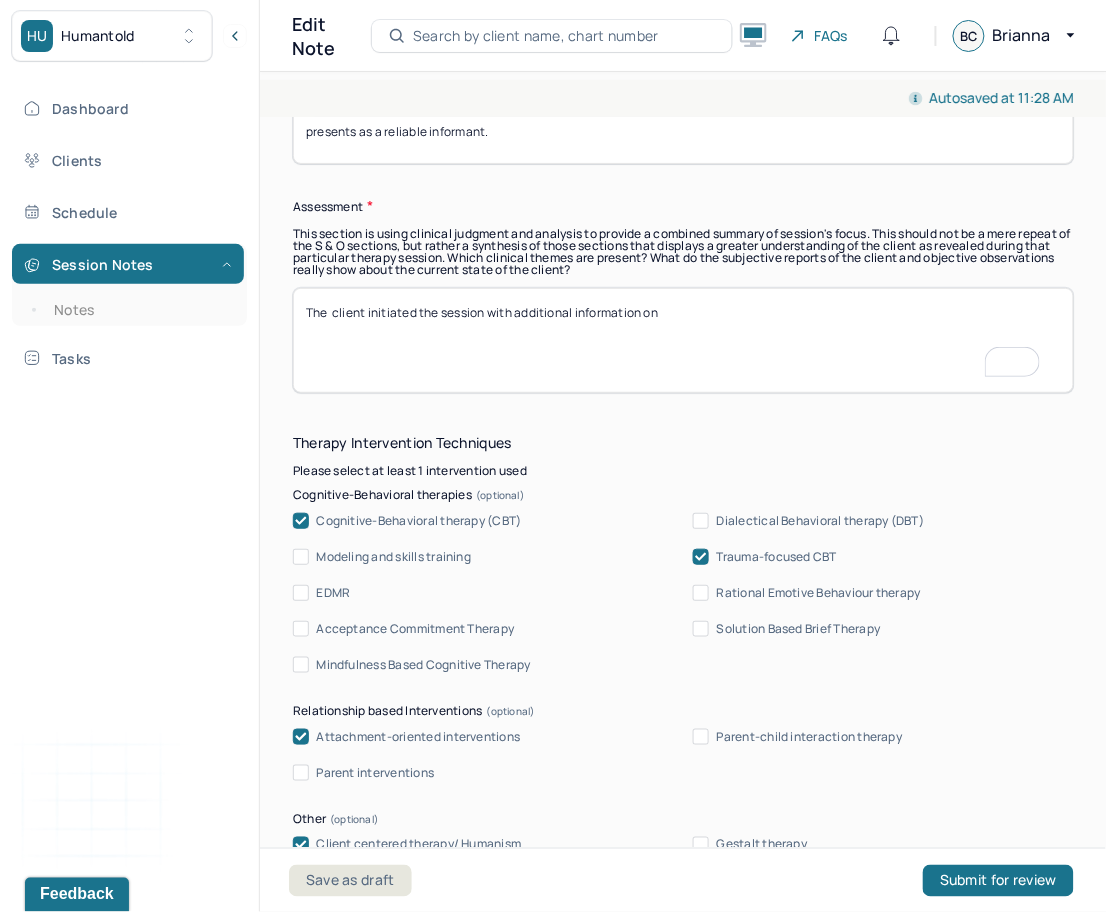 click on "The  client initiated the sesion with additional information on" at bounding box center (683, 340) 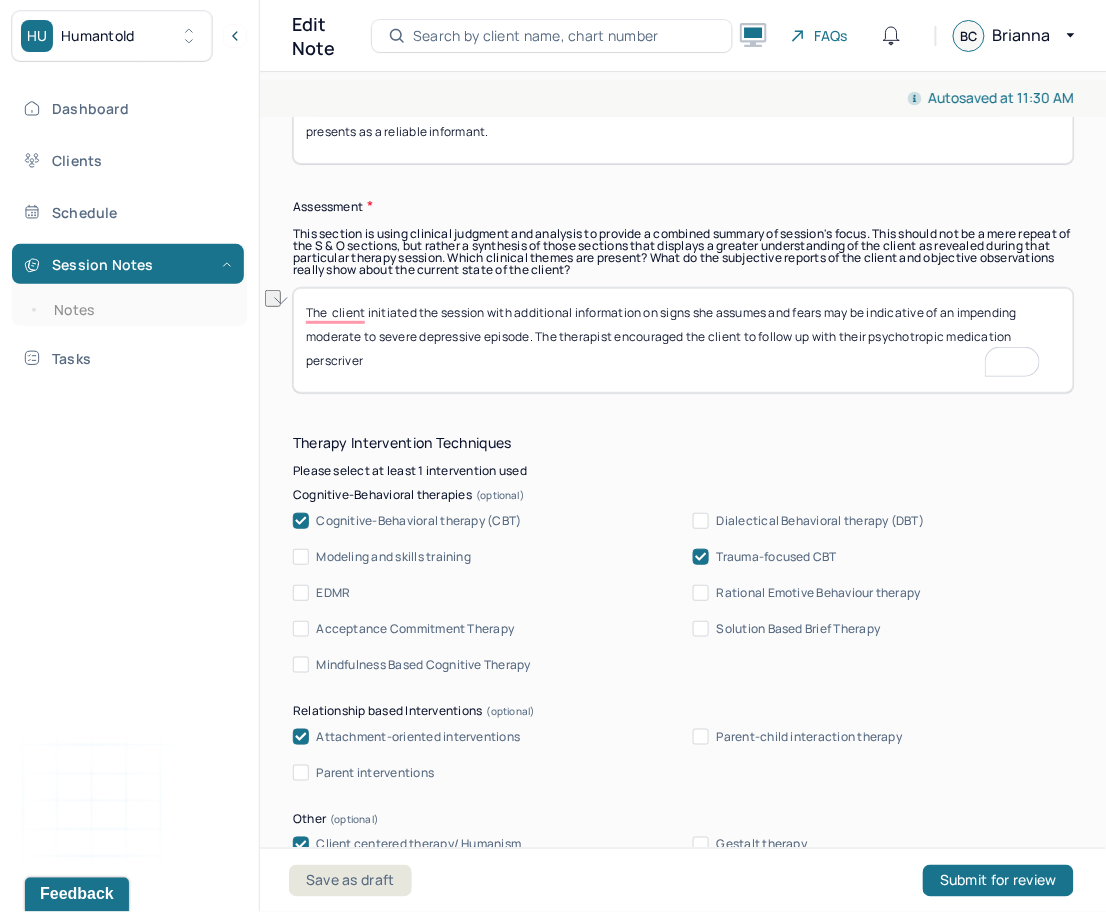drag, startPoint x: 1014, startPoint y: 337, endPoint x: 873, endPoint y: 337, distance: 141 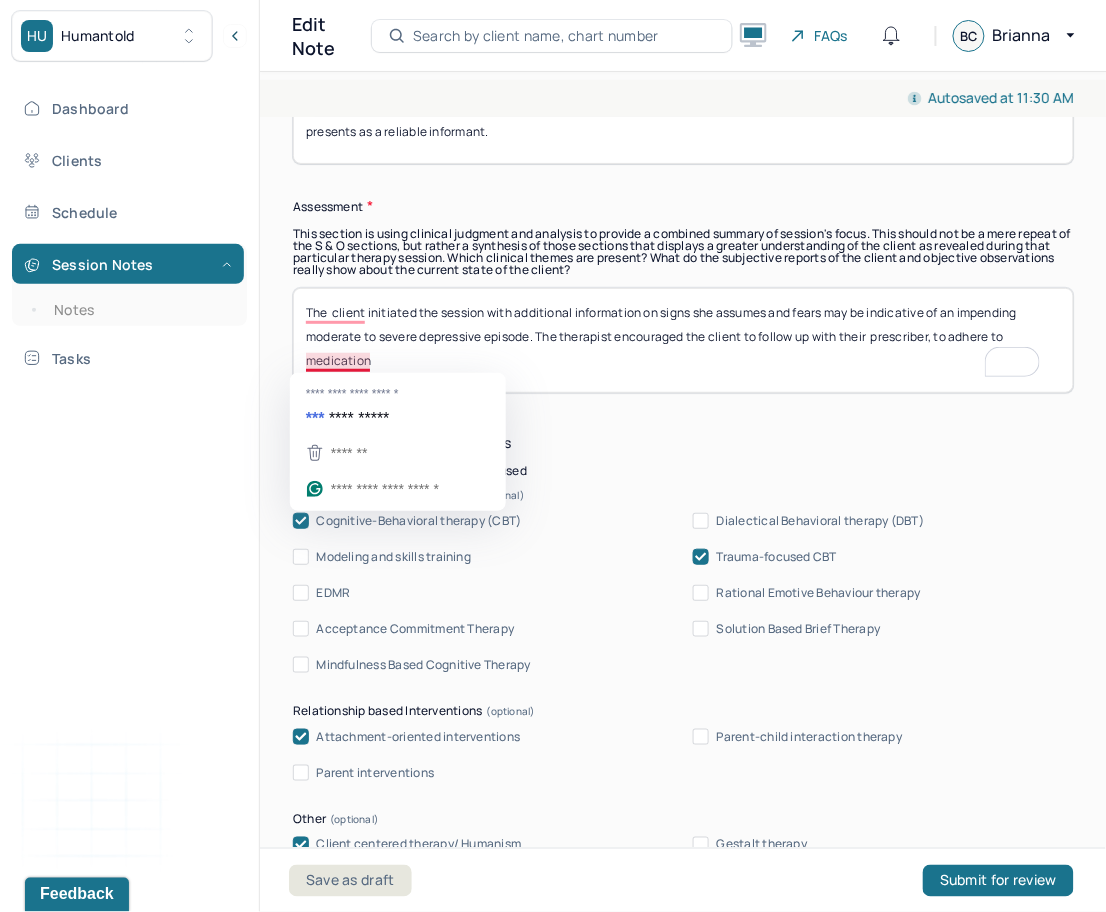 click on "The  client initiated the session with additional information on signs she assumes and fears may be indicative of an impending moderate to severe depressive episode. The therapist encouraged the client to follow up with their  prescriber, to adhere to medication" at bounding box center [683, 340] 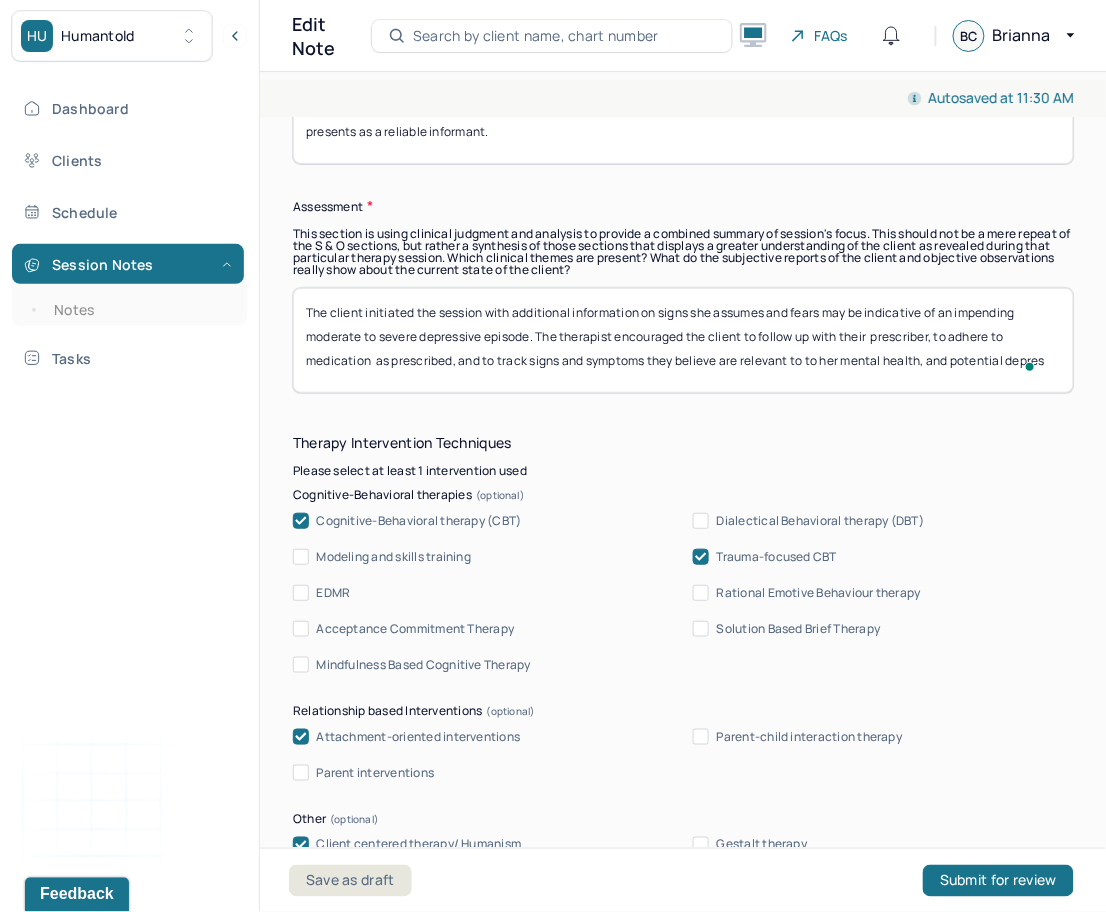 scroll, scrollTop: 2, scrollLeft: 0, axis: vertical 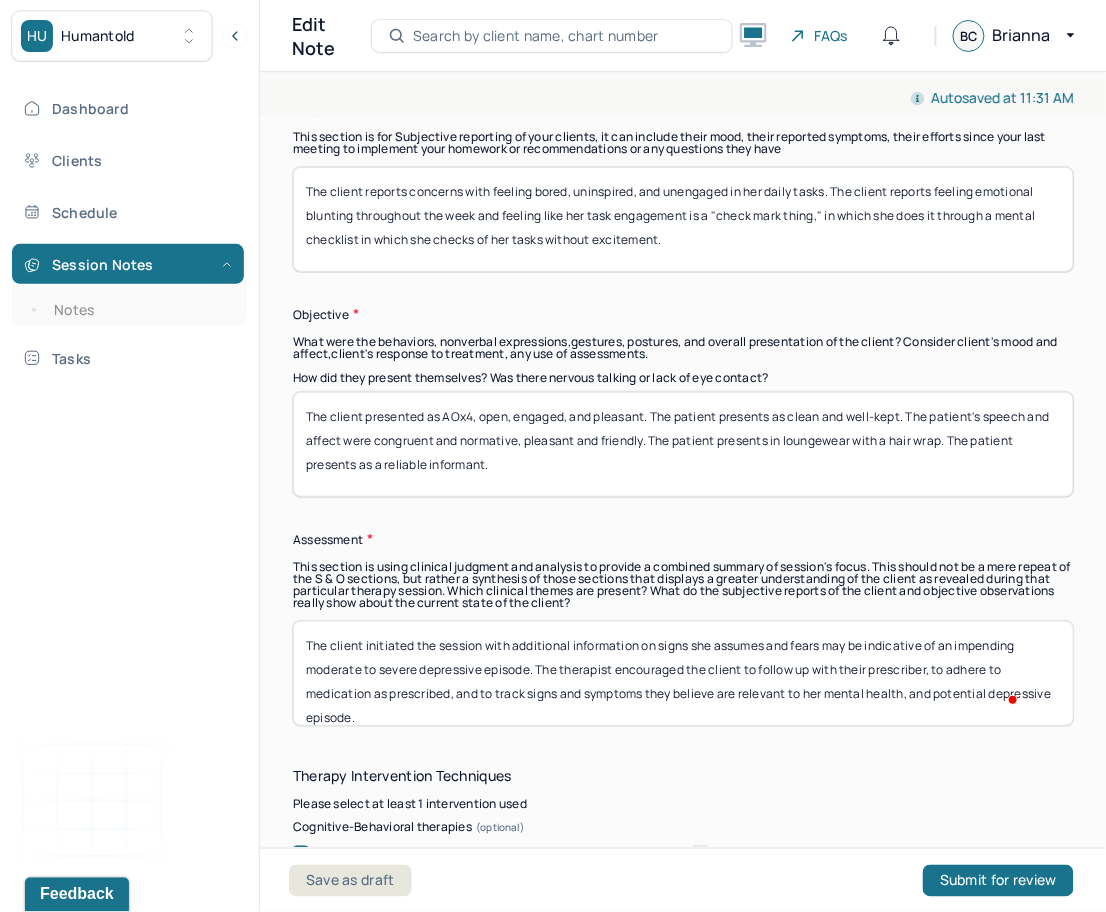 click on "The client initiated the session with additional information on signs she assumes and fears may be indicative of an impending moderate to severe depressive episode. The therapist encouraged the client to follow up with their prescriber, to adhere to medication as prescribed, and to track signs and symptoms they believe are relevant to her mental health, and potential depressive episode." at bounding box center [683, 673] 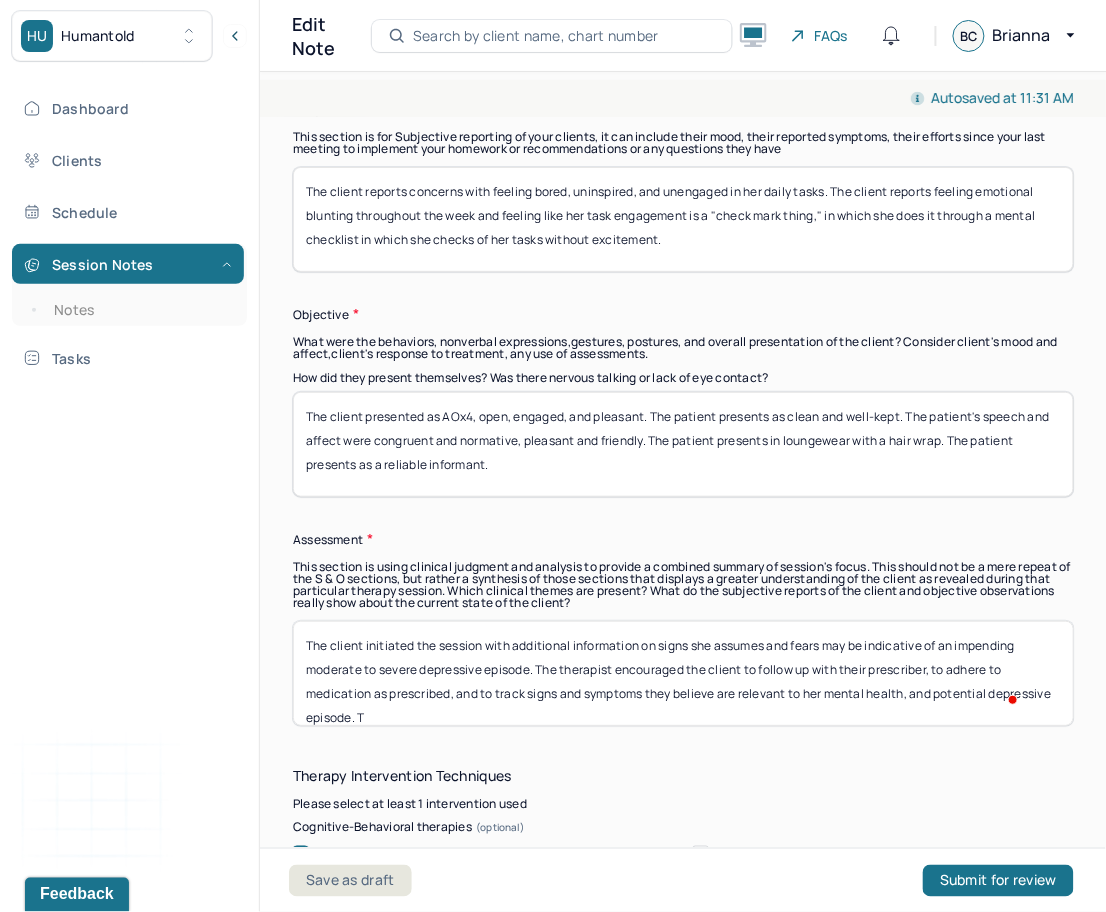 scroll, scrollTop: 2, scrollLeft: 0, axis: vertical 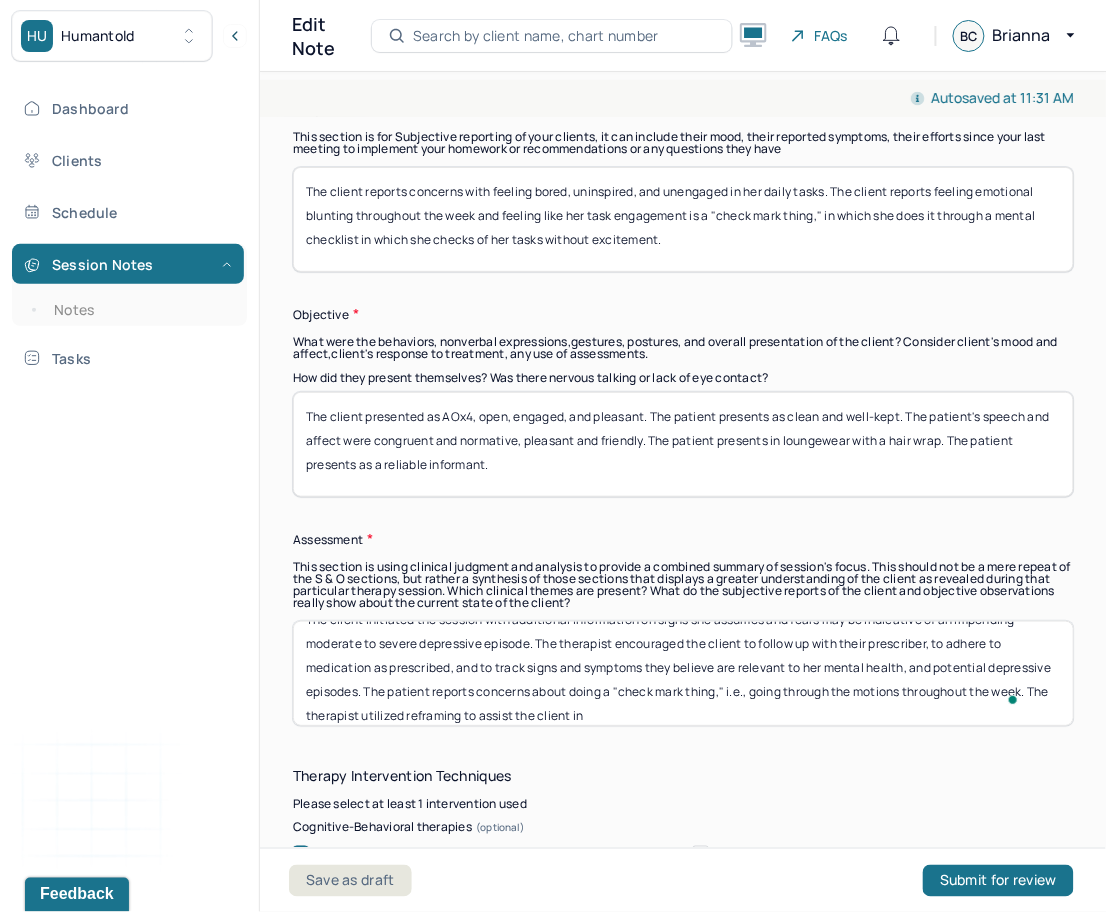 click on "The client initiated the session with additional information on signs she assumes and fears may be indicative of an impending moderate to severe depressive episode. The therapist encouraged the client to follow up with their prescriber, to adhere to medication as prescribed, and to track signs and symptoms they believe are relevant to her mental health, and potential depressive episode. The patient reports concerns about doing a "check mark thing" i.e., going through the motions throughout the week. The therapist utilized reframing to assist the client in" at bounding box center [683, 673] 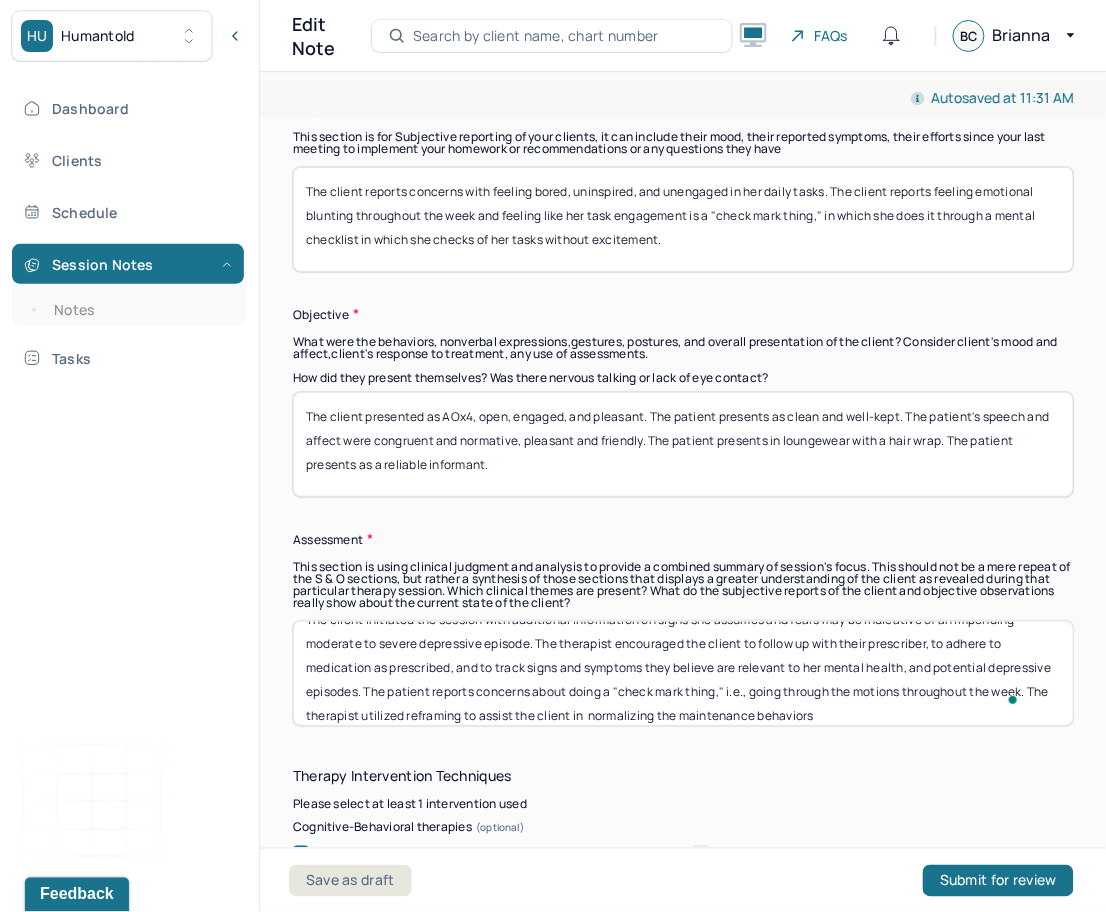 scroll, scrollTop: 1533, scrollLeft: 0, axis: vertical 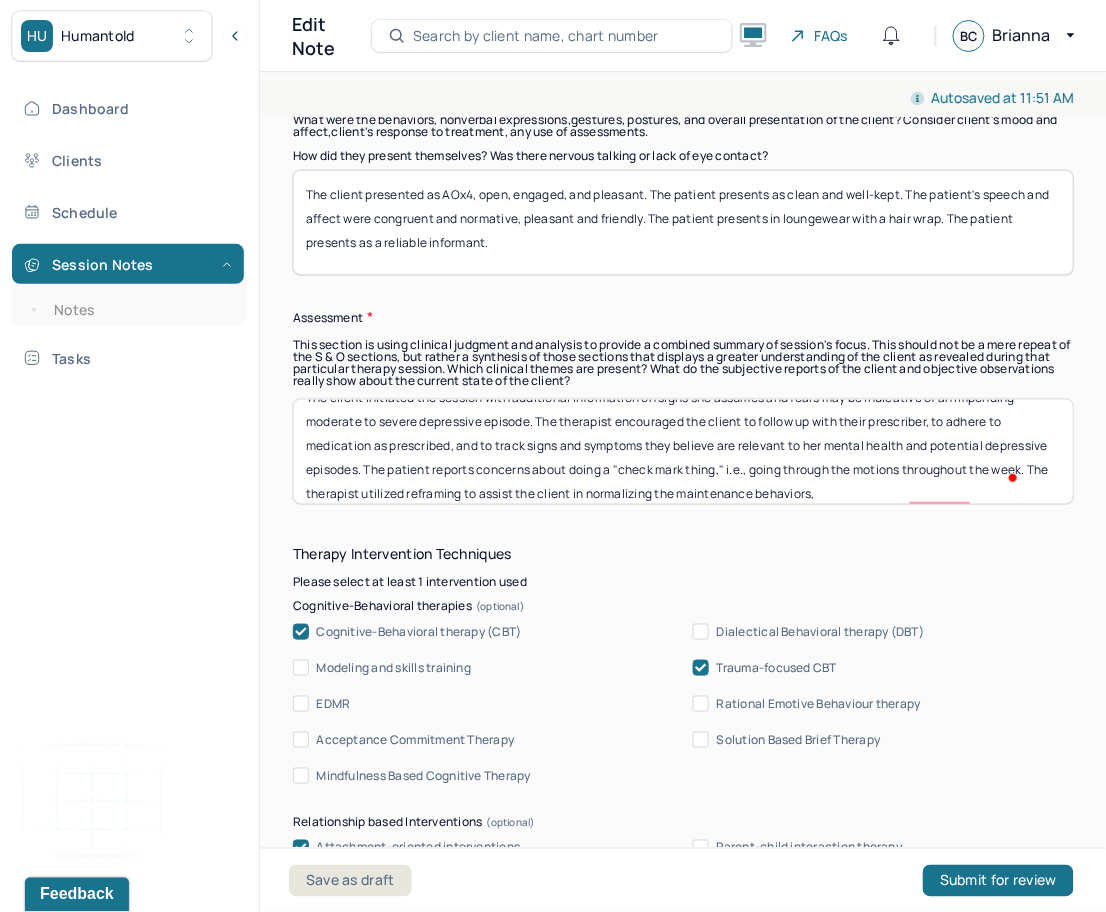 click on "The client initiated the session with additional information on signs she assumes and fears may be indicative of an impending moderate to severe depressive episode. The therapist encouraged the client to follow up with their prescriber, to adhere to medication as prescribed, and to track signs and symptoms they believe are relevant to her mental health and potential depressive episodes. The patient reports concerns about doing a "check mark thing," i.e., going through the motions throughout the week. The therapist utilized reframing to assist the client in  normalizing the maintenance behaviors," at bounding box center (683, 451) 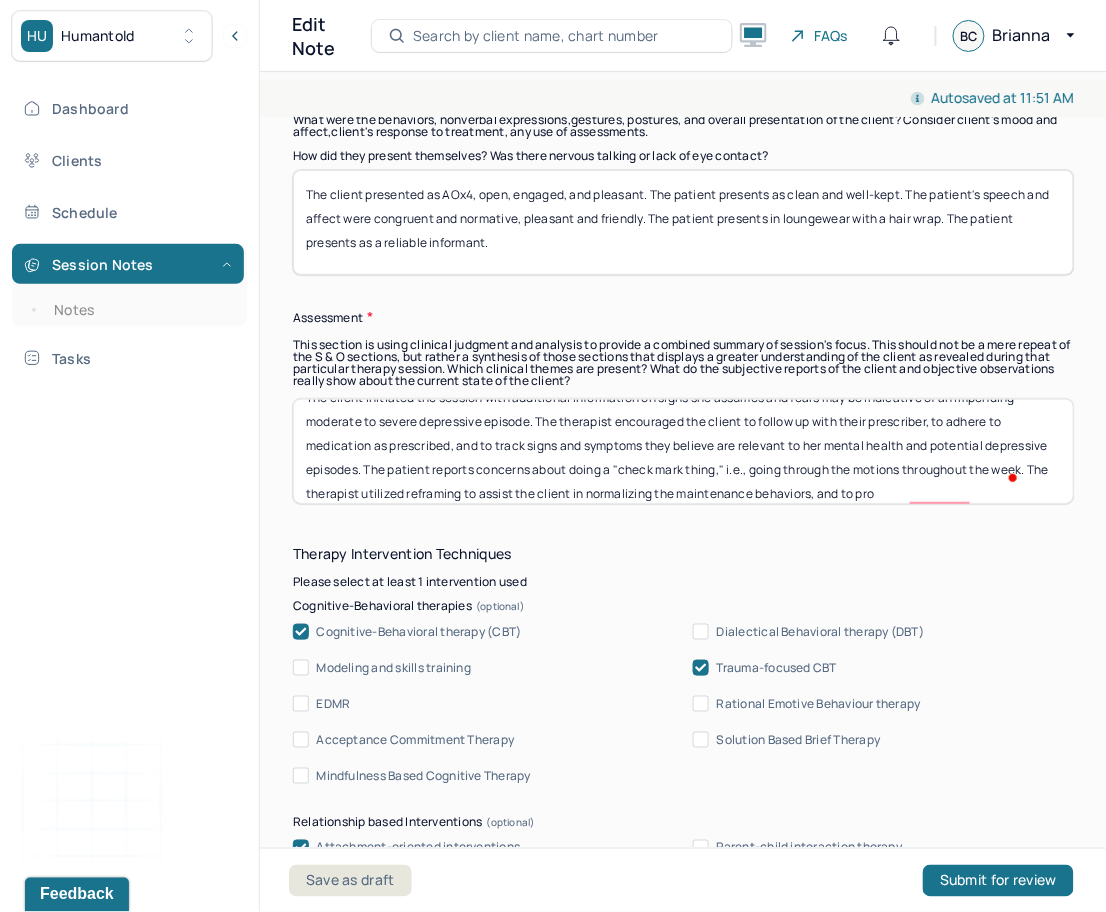 scroll, scrollTop: 50, scrollLeft: 0, axis: vertical 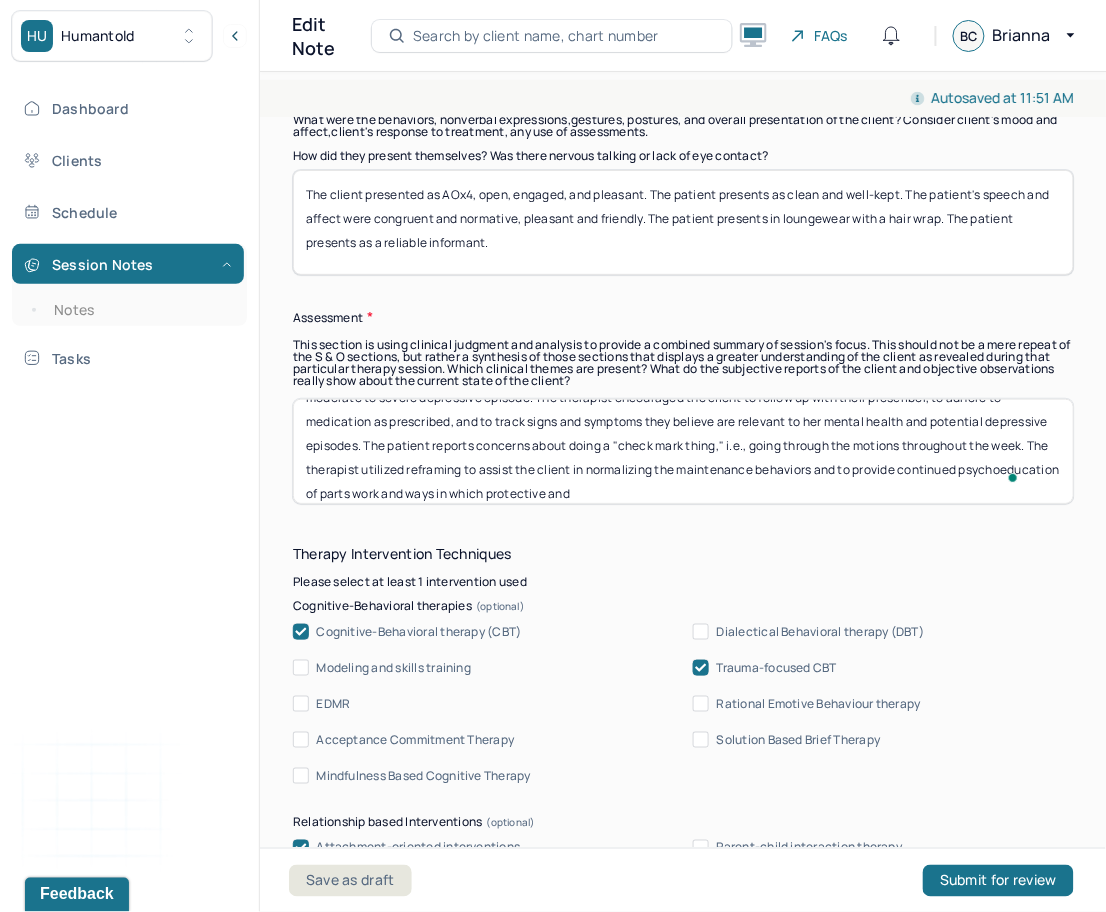 click on "The client initiated the session with additional information on signs she assumes and fears may be indicative of an impending moderate to severe depressive episode. The therapist encouraged the client to follow up with their prescriber, to adhere to medication as prescribed, and to track signs and symptoms they believe are relevant to her mental health and potential depressive episodes. The patient reports concerns about doing a "check mark thing," i.e., going through the motions throughout the week. The therapist utilized reframing to assist the client in  normalizing the maintenance behaviors,  and to provide continued psychoeducation of parts work and ways in which protective and" at bounding box center [683, 451] 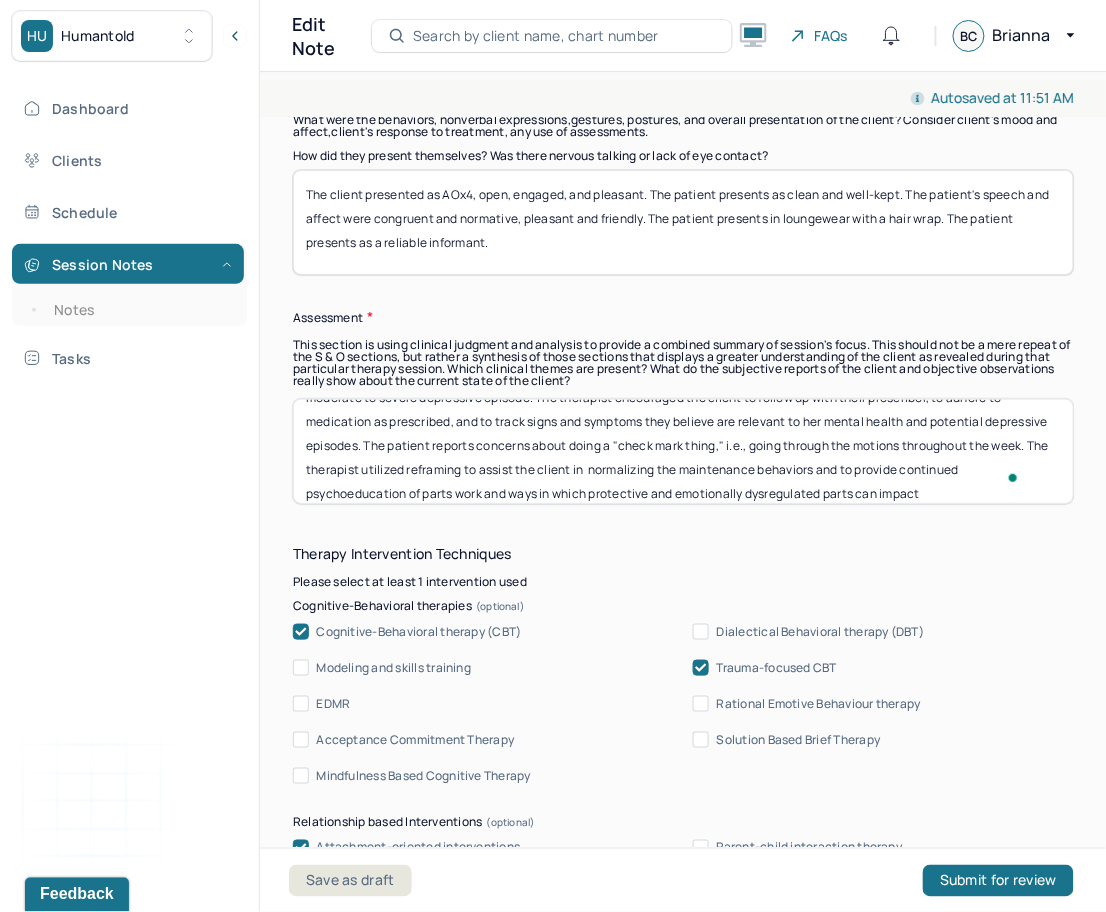scroll, scrollTop: 74, scrollLeft: 0, axis: vertical 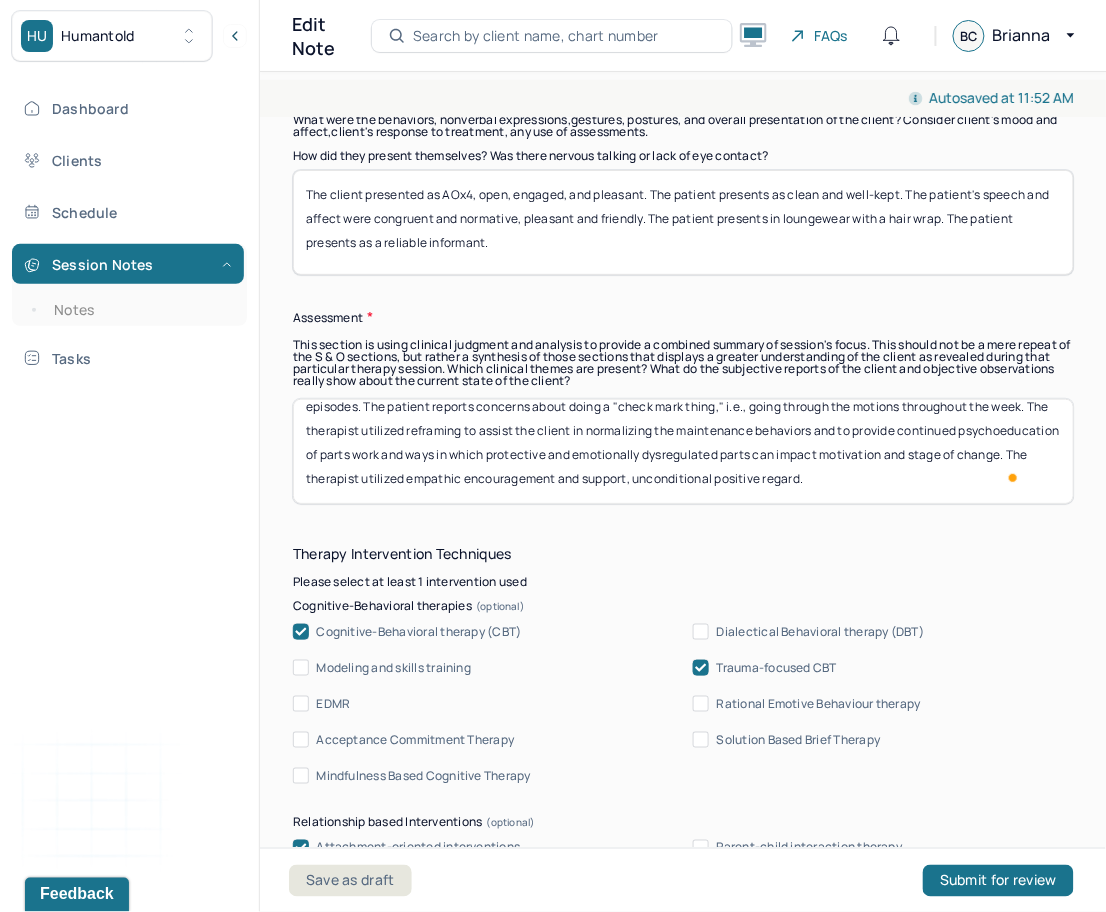 click on "The client initiated the session with additional information on signs she assumes and fears may be indicative of an impending moderate to severe depressive episode. The therapist encouraged the client to follow up with their prescriber, to adhere to medication as prescribed, and to track signs and symptoms they believe are relevant to her mental health and potential depressive episodes. The patient reports concerns about doing a "check mark thing," i.e., going through the motions throughout the week. The therapist utilized reframing to assist the client in normalizing the maintenance behaviors and to provide continued psychoeducation of parts work and ways in which protective and emotionally dysregulated parts can impact motivation and stage of change. The therapist utilized empathic encouragement and support, unconditional posiivt regard." at bounding box center (683, 451) 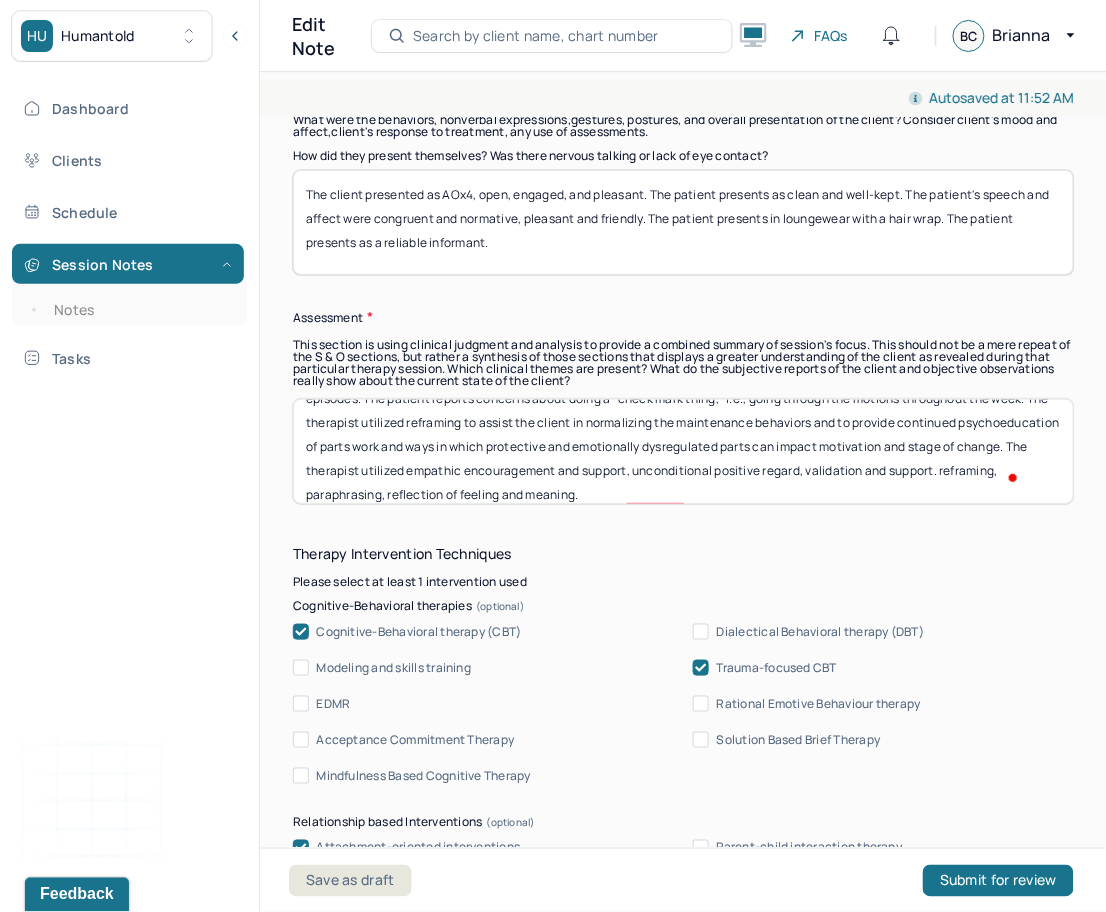 scroll, scrollTop: 1760, scrollLeft: 0, axis: vertical 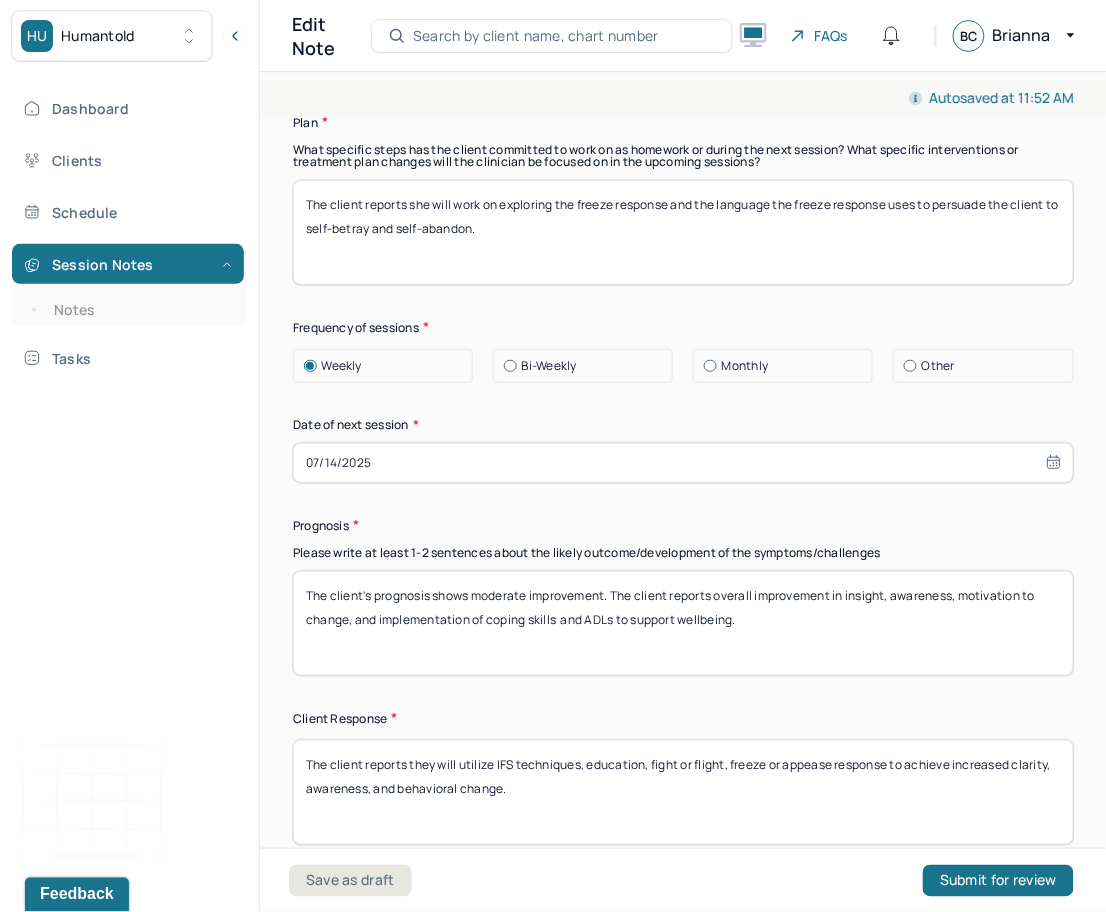 type on "The client initiated the session with additional information on signs she assumes and fears may be indicative of an impending moderate to severe depressive episode. The therapist encouraged the client to follow up with their prescriber, to adhere to medication as prescribed, and to track signs and symptoms they believe are relevant to her mental health and potential depressive episodes. The patient reports concerns about doing a "check mark thing," i.e., going through the motions throughout the week. The therapist utilized reframing to assist the client in normalizing the maintenance behaviors and to provide continued psychoeducation of parts work and ways in which protective and emotionally dysregulated parts can impact motivation and stage of change. The therapist utilized empathic encouragement and support, unconditional positive regard, validation and support. reframing, paraphrasing, reflection of feeling and meaning." 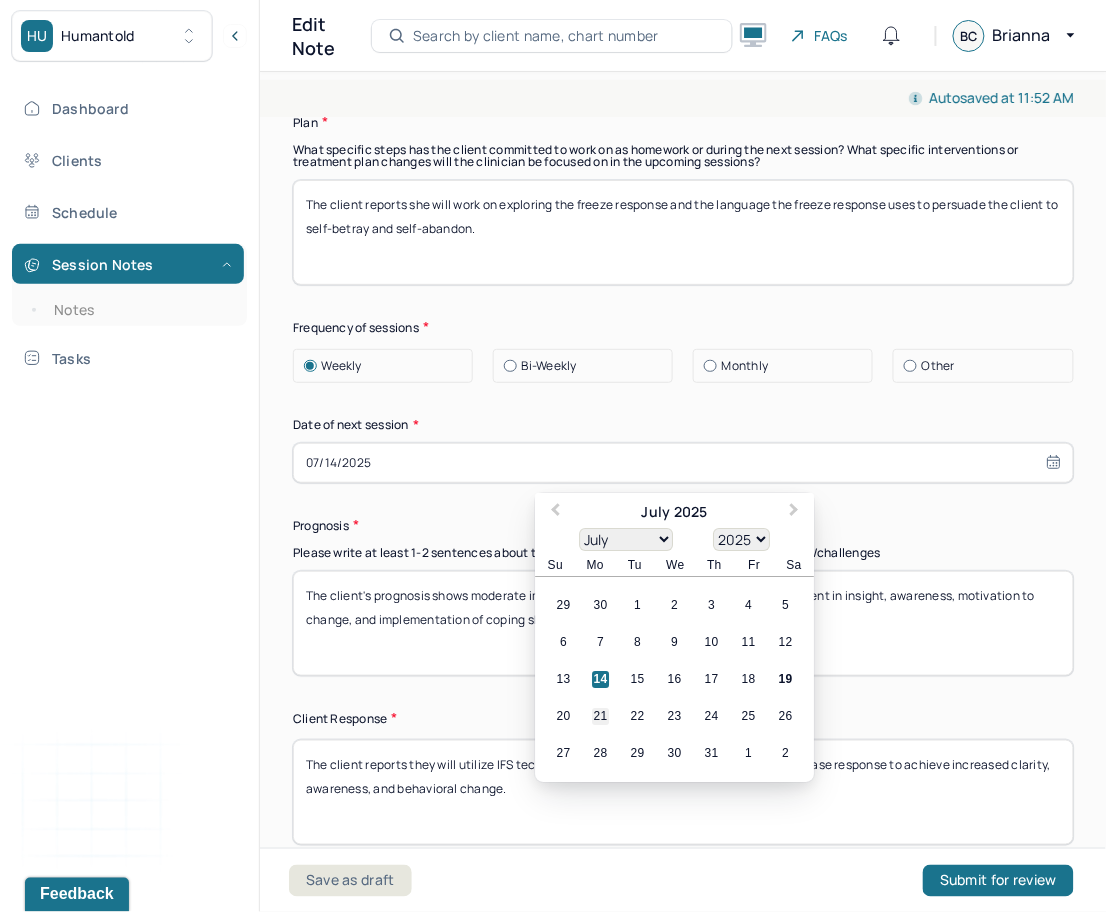 click on "21" at bounding box center [600, 716] 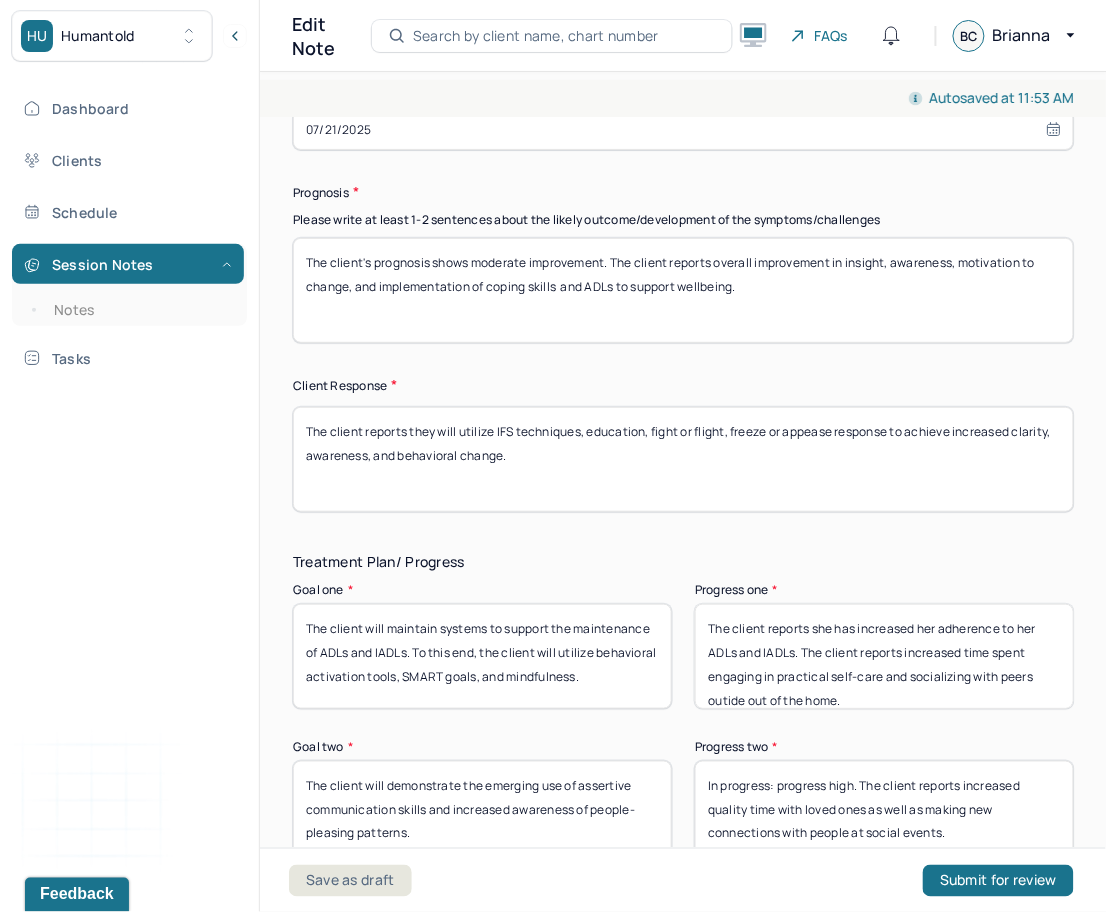 click on "The client's prognosis shows moderate improvement. The client reports overall improvement in insight, awareness, motivation to change, and implementation of coping skills  and ADLs to support wellbeing." at bounding box center [683, 290] 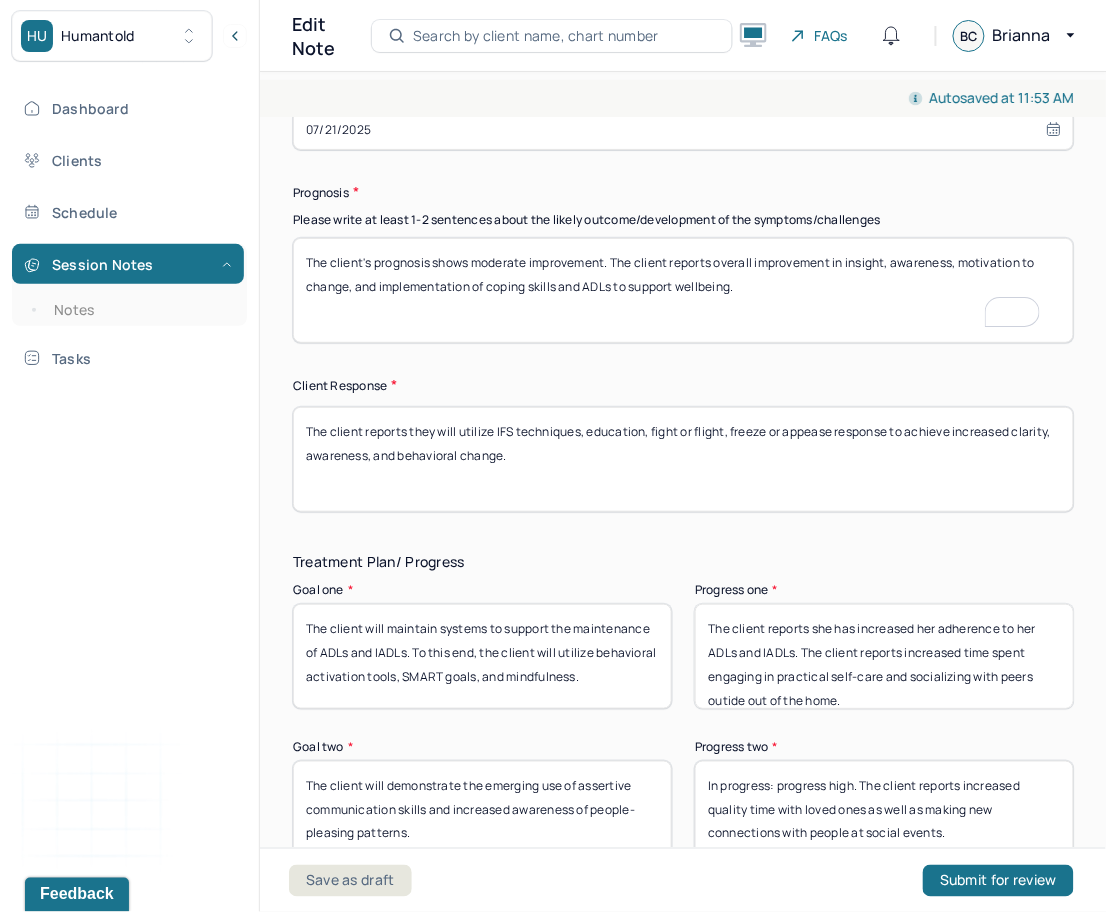 click on "The client's prognosis shows moderate improvement. The client reports overall improvement in insight, awareness, motivation to change, and implementation of coping skills and ADLs to support wellbeing." at bounding box center [683, 290] 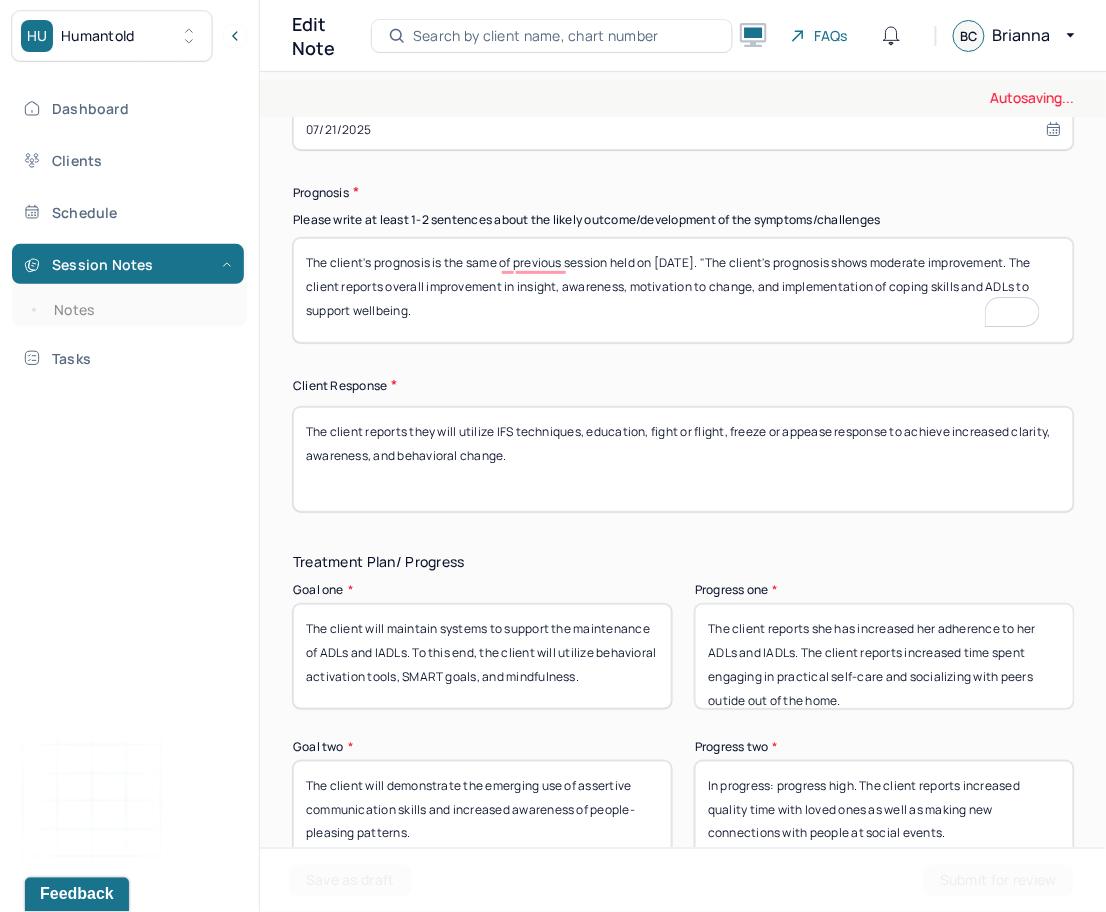 click on "The client's prognosis is the same of previous session held on 0The client's prognosis shows moderate improvement. The client reports overall improvement in insight, awareness, motivation to change, and implementation of coping skills and ADLs to support wellbeing." at bounding box center (683, 290) 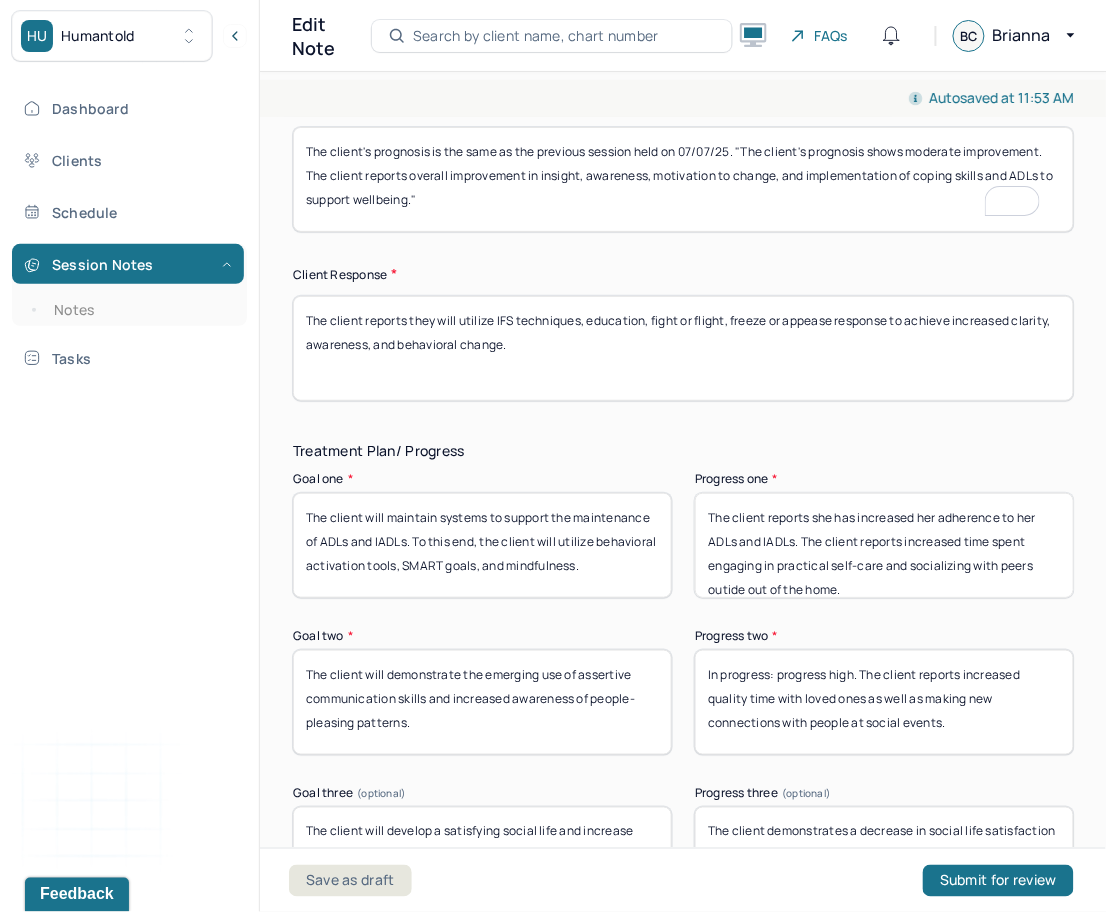 type on "The client's prognosis is the same as the previous session held on 07/07/25. "The client's prognosis shows moderate improvement. The client reports overall improvement in insight, awareness, motivation to change, and implementation of coping skills and ADLs to support wellbeing."" 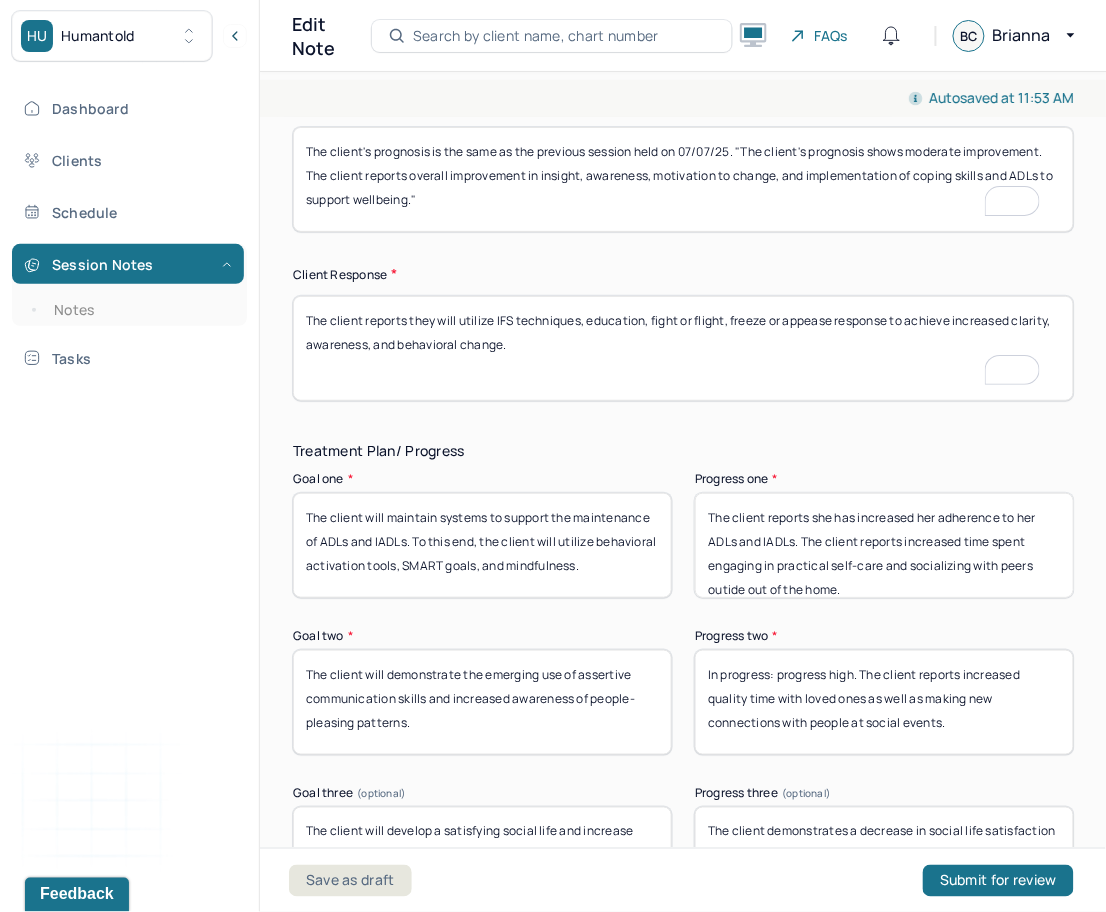 drag, startPoint x: 604, startPoint y: 338, endPoint x: 563, endPoint y: 361, distance: 47.010635 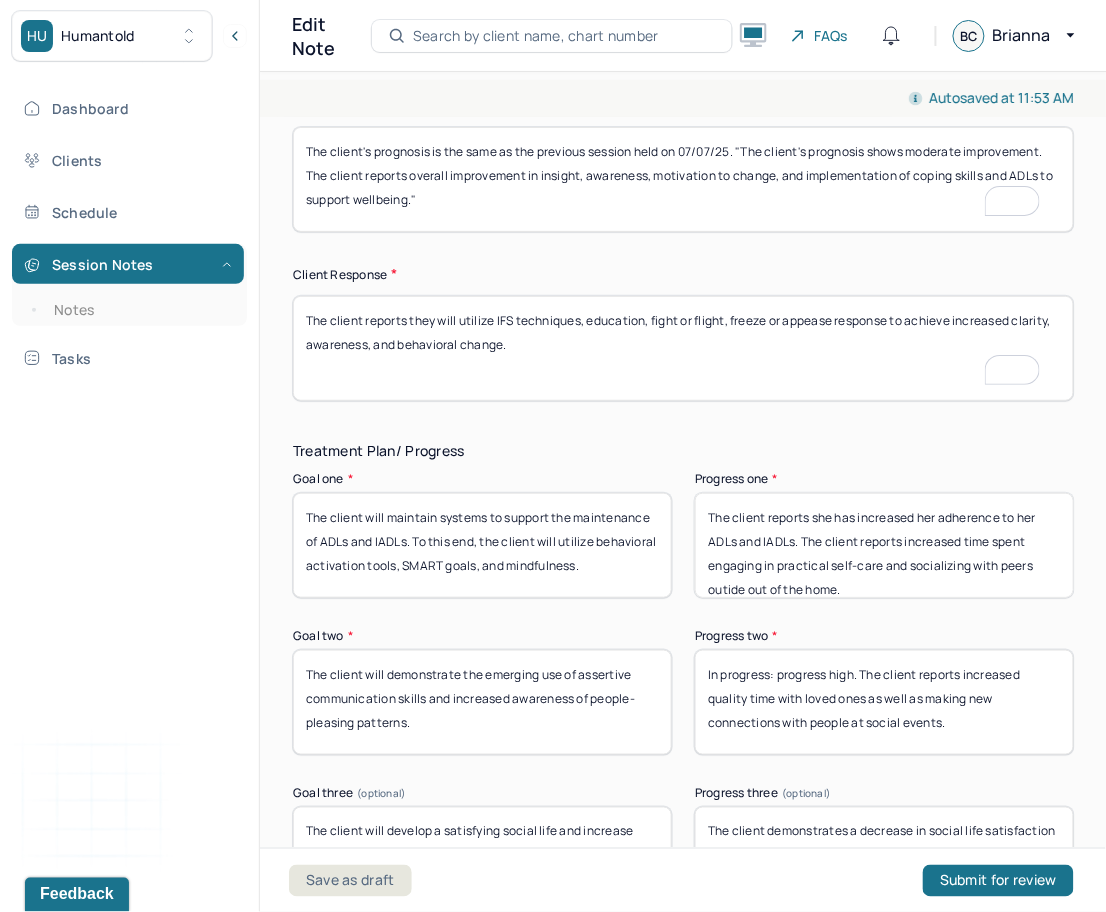click on "The client reports they will utilize IFS techniques, education, fight or flight, freeze or appease response to achieve increased clarity, awareness, and behavioral change." at bounding box center (683, 348) 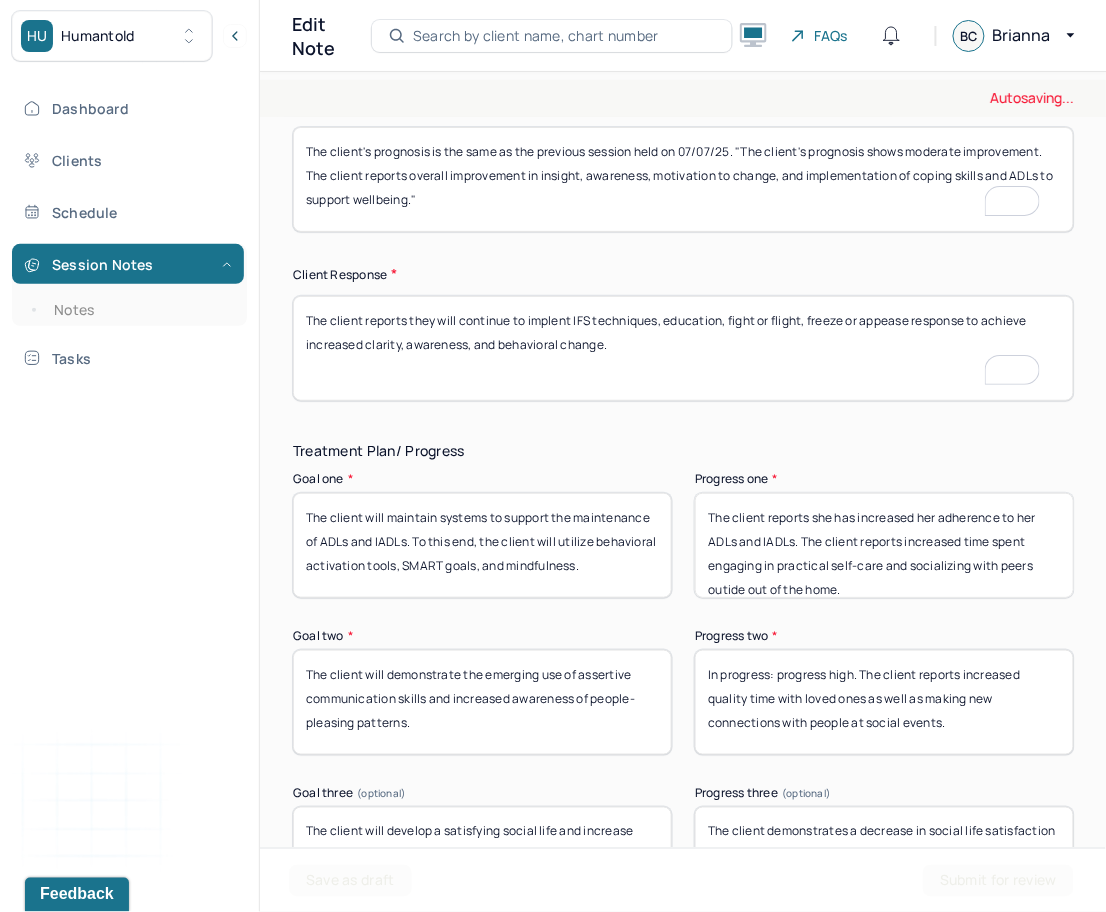 click on "The client reports they will utilize IFS techniques, education, fight or flight, freeze or appease response to achieve increased clarity, awareness, and behavioral change." at bounding box center (683, 348) 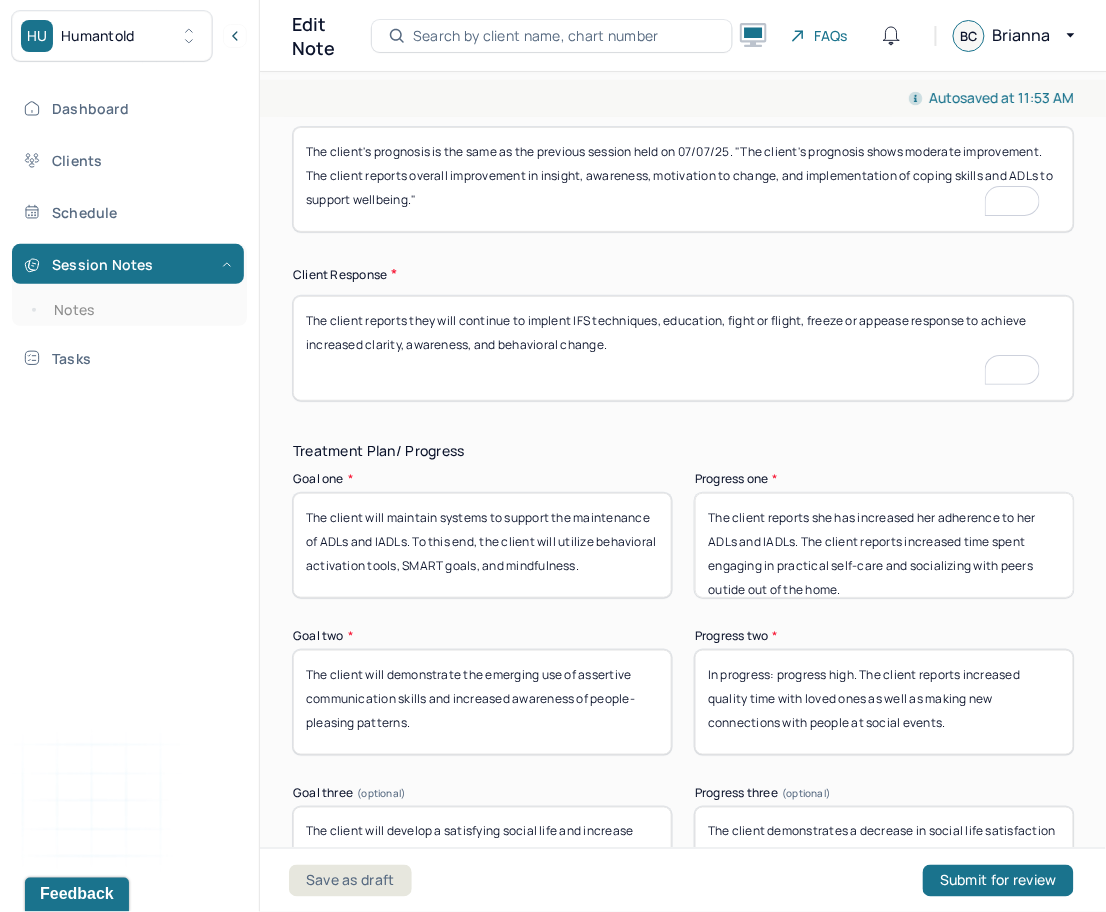 drag, startPoint x: 563, startPoint y: 314, endPoint x: 602, endPoint y: 314, distance: 39 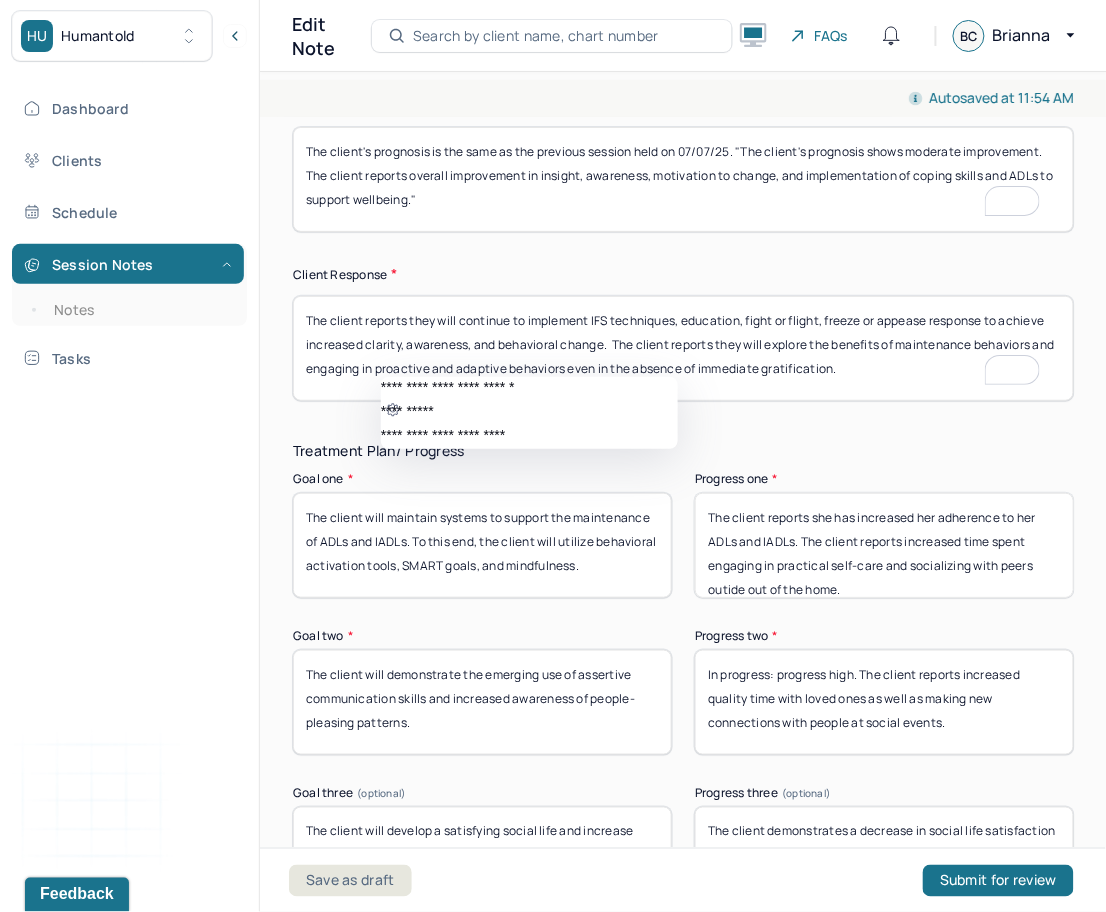 click on "The client reports they will continue to implement IFS techniques, education, fight or flight, freeze or appease response to achieve increased clarity, awareness, and behavioral change.  The client reports they will explore the benefits of maintenance behaviors and engaging in proactive and adaptive behaviors even in the absence of immediate gratification." at bounding box center (683, 348) 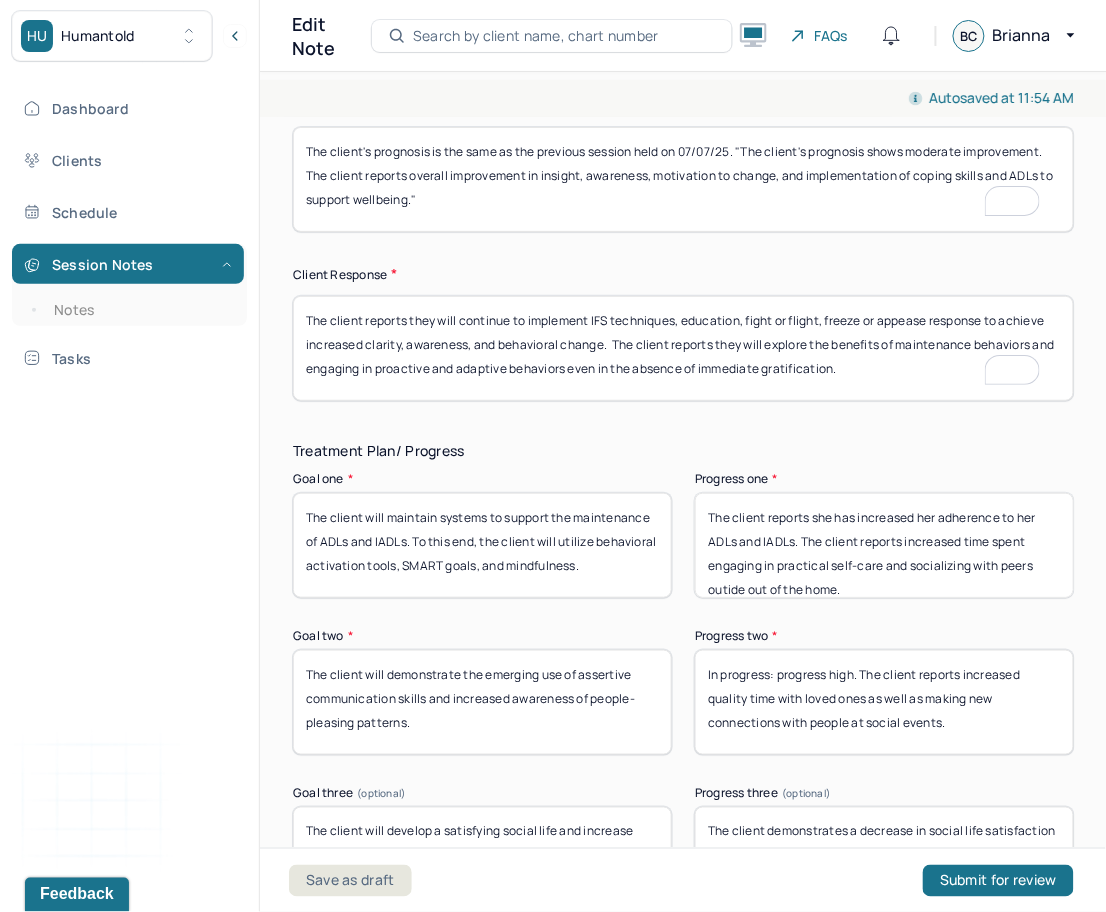 scroll, scrollTop: 3280, scrollLeft: 0, axis: vertical 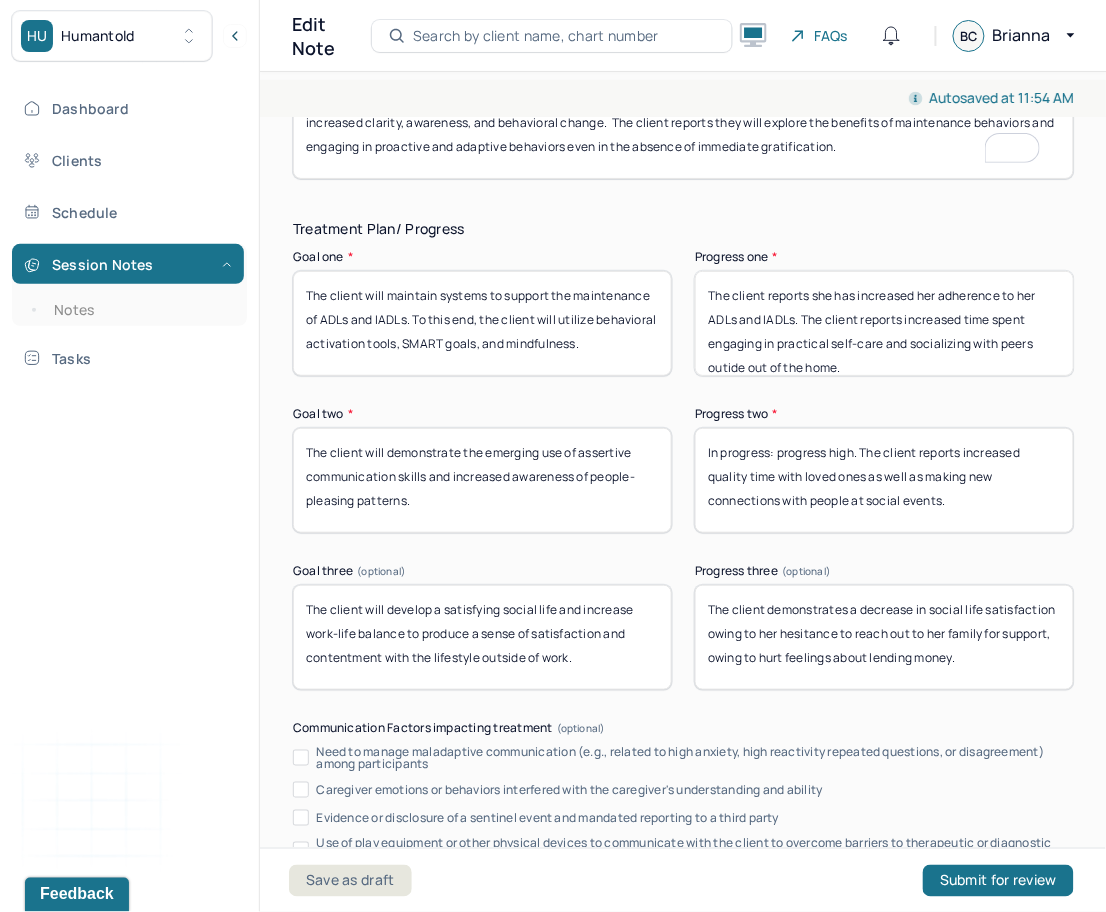 click on "The client reports they will continue to implement IFS techniques, education, fight or flight, freeze or appease response to achieve increased clarity, awareness, and behavioral change.  The client reports they will explore the benefits of maintenance behaviors and engaging in proactive and adaptive behaviors even in the absence of immediate gratification." at bounding box center (683, 126) 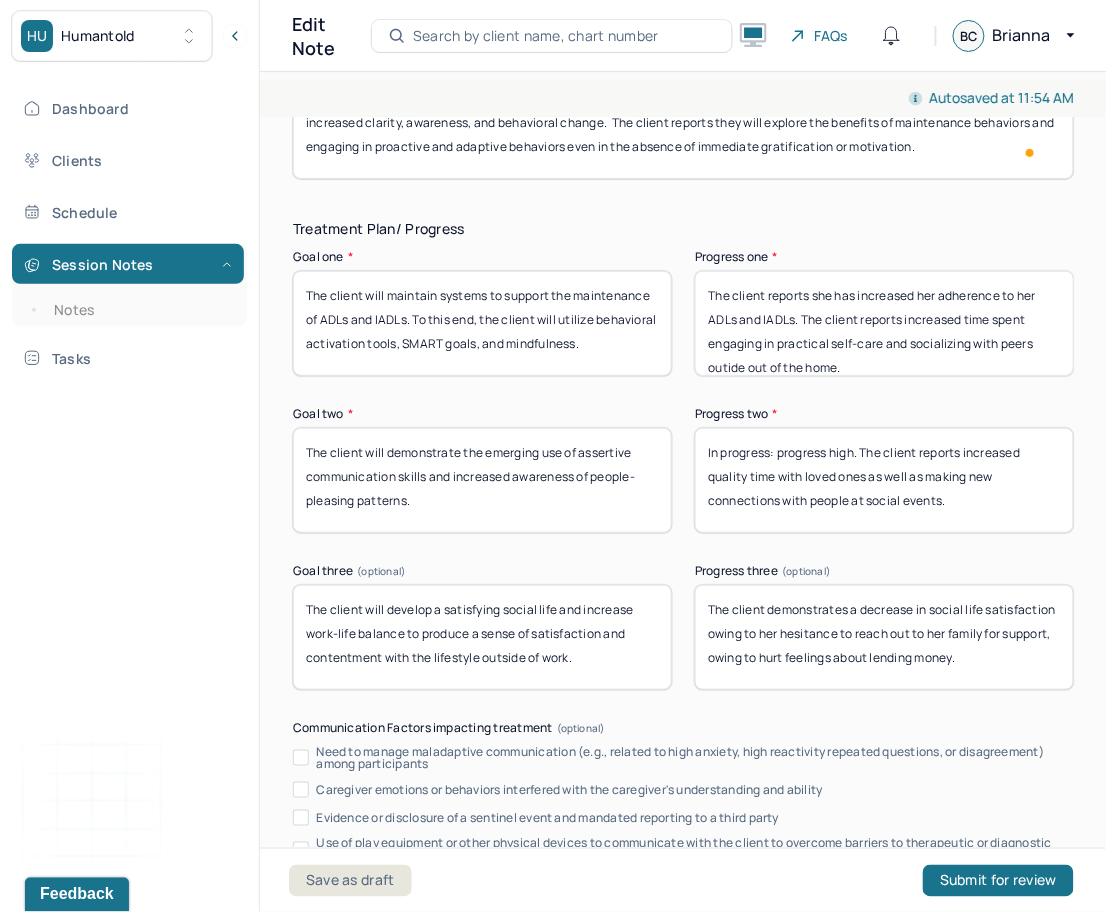 scroll, scrollTop: 16, scrollLeft: 0, axis: vertical 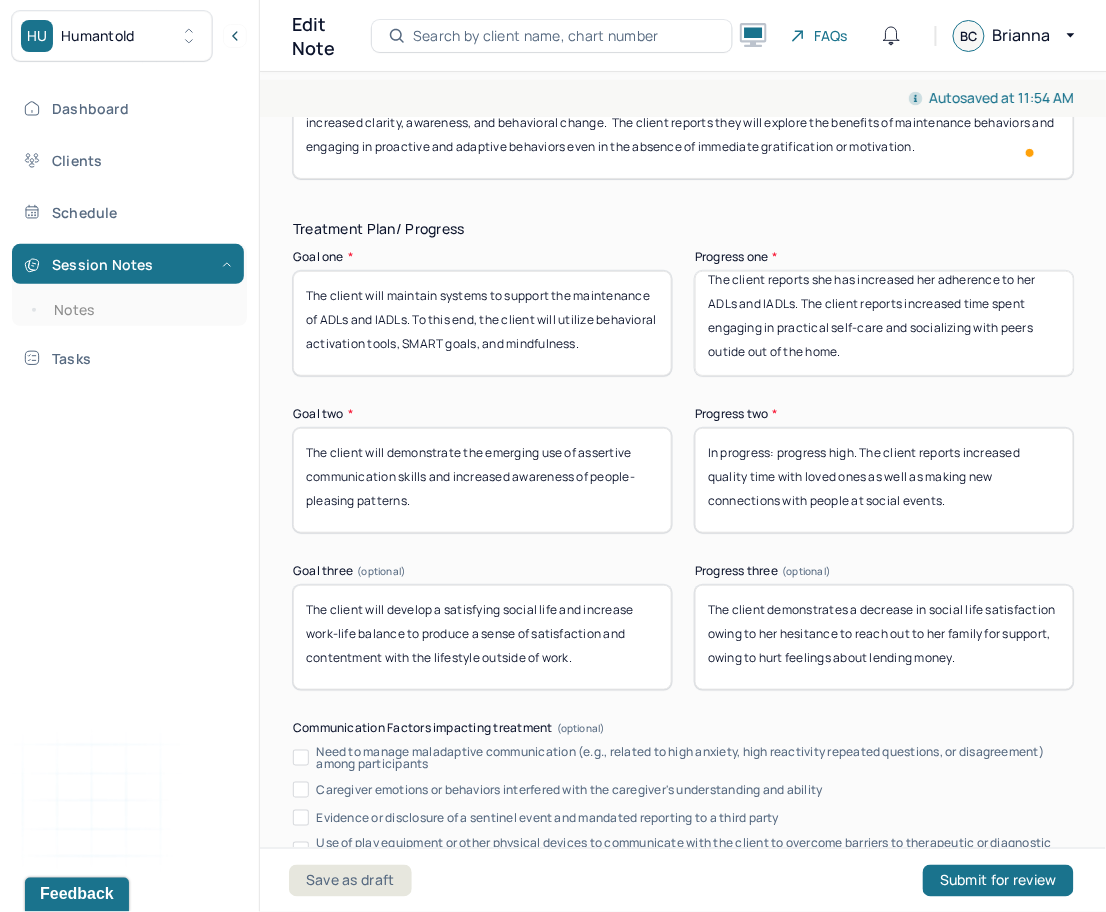 type on "The client reports they will continue to implement IFS techniques, education, fight or flight, freeze or appease response to achieve increased clarity, awareness, and behavioral change.  The client reports they will explore the benefits of maintenance behaviors and engaging in proactive and adaptive behaviors even in the absence of immediate gratification or motivation." 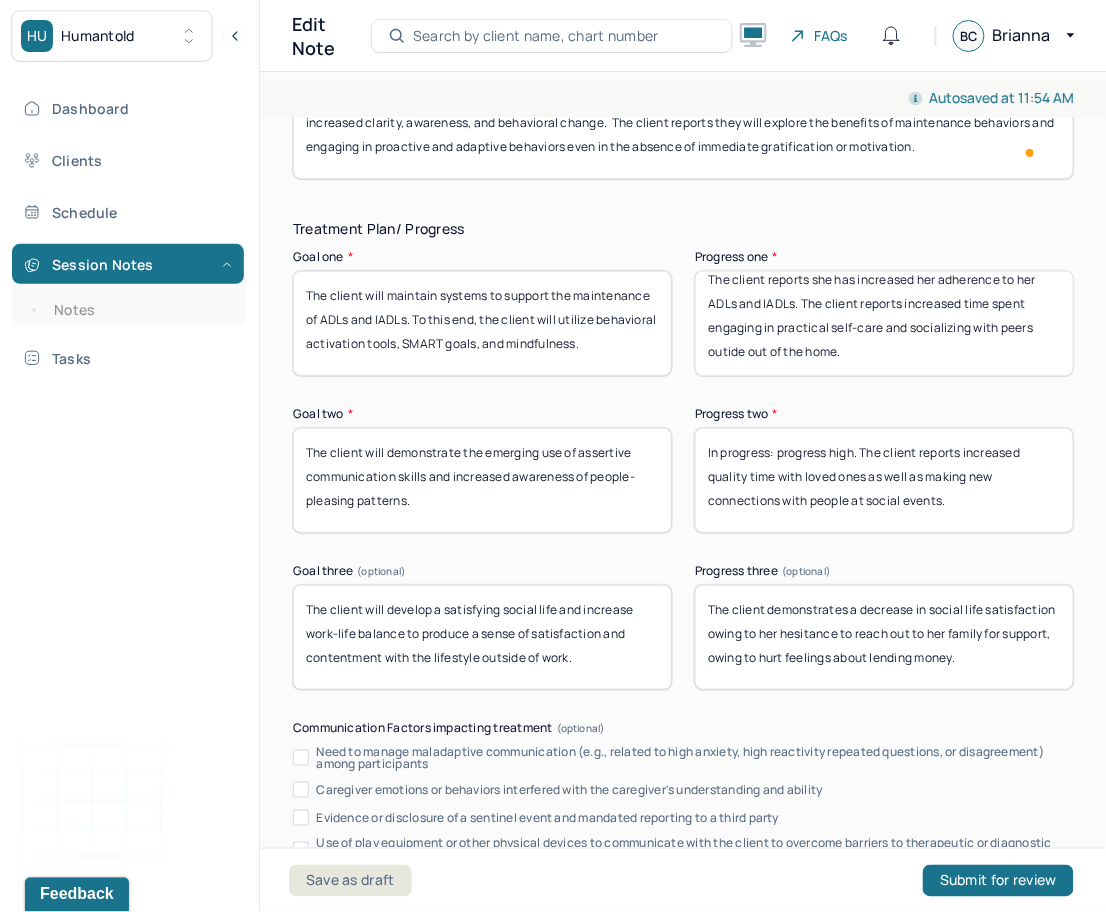 scroll, scrollTop: 0, scrollLeft: 0, axis: both 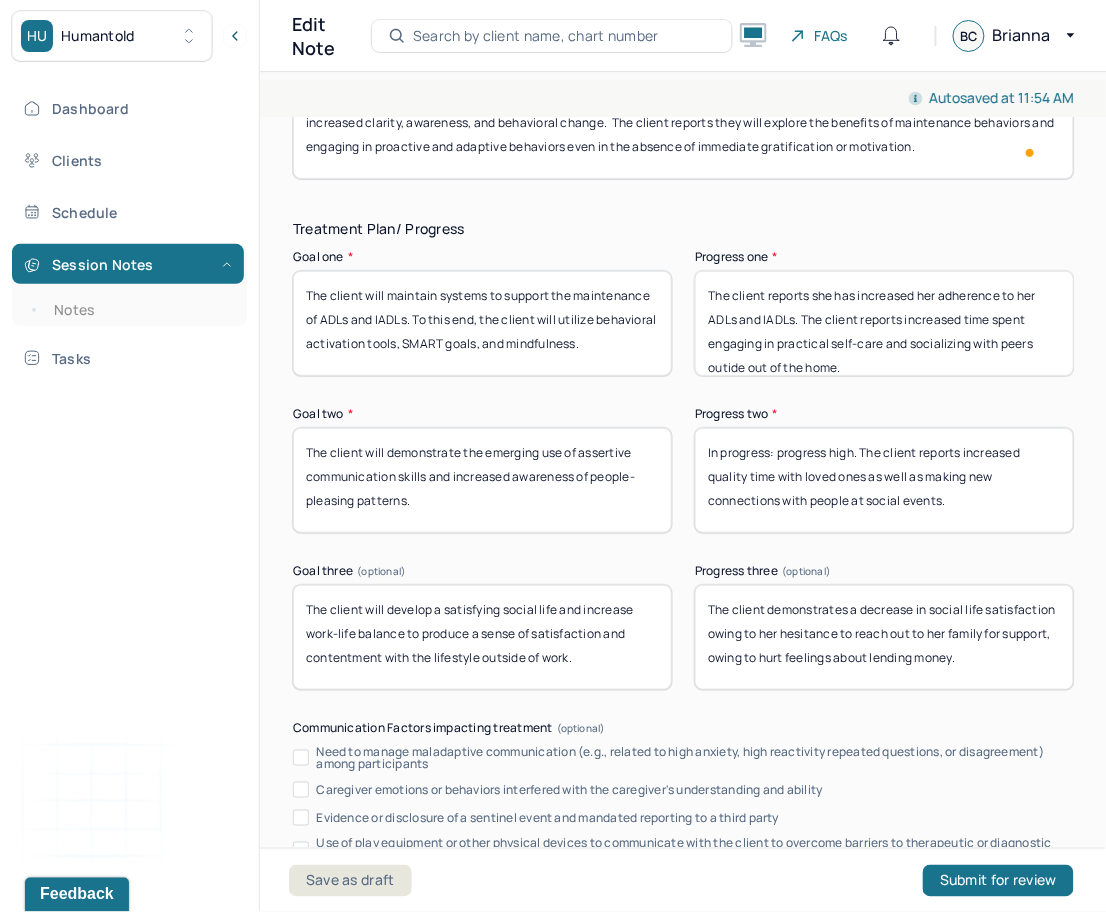 drag, startPoint x: 920, startPoint y: 364, endPoint x: 515, endPoint y: 198, distance: 437.69968 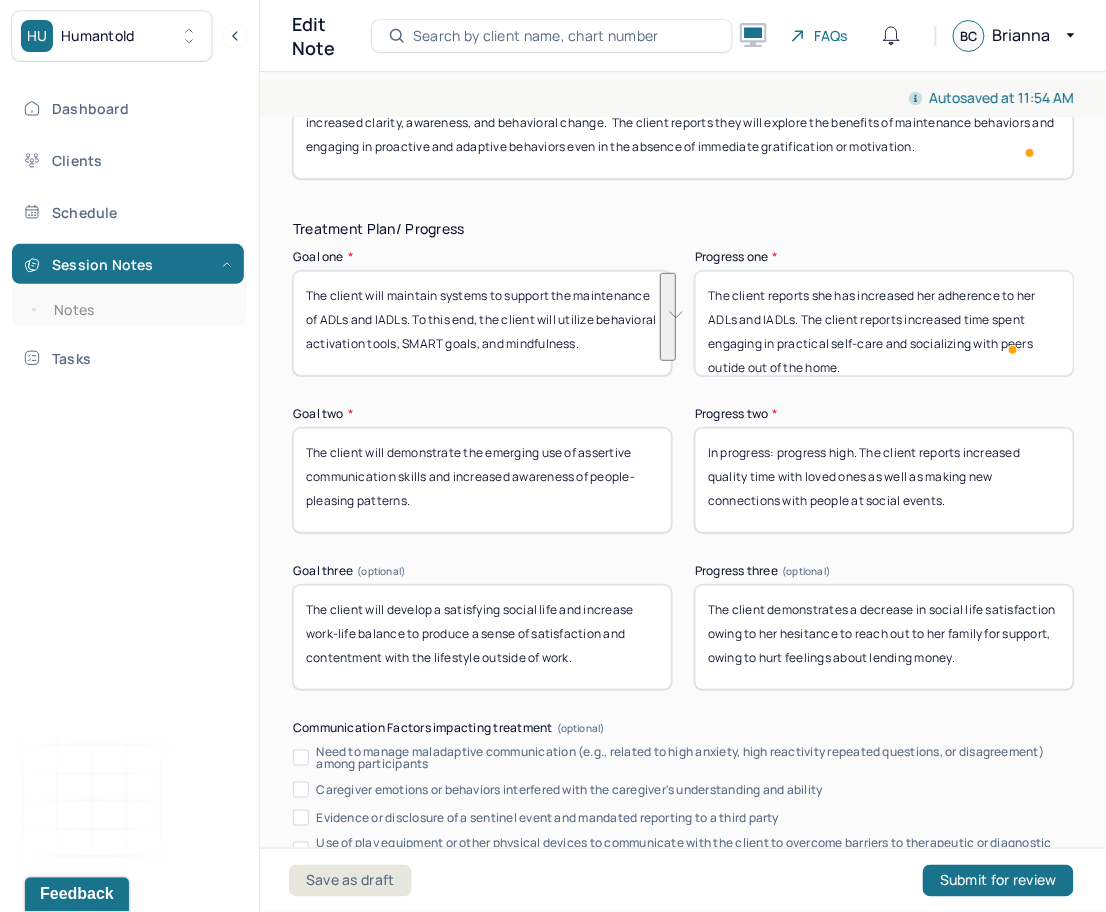 click on "Dashboard Clients Schedule Session Notes Notes Tasks BC Brianna   Campbell provider   Logout" at bounding box center [129, 477] 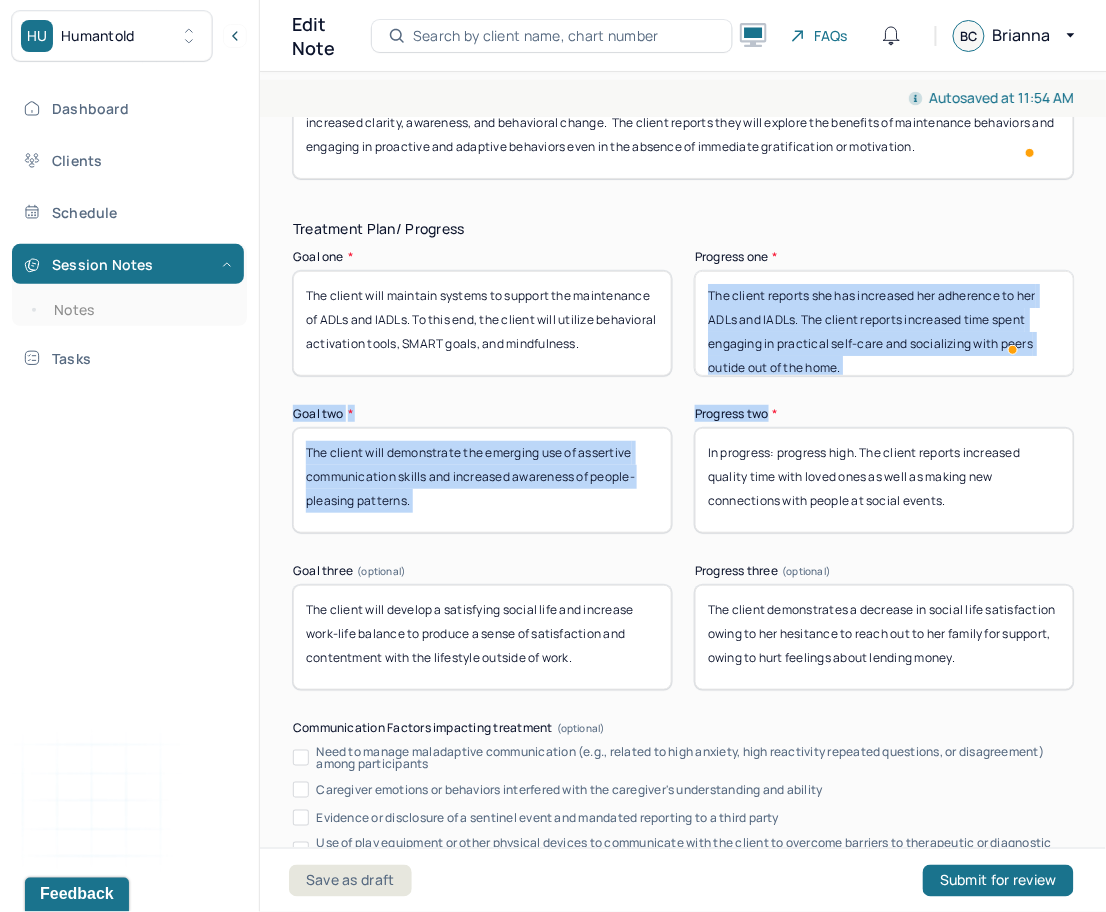 scroll, scrollTop: 16, scrollLeft: 0, axis: vertical 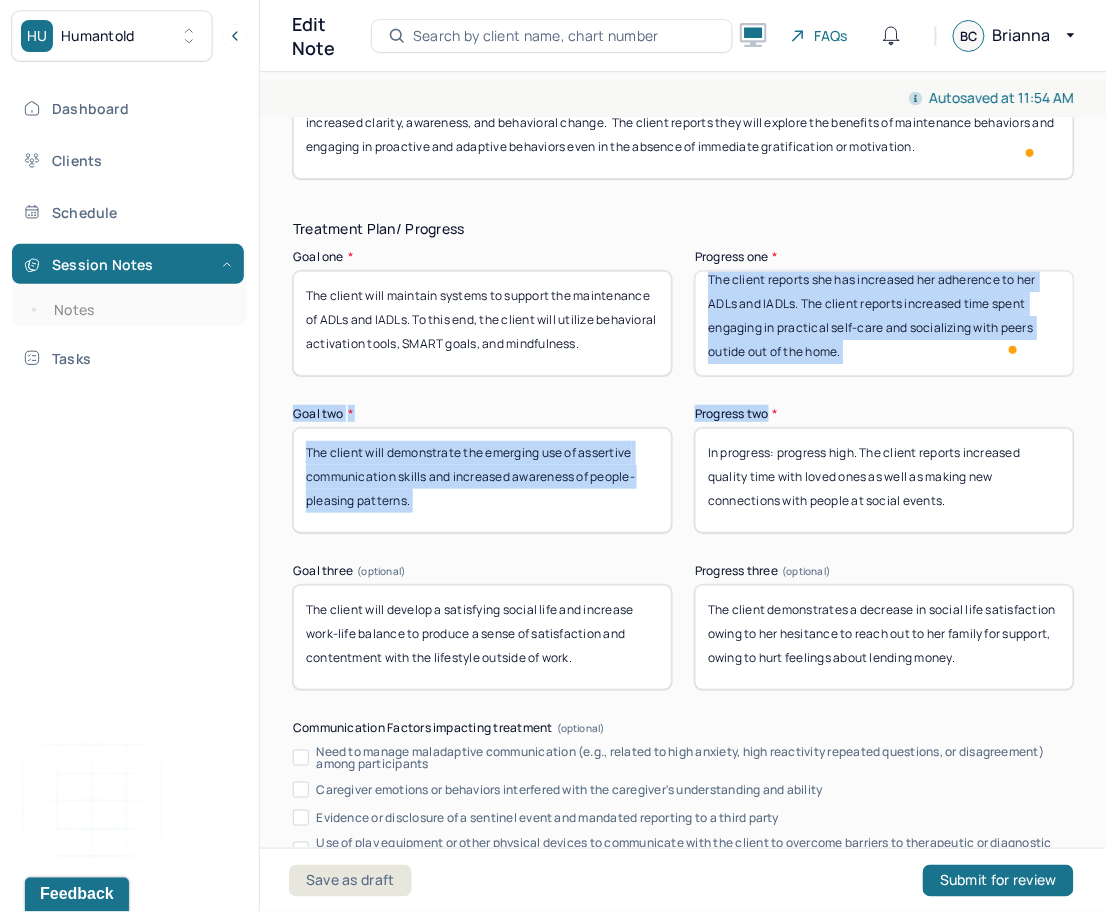 drag, startPoint x: 903, startPoint y: 381, endPoint x: 833, endPoint y: 352, distance: 75.76939 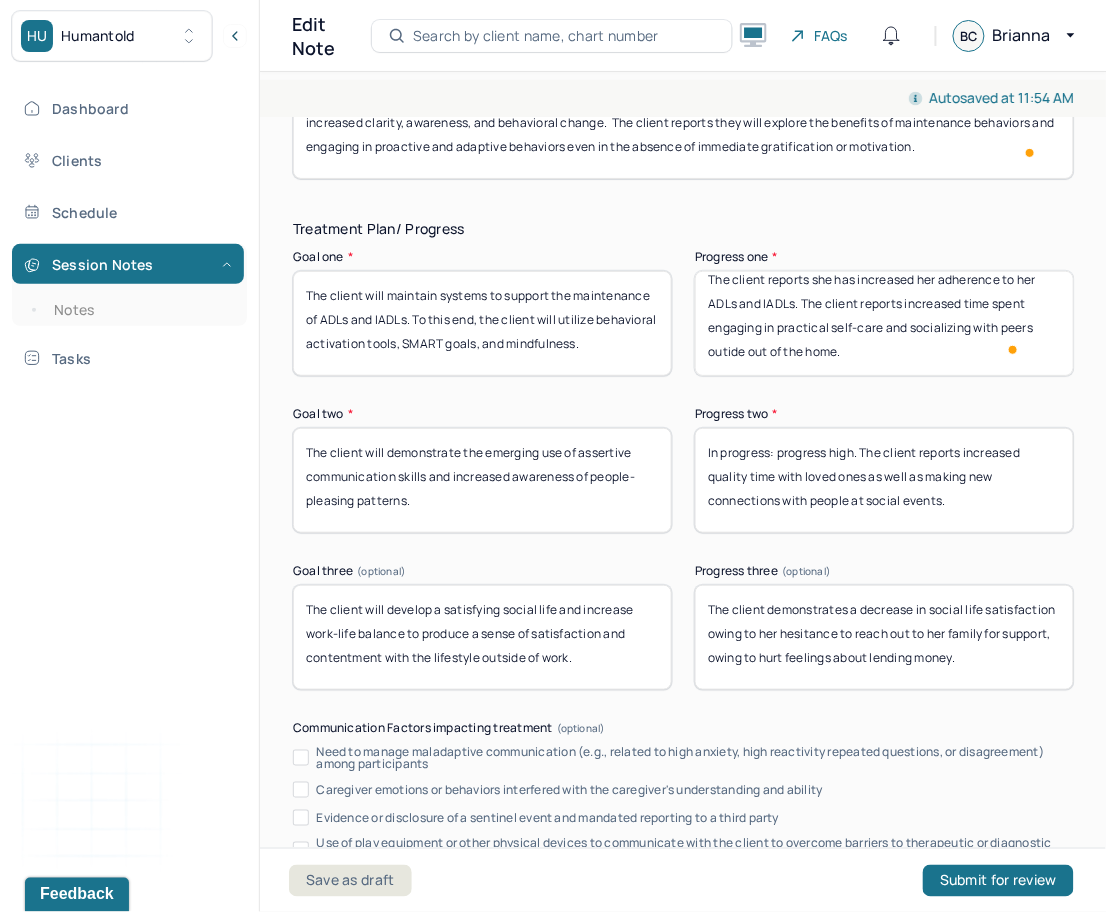 scroll, scrollTop: 0, scrollLeft: 0, axis: both 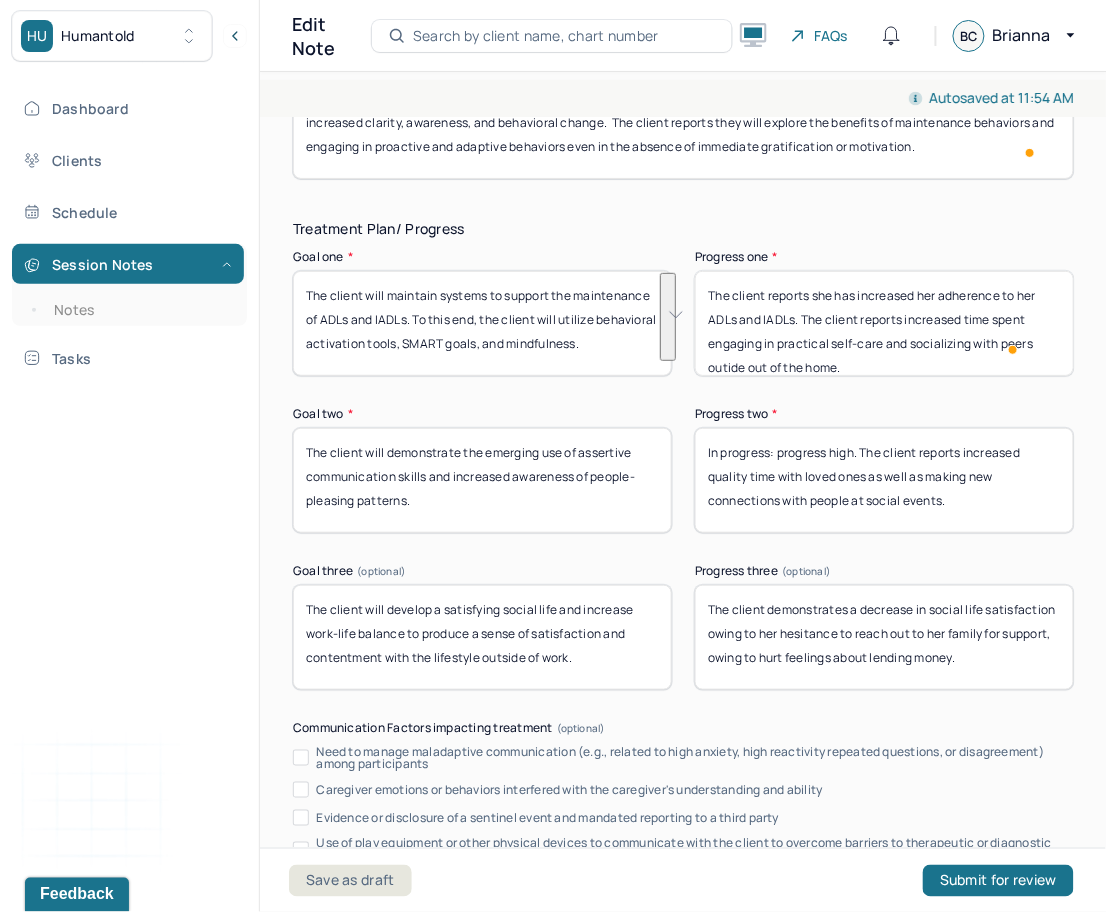 drag, startPoint x: 890, startPoint y: 355, endPoint x: 683, endPoint y: 285, distance: 218.51544 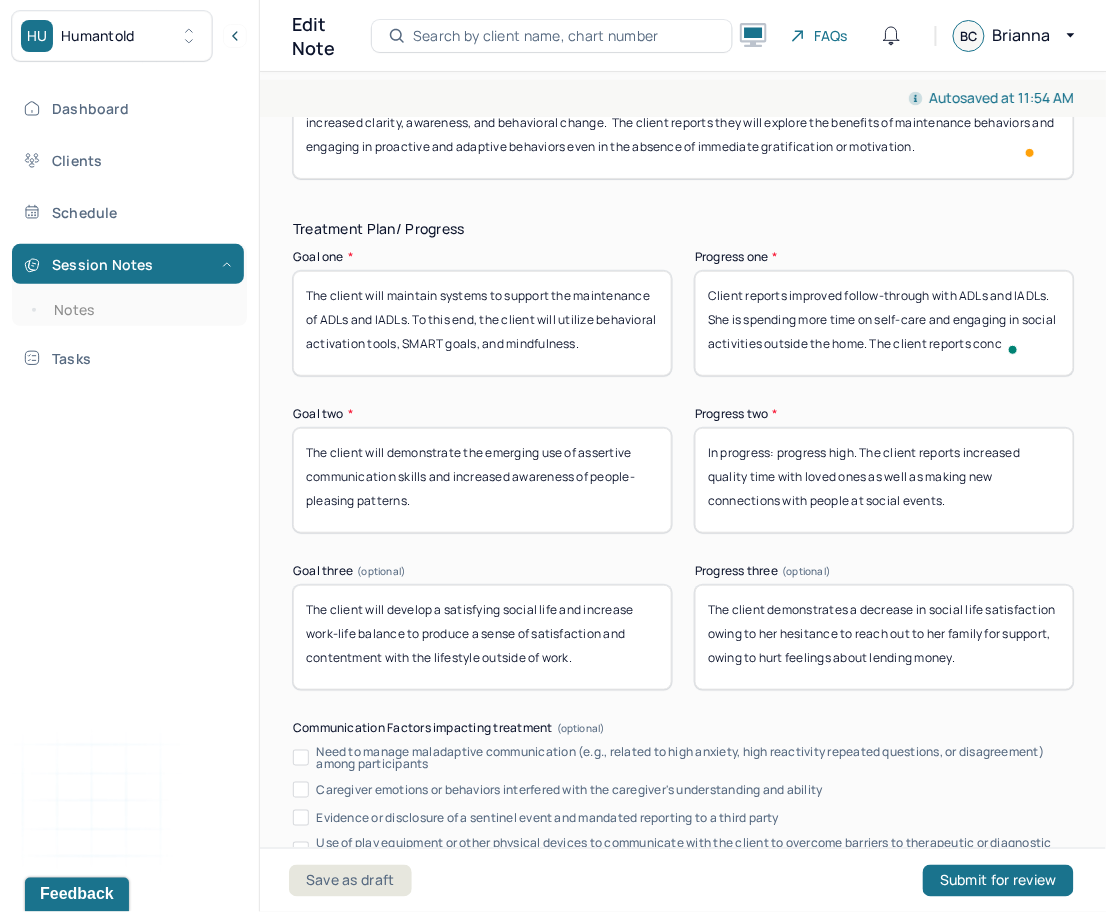 scroll, scrollTop: 2, scrollLeft: 0, axis: vertical 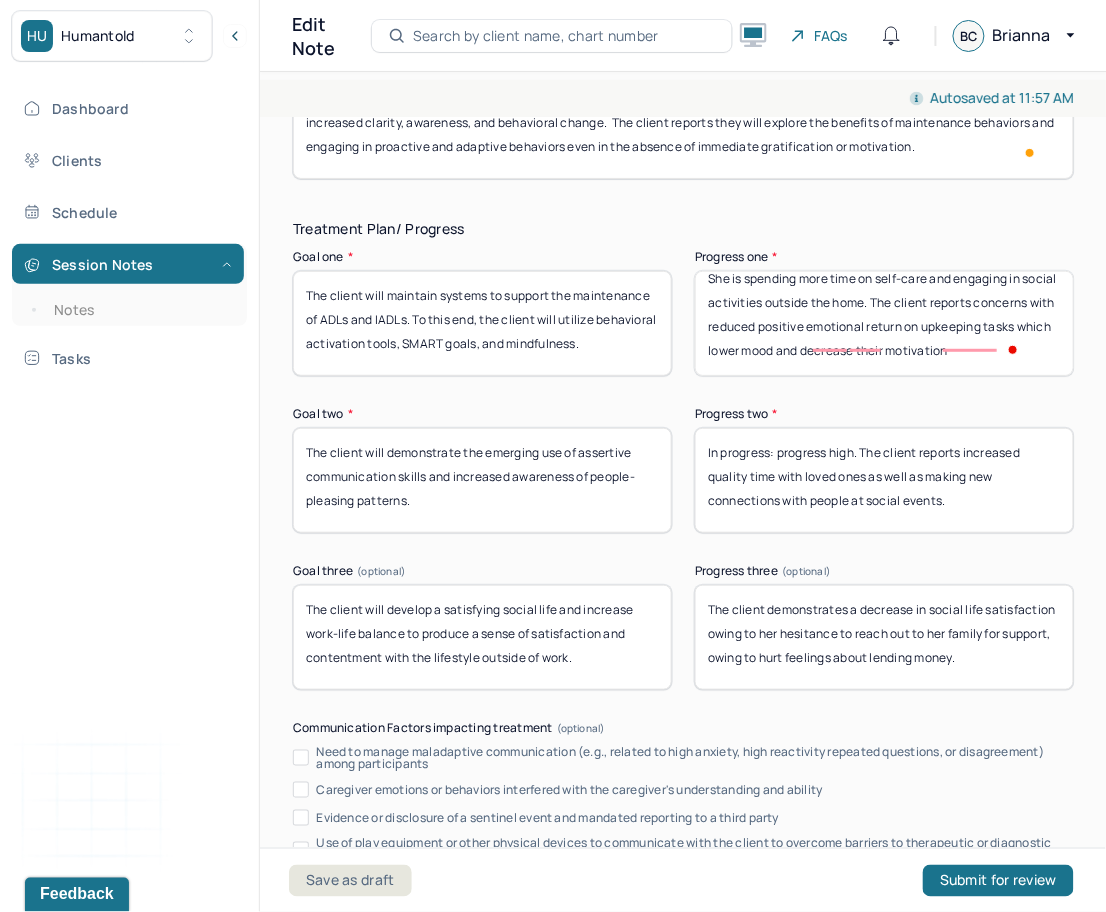 type on "Client reports improved follow-through with ADLs and IADLs. She is spending more time on self-care and engaging in social activities outside the home. The client reports concerns with reduced positive emotional return on upkeeping tasks which lower mood and decrease their motivation" 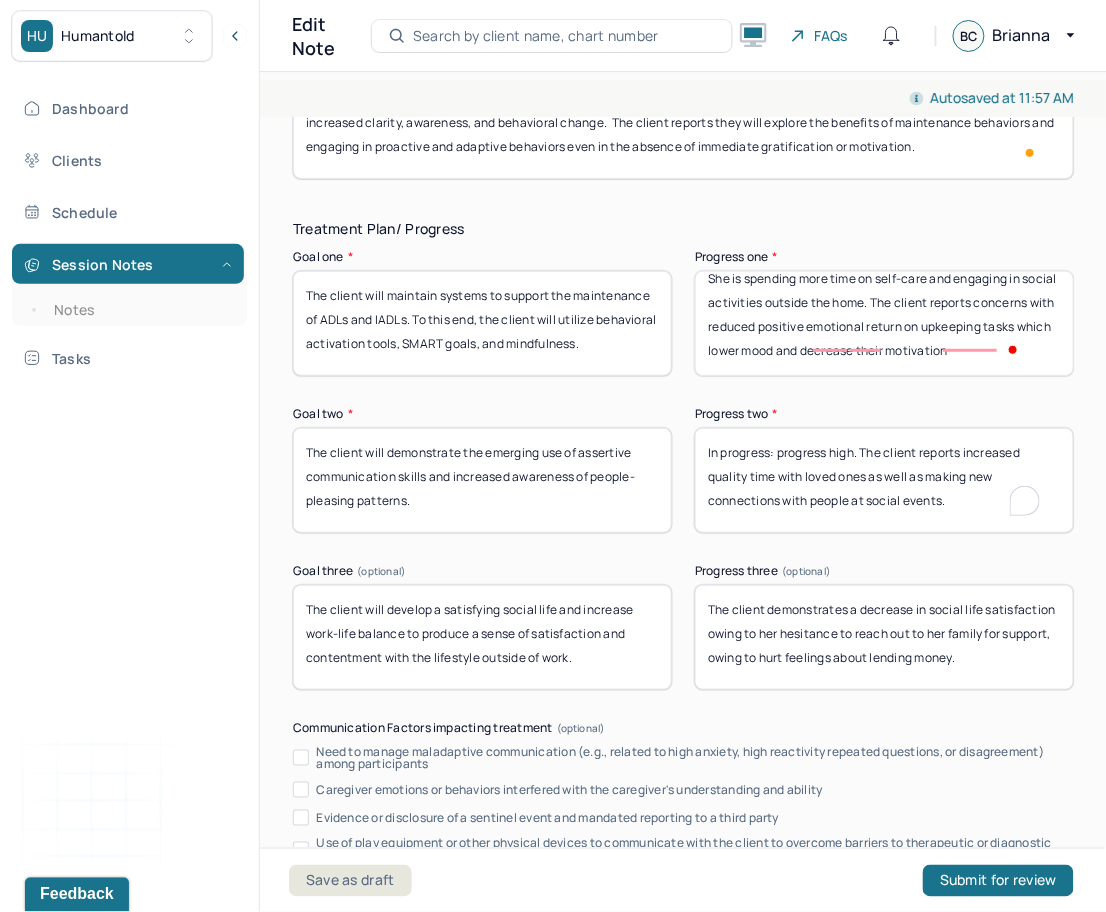 drag, startPoint x: 966, startPoint y: 505, endPoint x: 380, endPoint y: 313, distance: 616.6522 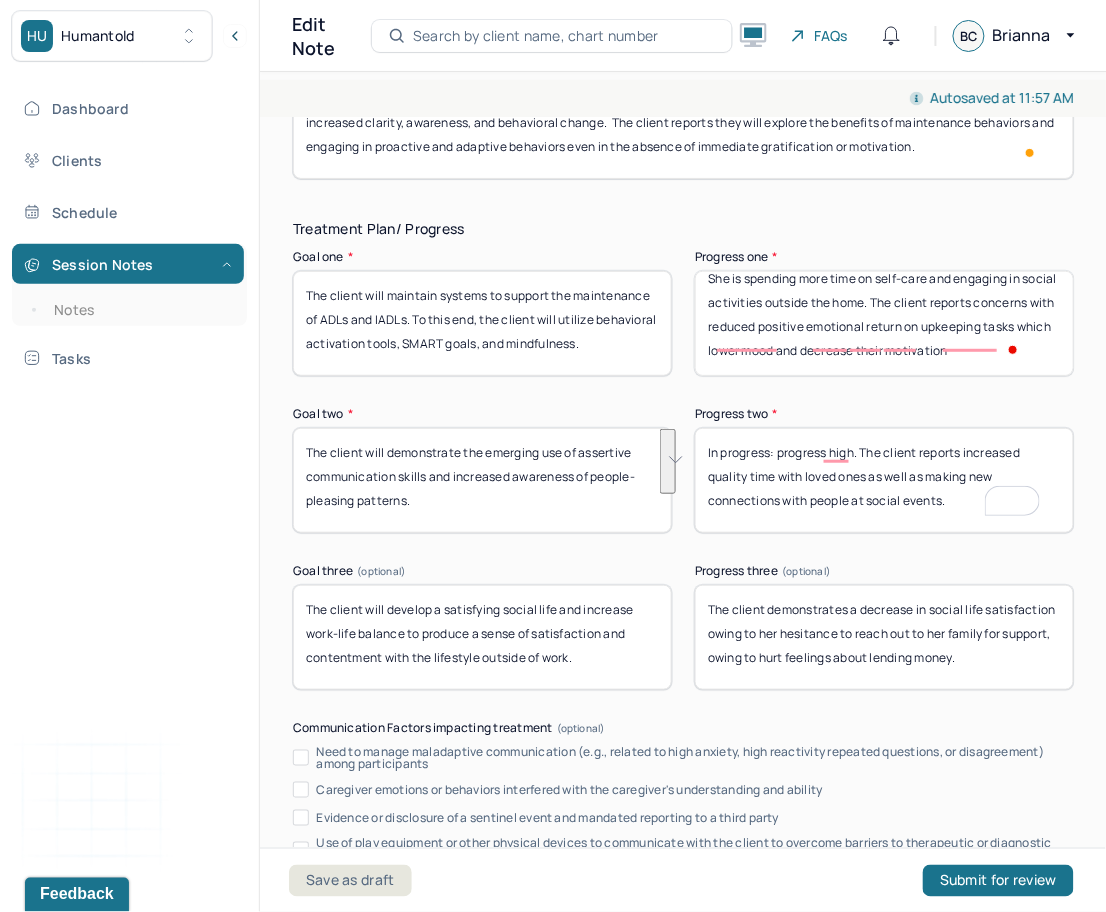 click on "Dashboard Clients Schedule Session Notes Notes Tasks BC Brianna   Campbell provider   Logout" at bounding box center [129, 477] 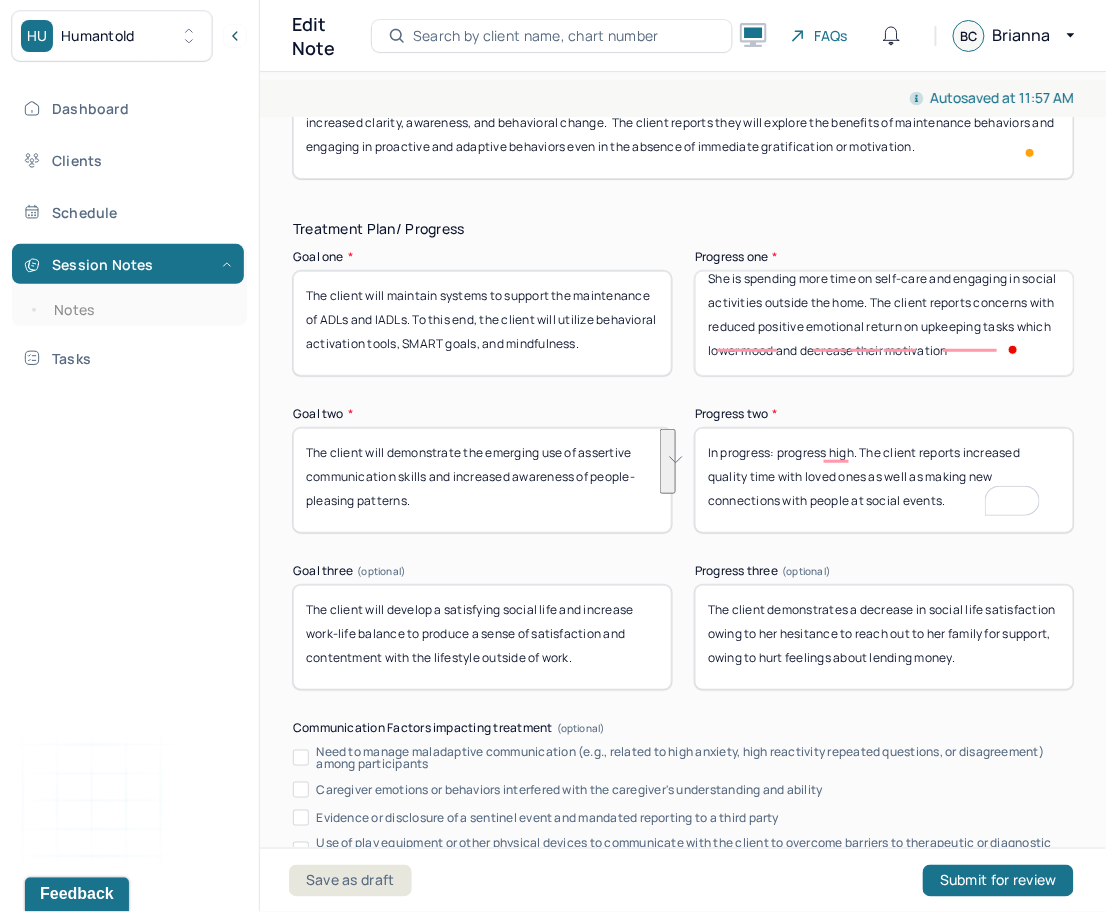 drag, startPoint x: 957, startPoint y: 505, endPoint x: 957, endPoint y: 445, distance: 60 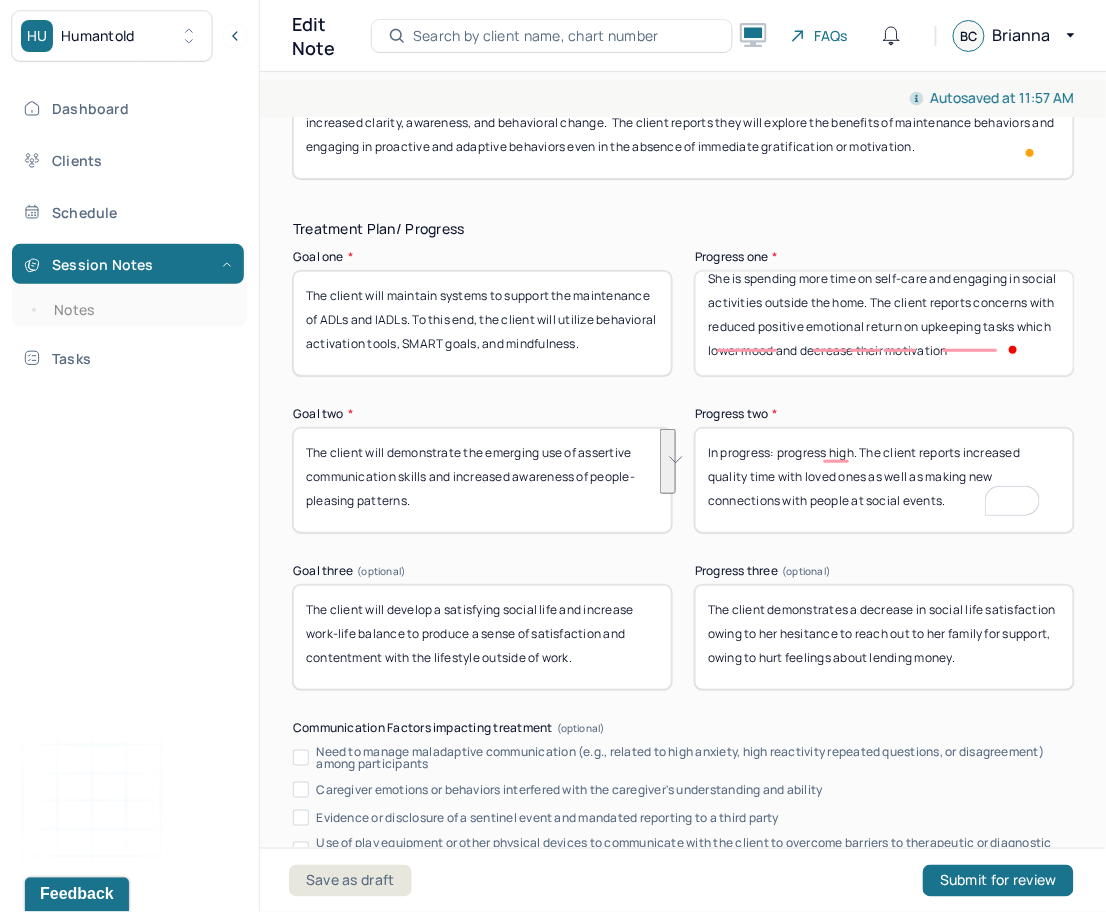 click on "In progress: progress high. The client reports increased quality time with loved ones as well as making new connections with people at social events." at bounding box center [884, 480] 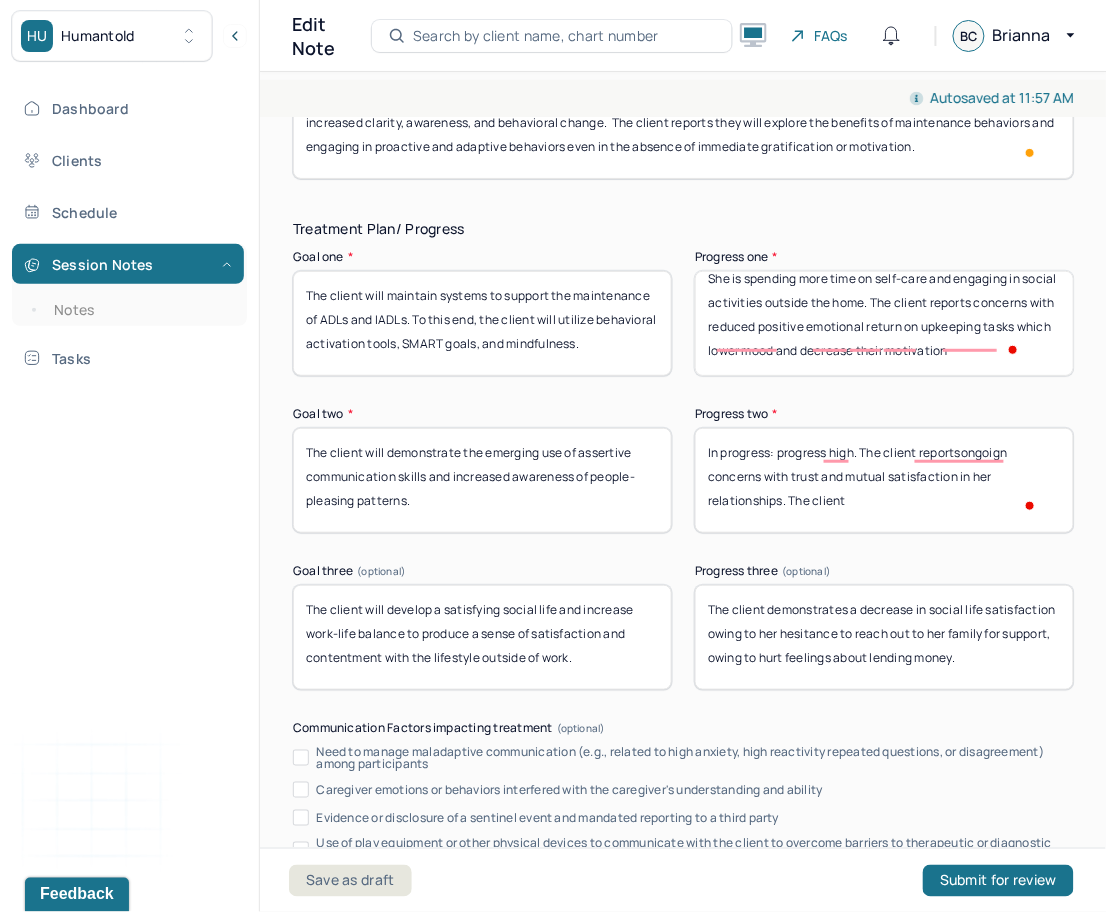 type on "In progress: progress high. The client reportsongoign concerns with trust and mutual satisfaction in her relationships. The client" 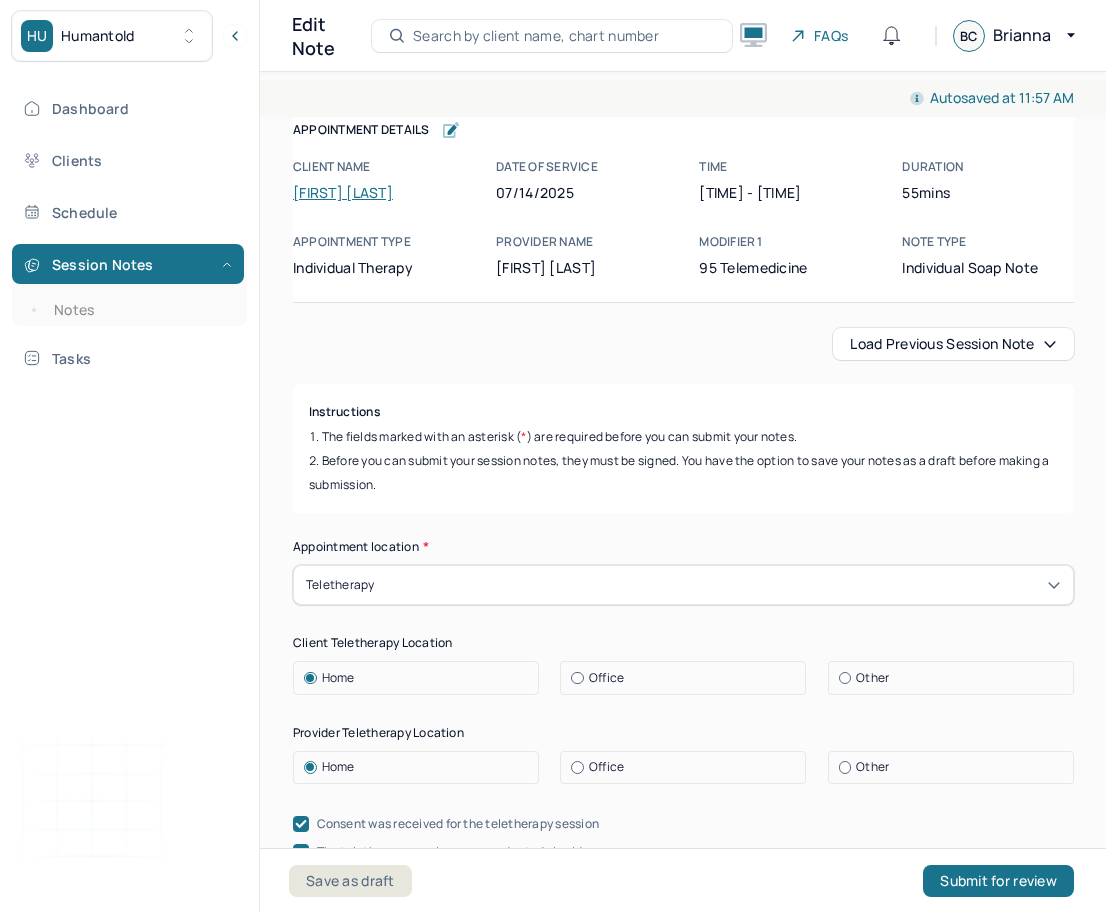 scroll, scrollTop: 0, scrollLeft: 0, axis: both 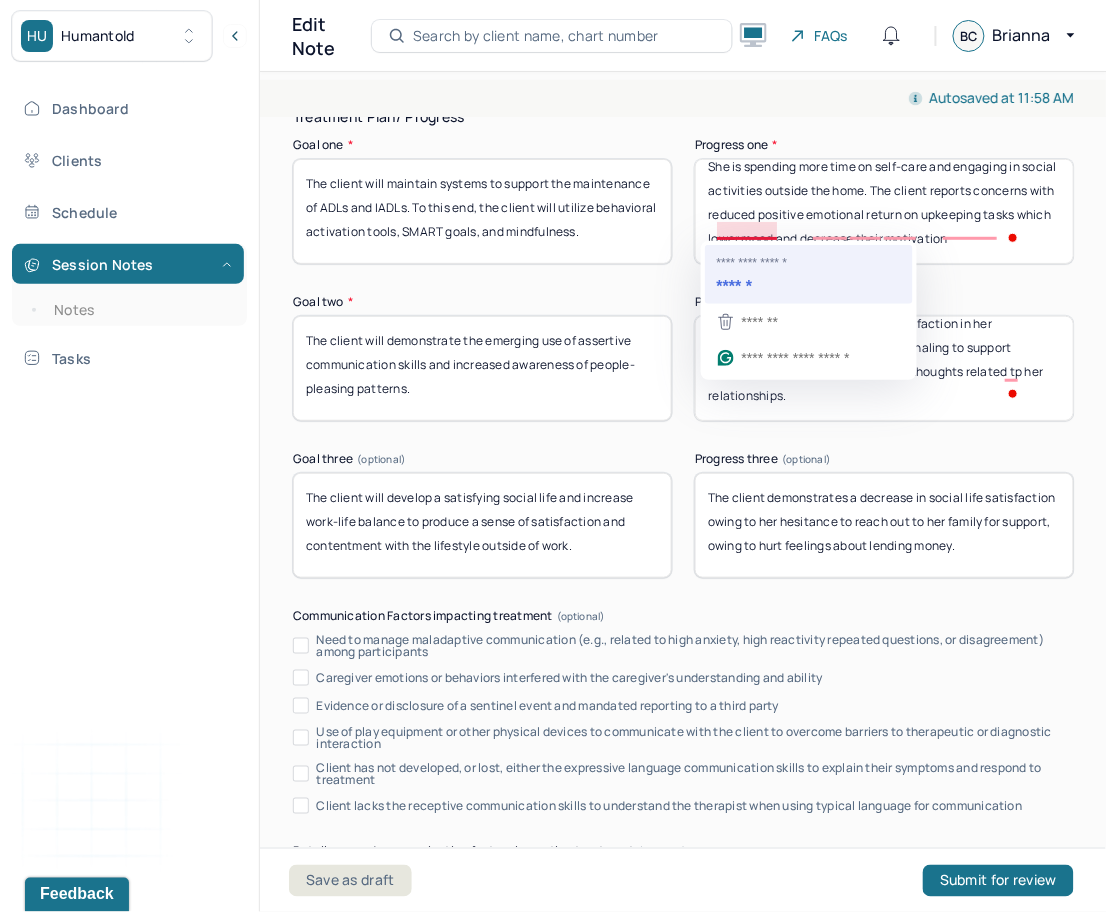 type on "In progress: progress high. The client reports ongoing concerns with trust and mutual satisfaction in her relationships. The client utilizes journaling to support resolution of distress emotions and thoughts related tp her relationships." 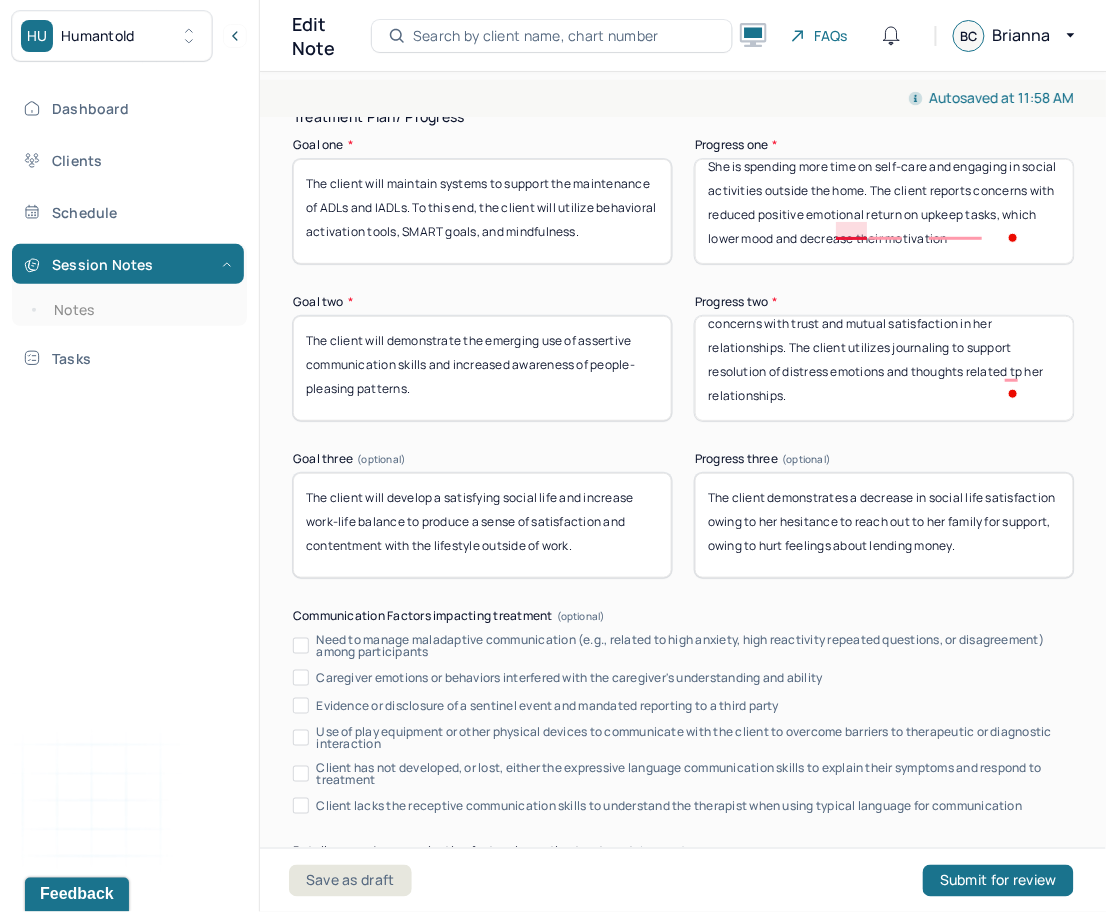 click on "Client reports improved follow-through with ADLs and IADLs. She is spending more time on self-care and engaging in social activities outside the home. The client reports concerns with reduced positive emotional return on upkeep tasks which lower mood and decrease their motivation" at bounding box center (884, 211) 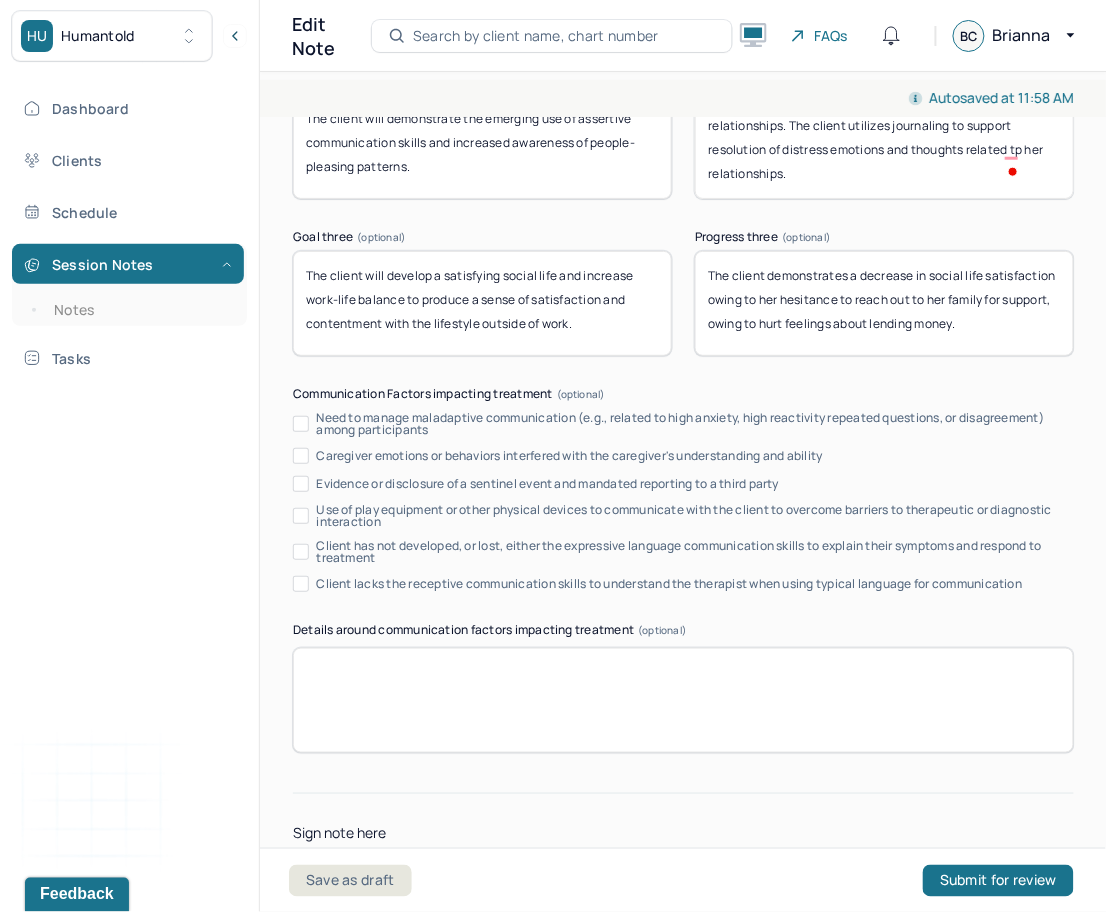 type on "Client reports improved follow-through with ADLs and IADLs. She is spending more time on self-care and engaging in social activities outside the home. The client reports concerns with reduced positive emotional return on upkeep tasks, which lowers their mood and decreases their motivation" 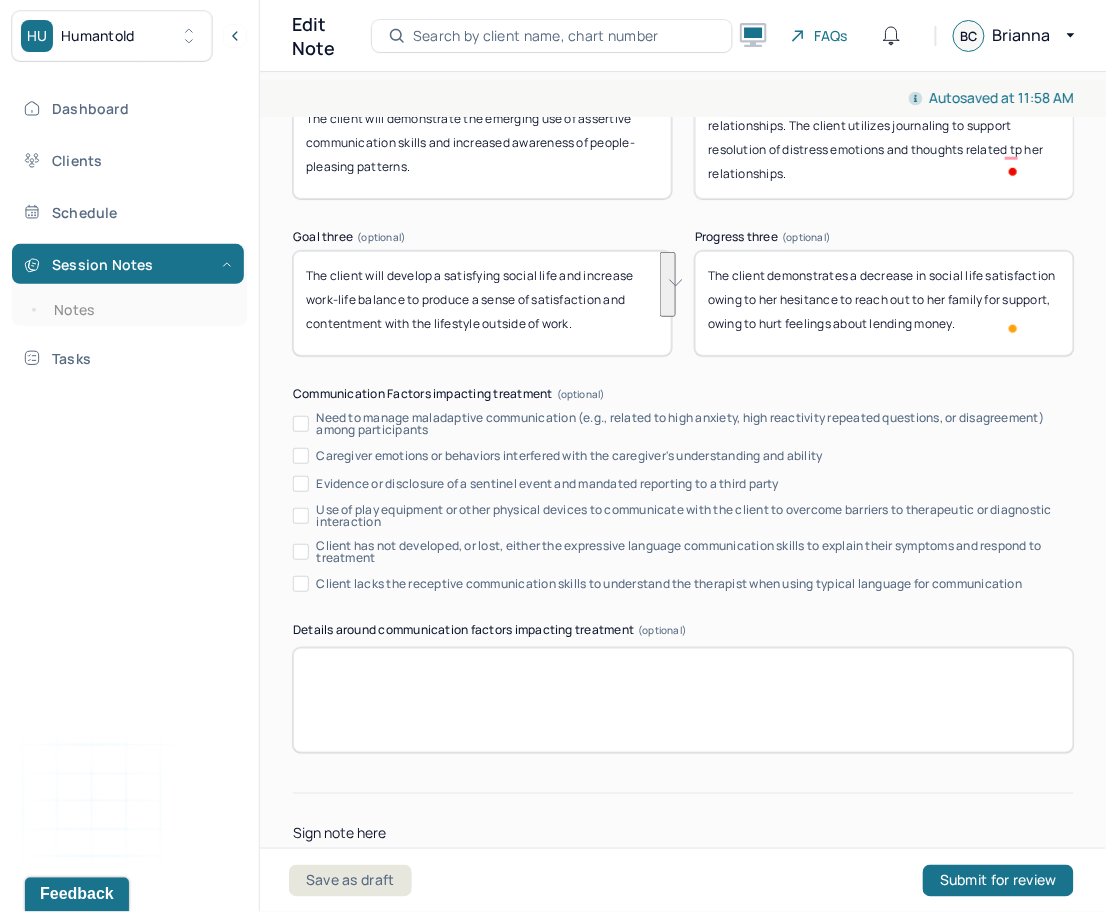 drag, startPoint x: 841, startPoint y: 355, endPoint x: 861, endPoint y: 306, distance: 52.924473 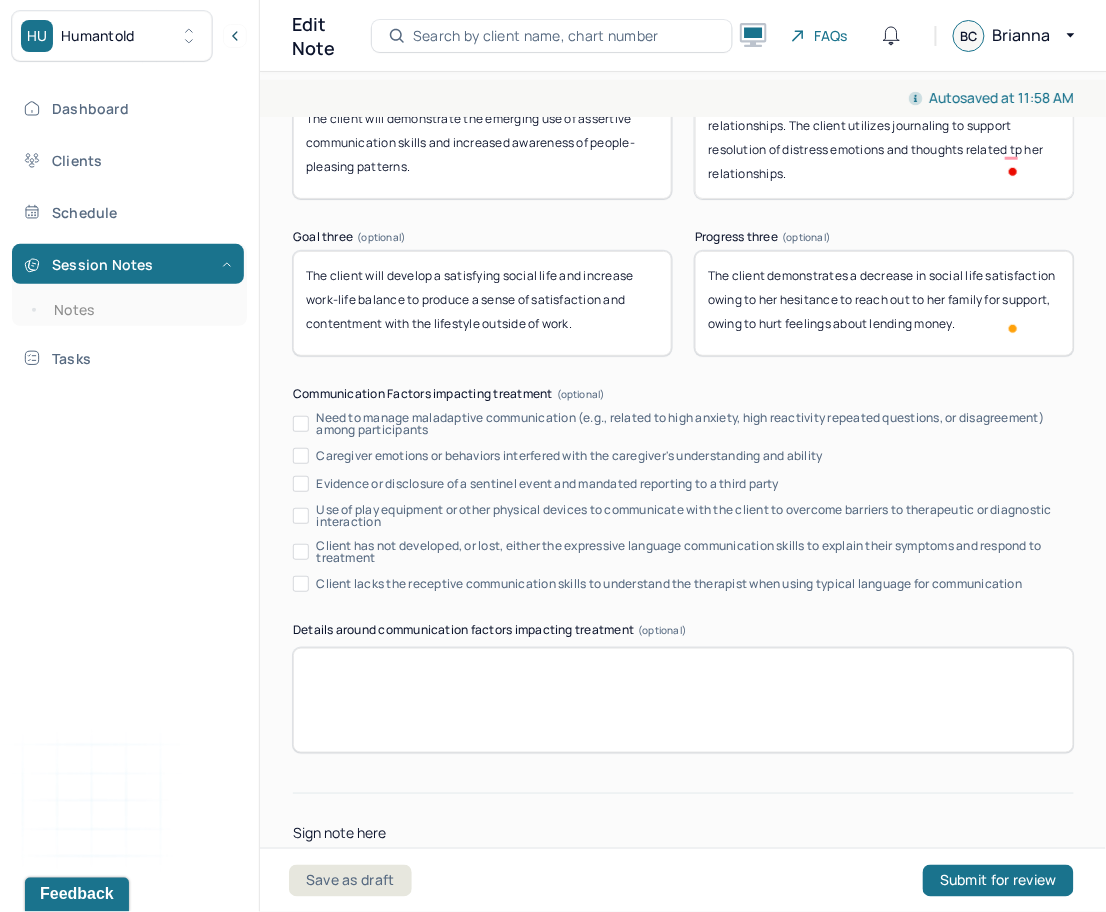 click on "The client demonstrates a decrease in social life satisfaction owing to her hesitance to reach out to her family for support, owing to hurt feelings about lending money." at bounding box center (884, 303) 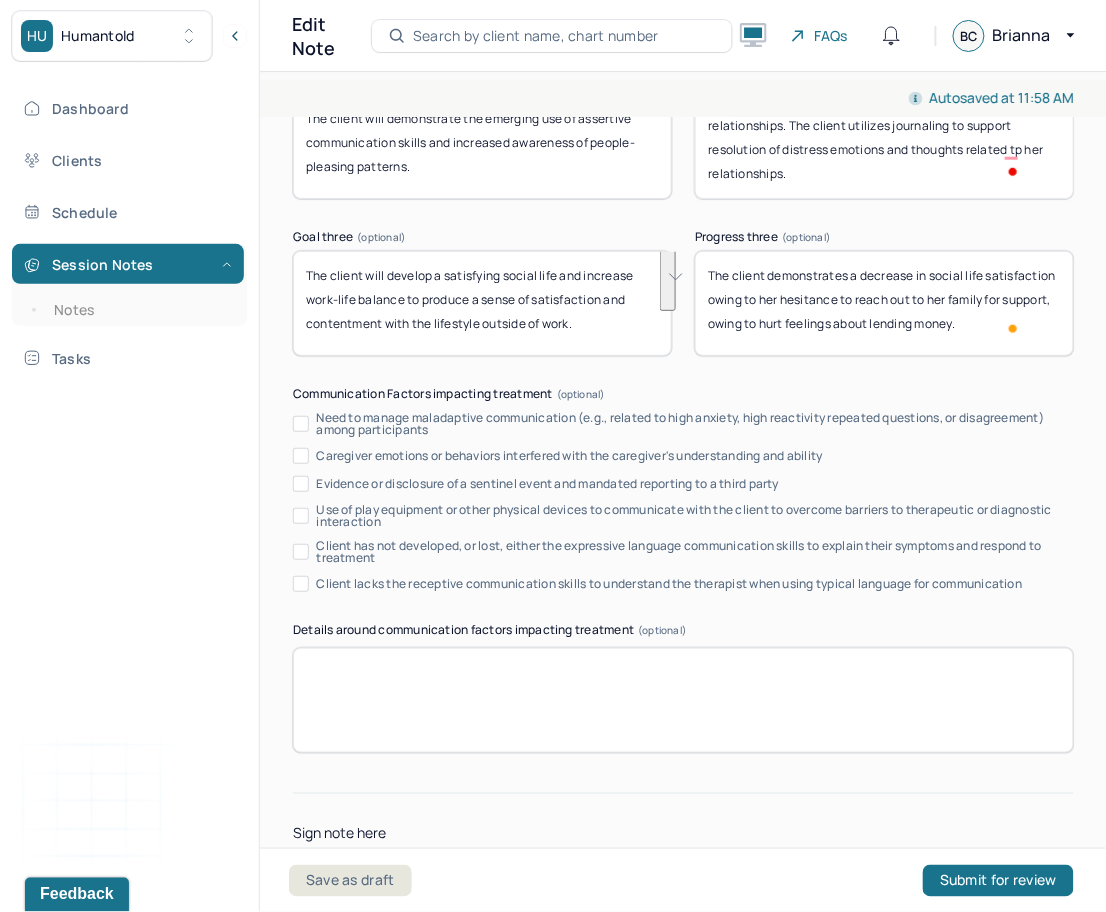 scroll, scrollTop: 0, scrollLeft: 0, axis: both 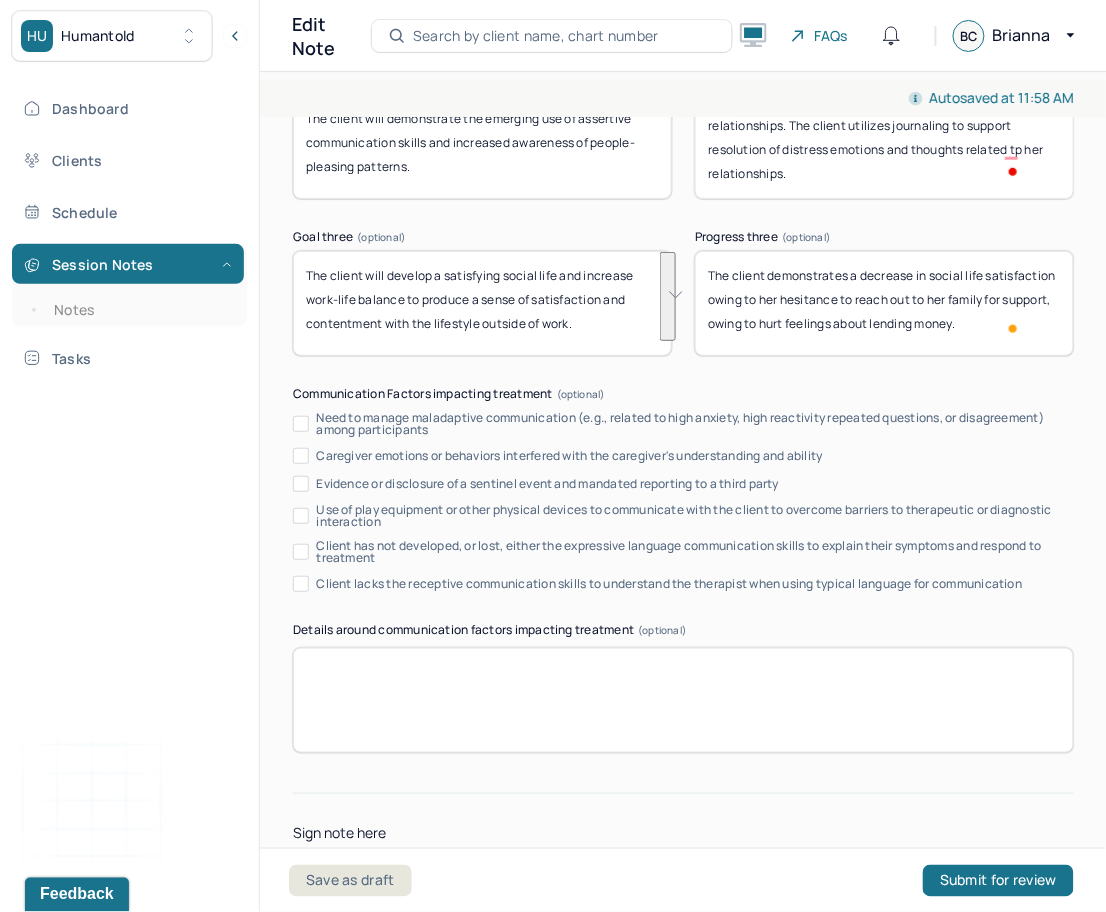 drag, startPoint x: 816, startPoint y: 347, endPoint x: 854, endPoint y: 283, distance: 74.431175 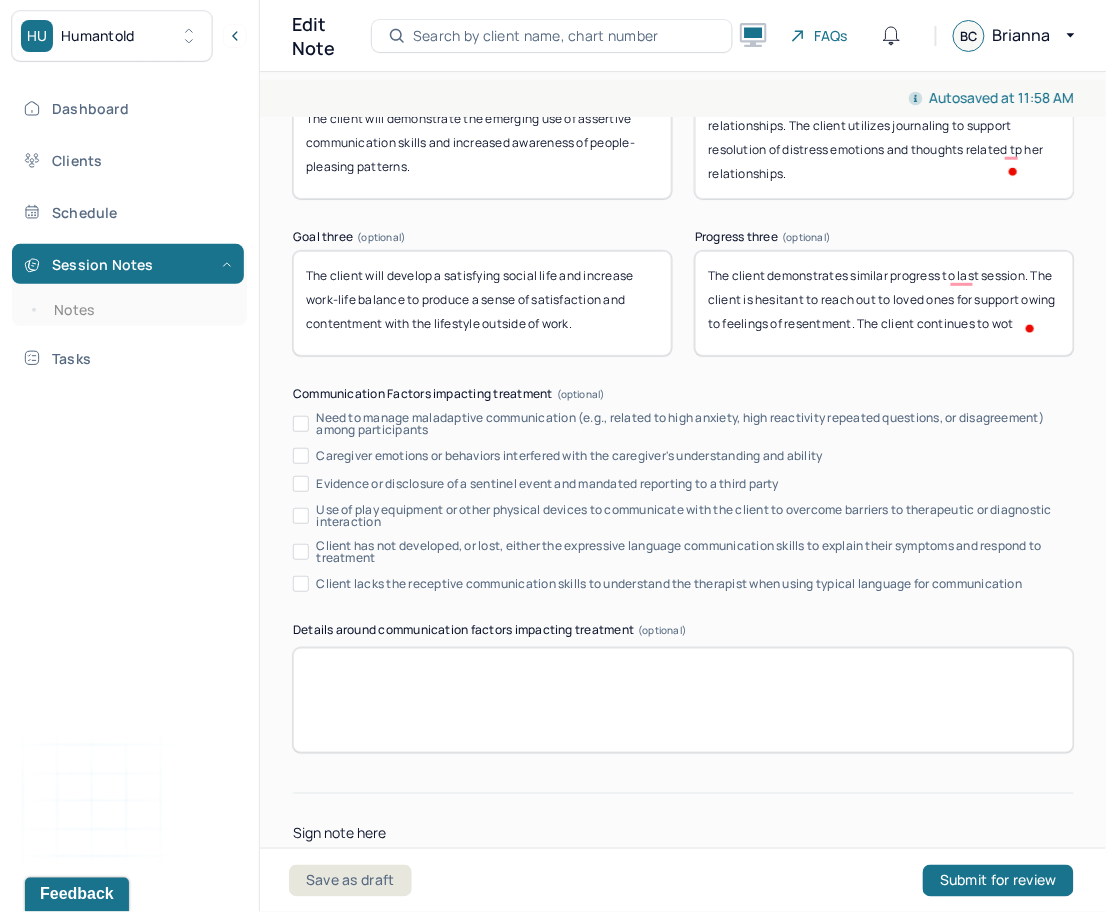 scroll, scrollTop: 1, scrollLeft: 0, axis: vertical 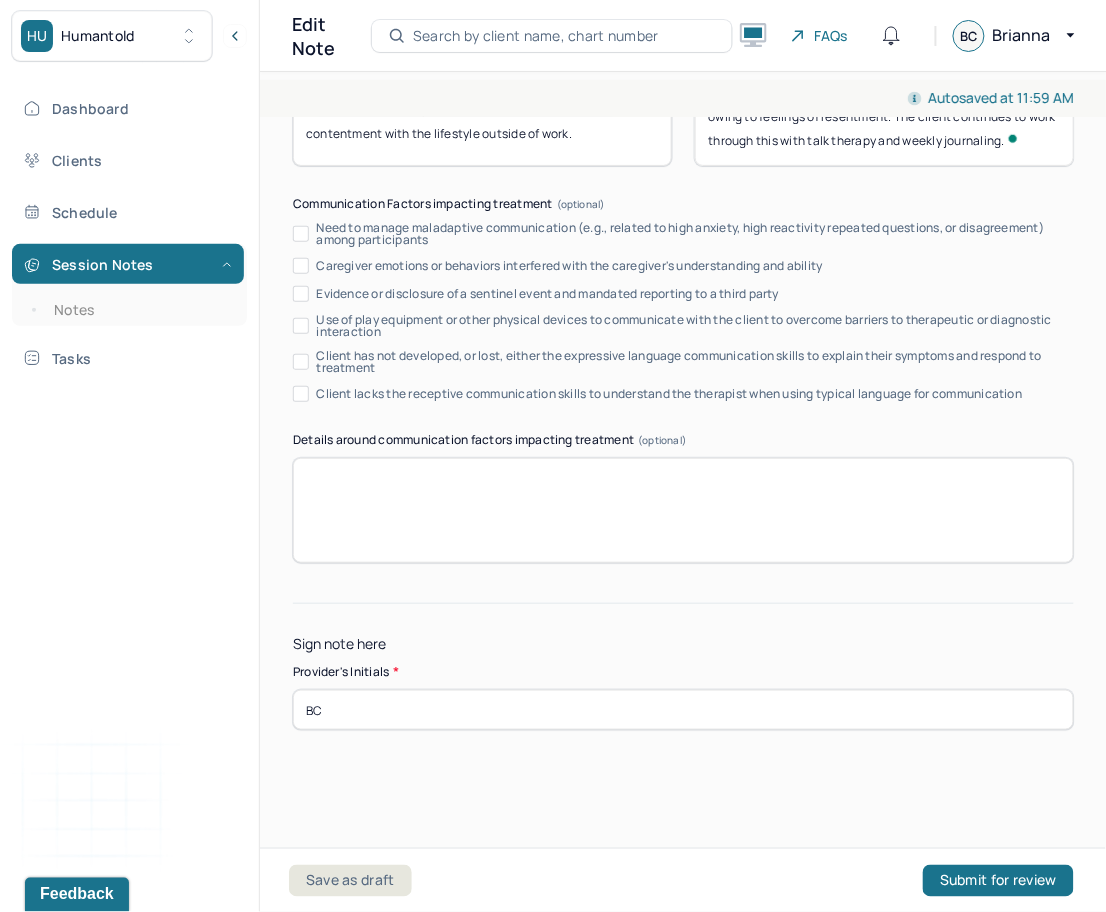 type on "The client demonstrates similar progress to the last session. The client is hesitant to reach out to loved ones for support owing to feelings of resentment. The client continues to work through this with talk therapy and weekly journaling." 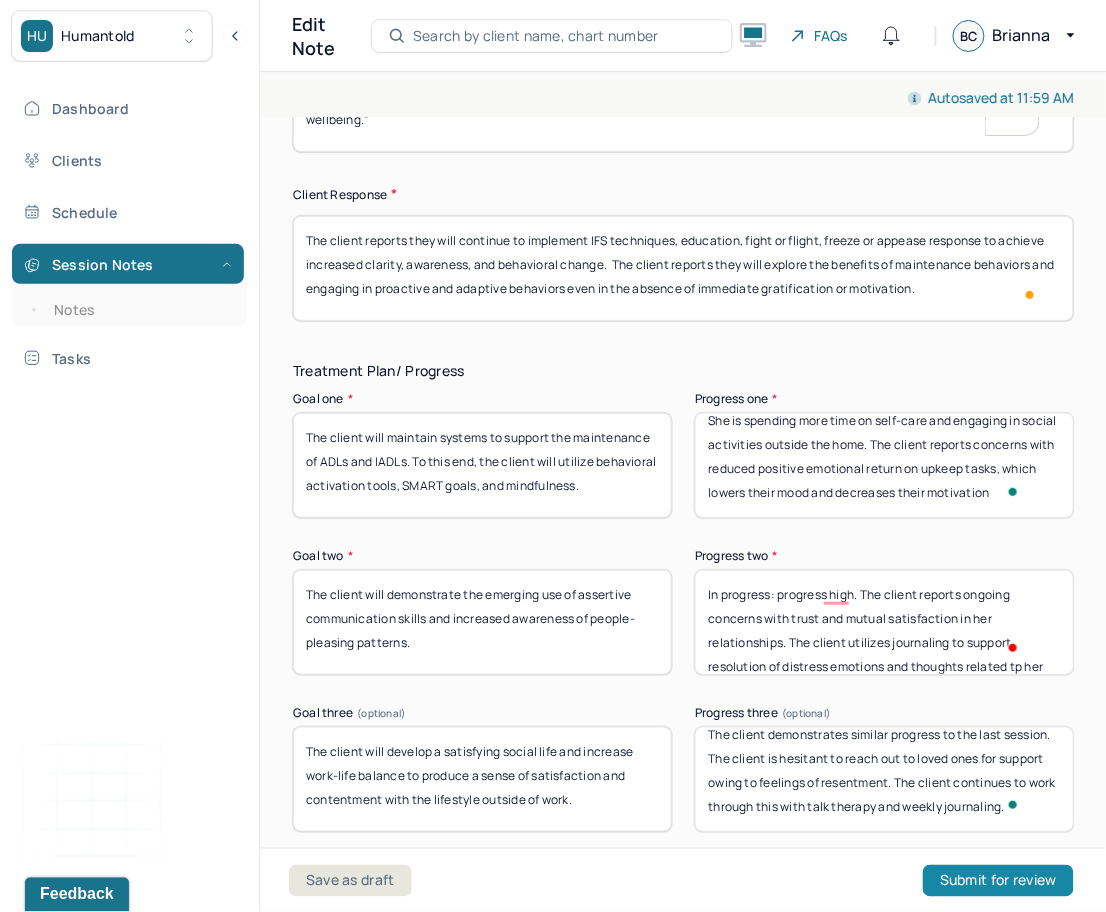 click on "Submit for review" at bounding box center [998, 881] 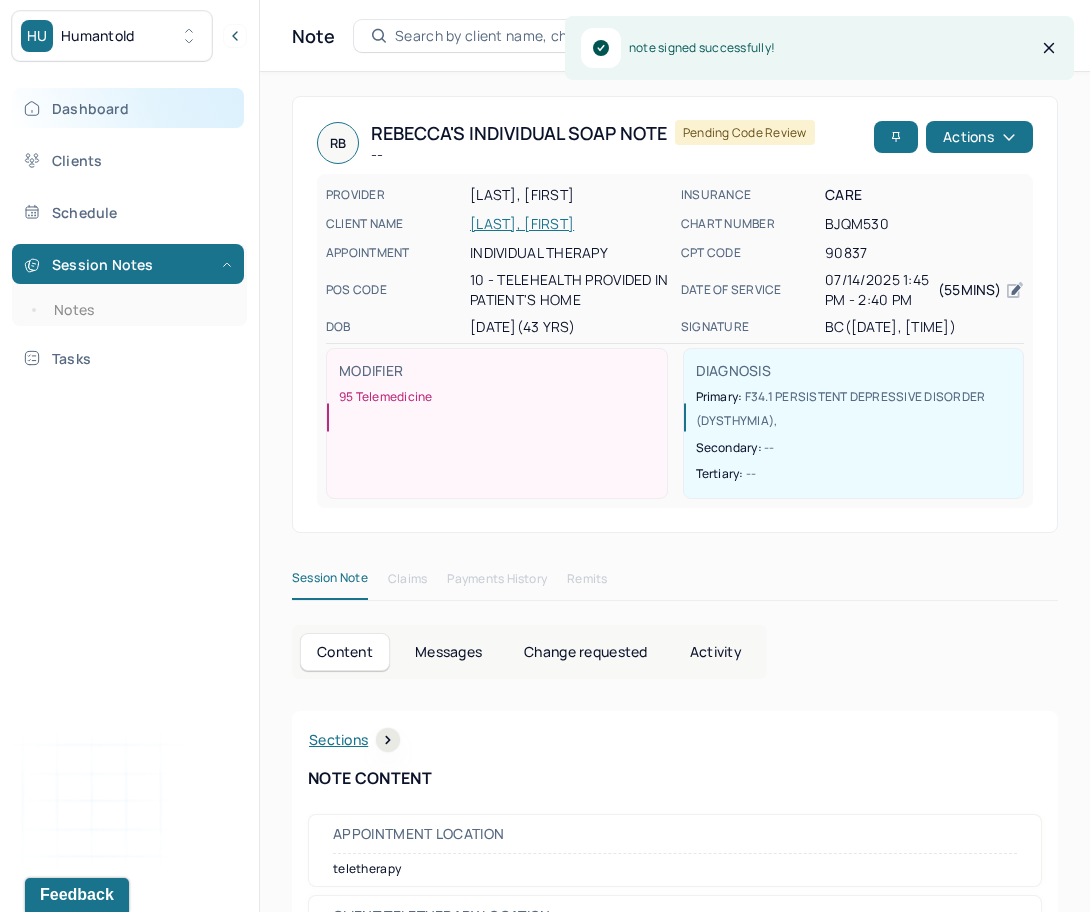 click on "Dashboard" at bounding box center [128, 108] 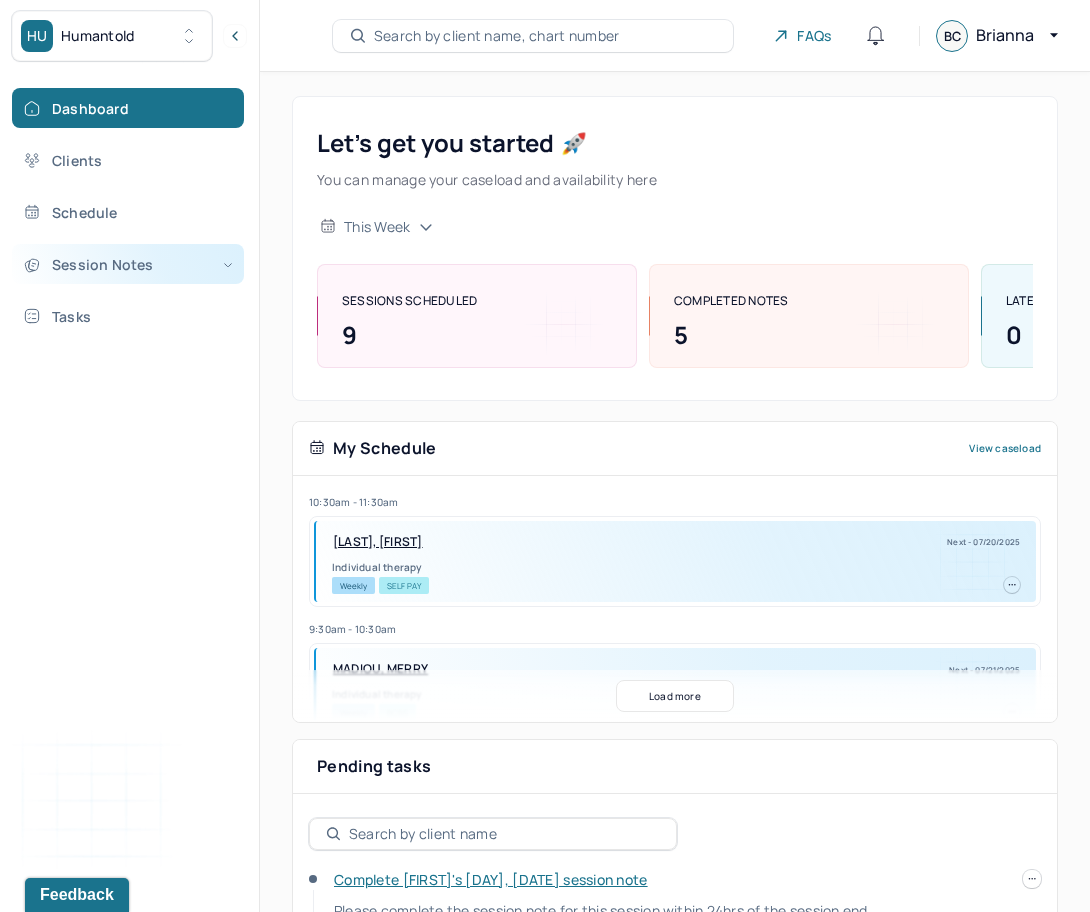 click on "Session Notes" at bounding box center [128, 264] 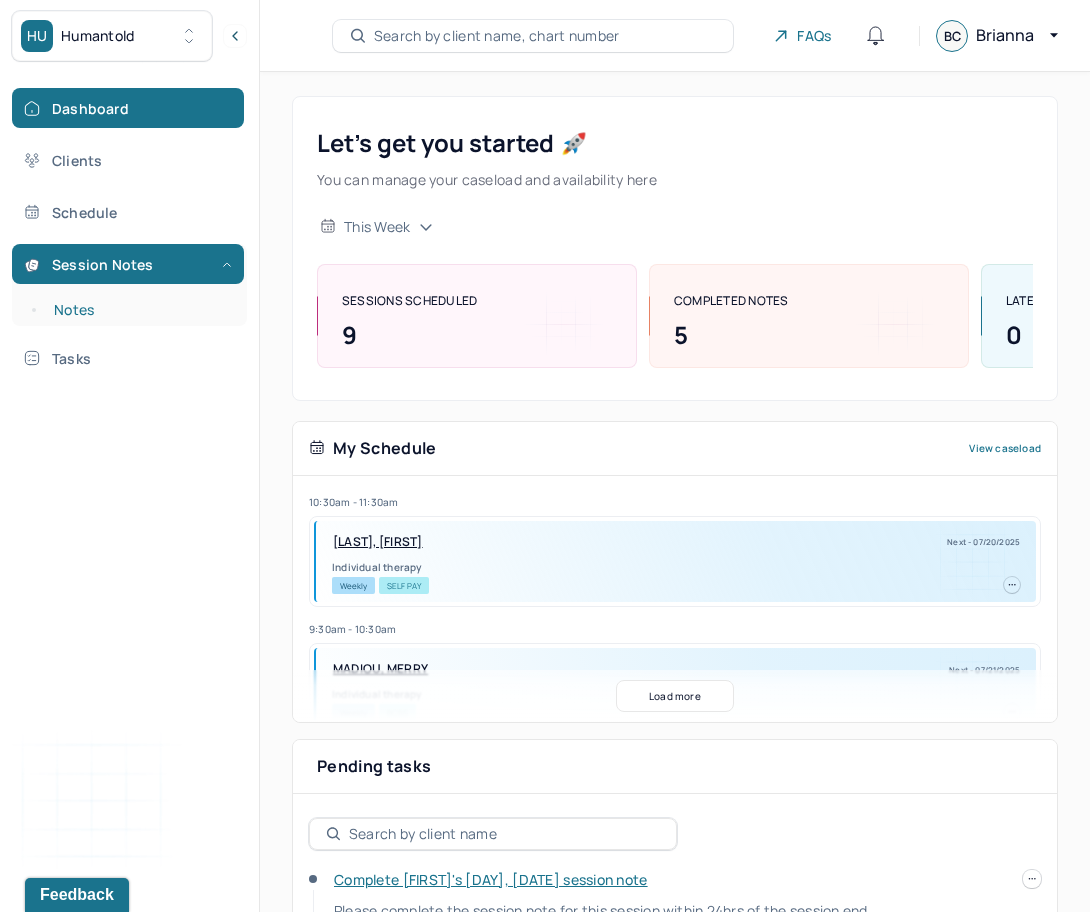 click on "Notes" at bounding box center (139, 310) 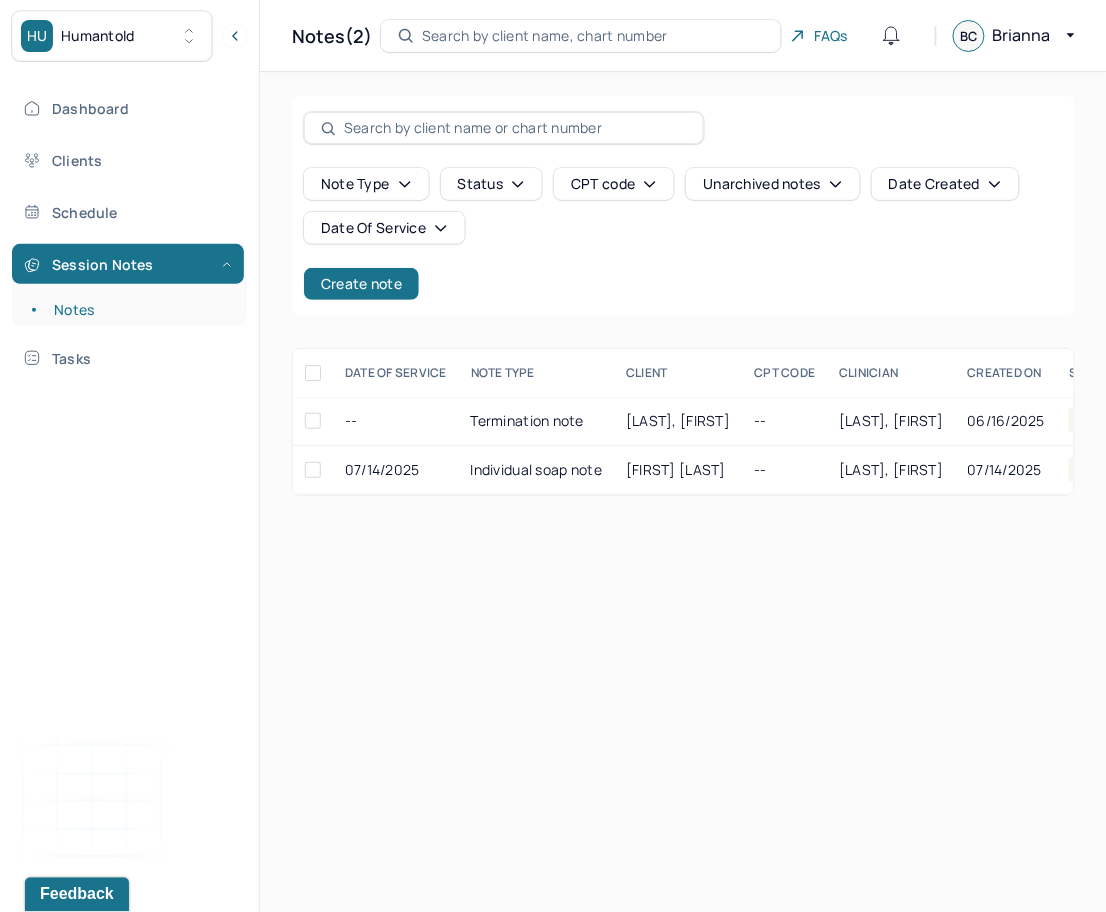 drag, startPoint x: 623, startPoint y: 596, endPoint x: 718, endPoint y: 577, distance: 96.88137 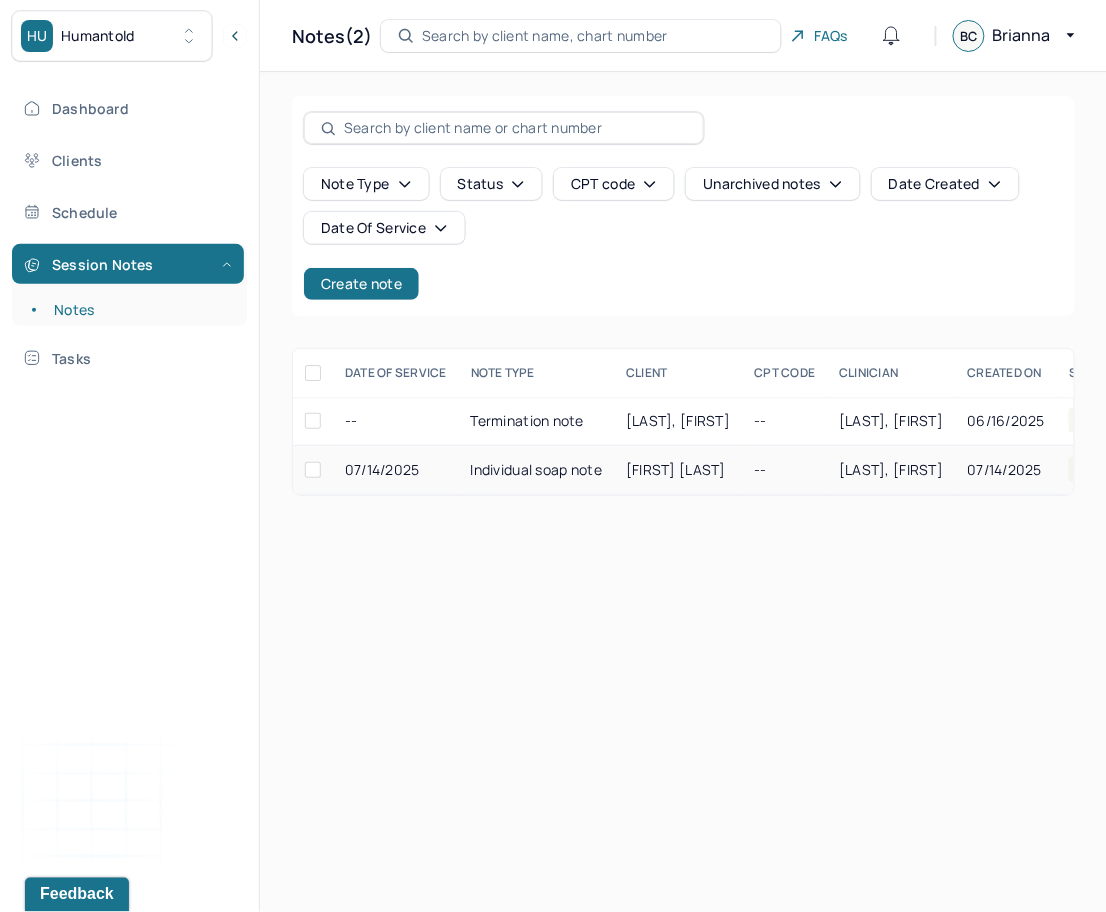 click on "[FIRST] [LAST], [LAST]" at bounding box center (676, 469) 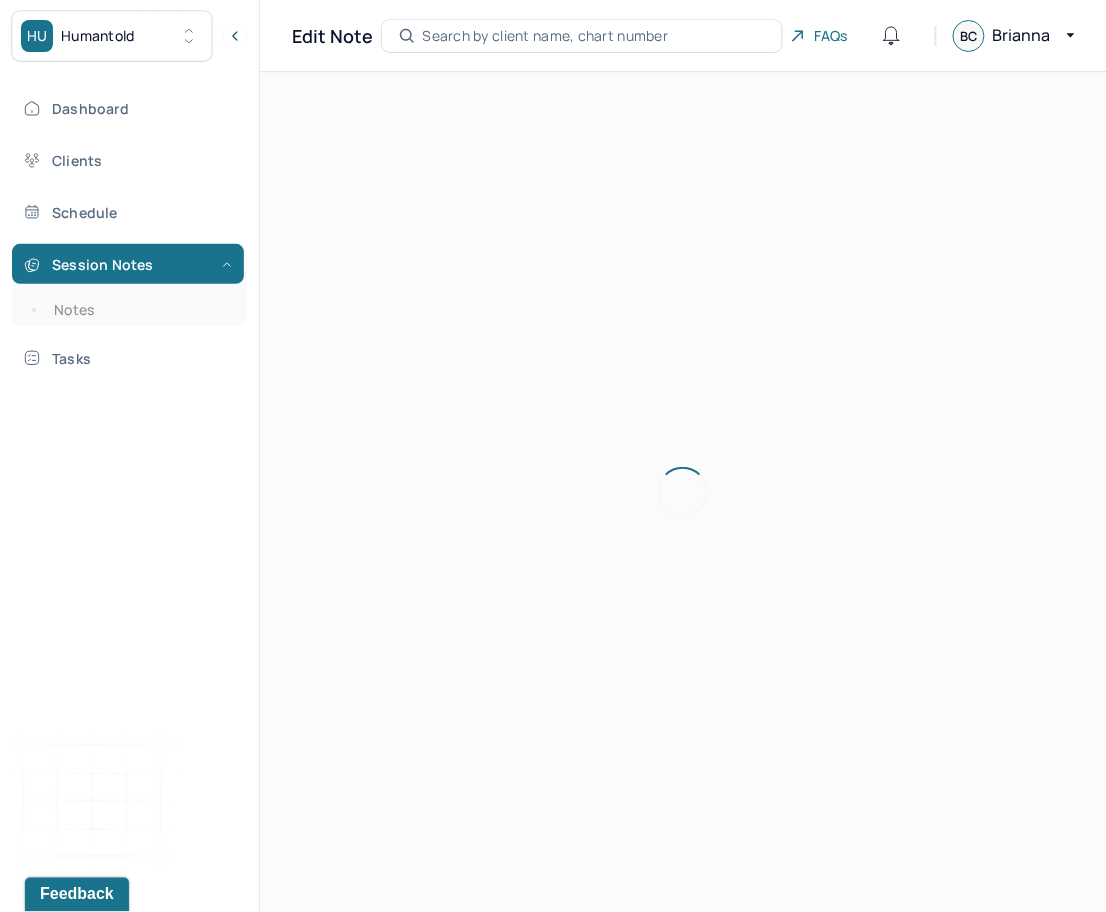 click at bounding box center (683, 492) 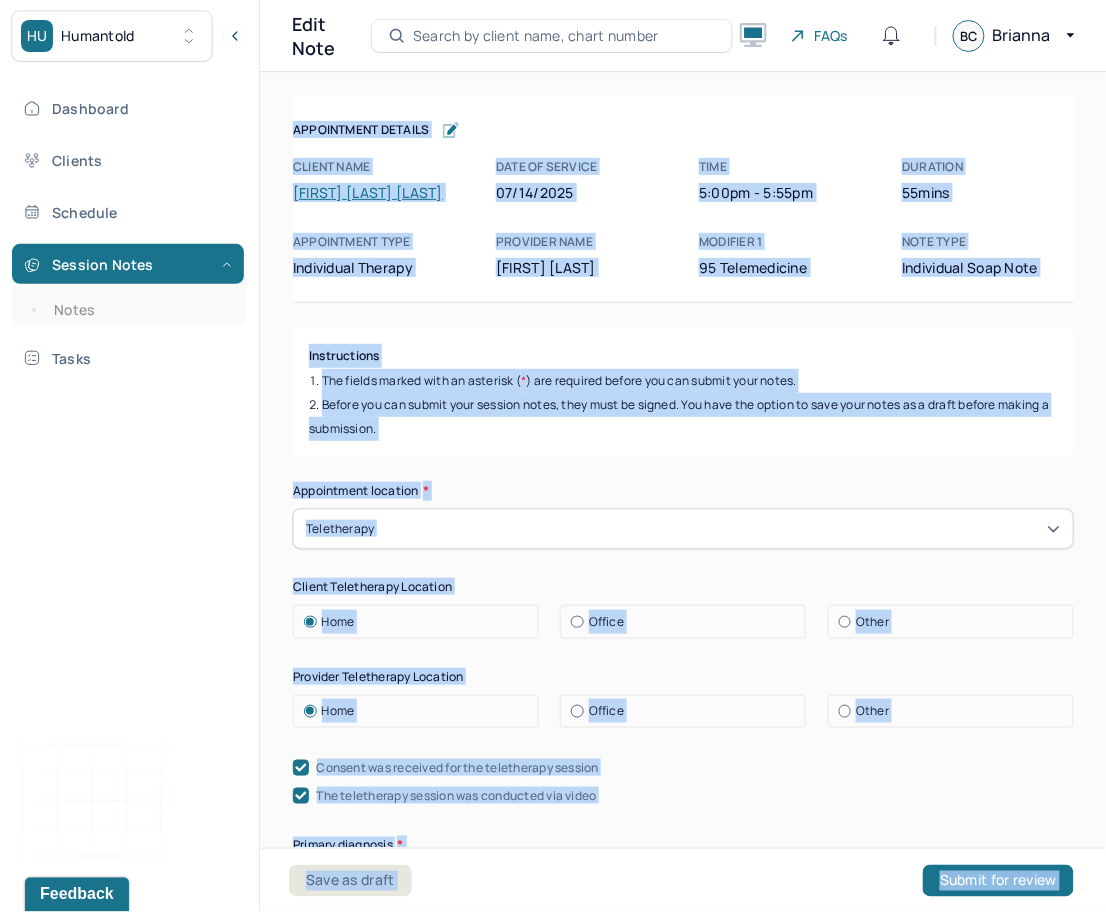 click on "Appointment location *" at bounding box center (683, 491) 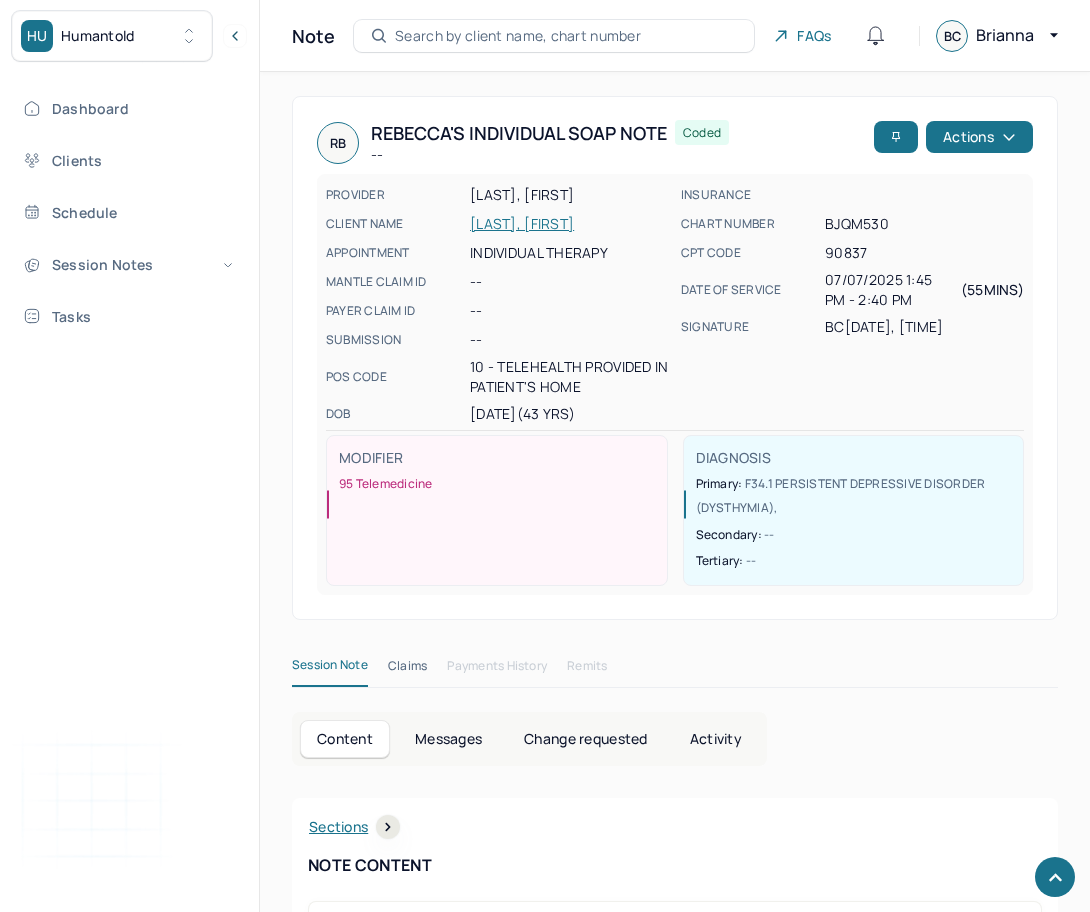 scroll, scrollTop: 1868, scrollLeft: 0, axis: vertical 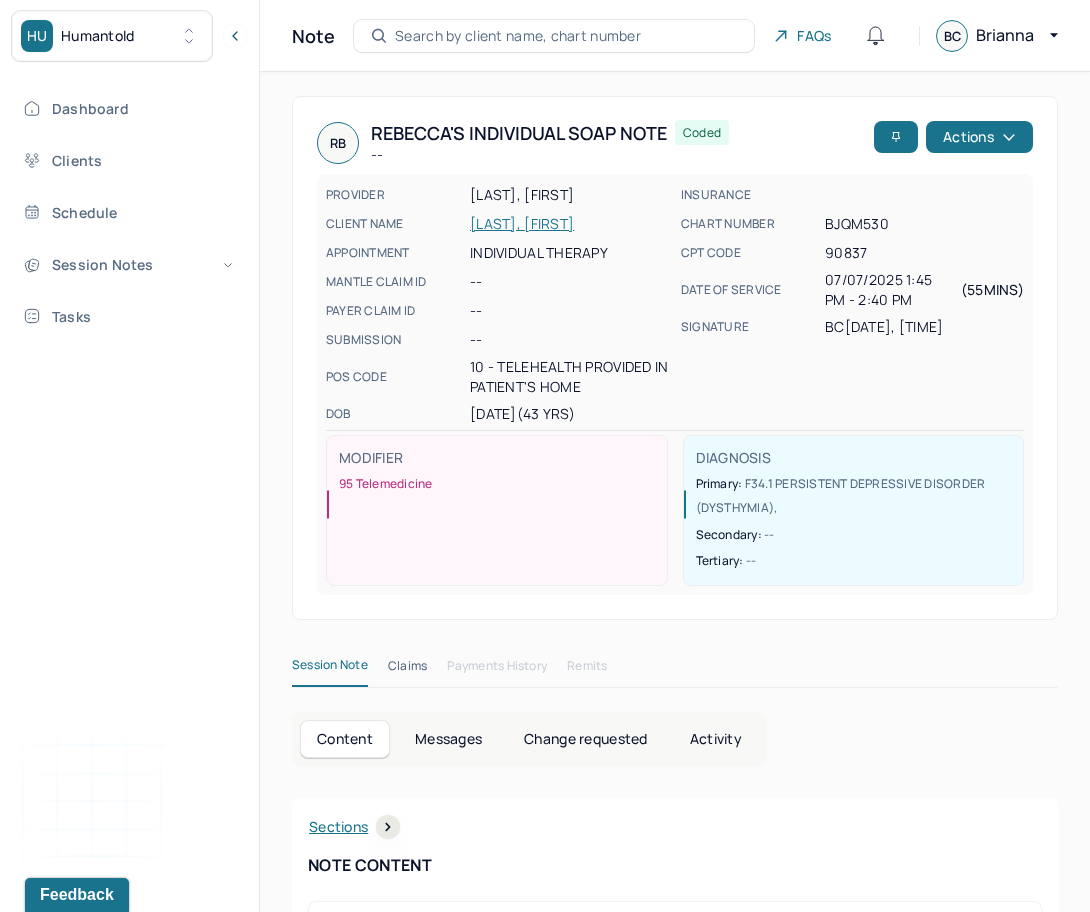 drag, startPoint x: 238, startPoint y: 594, endPoint x: 414, endPoint y: -5, distance: 624.3212 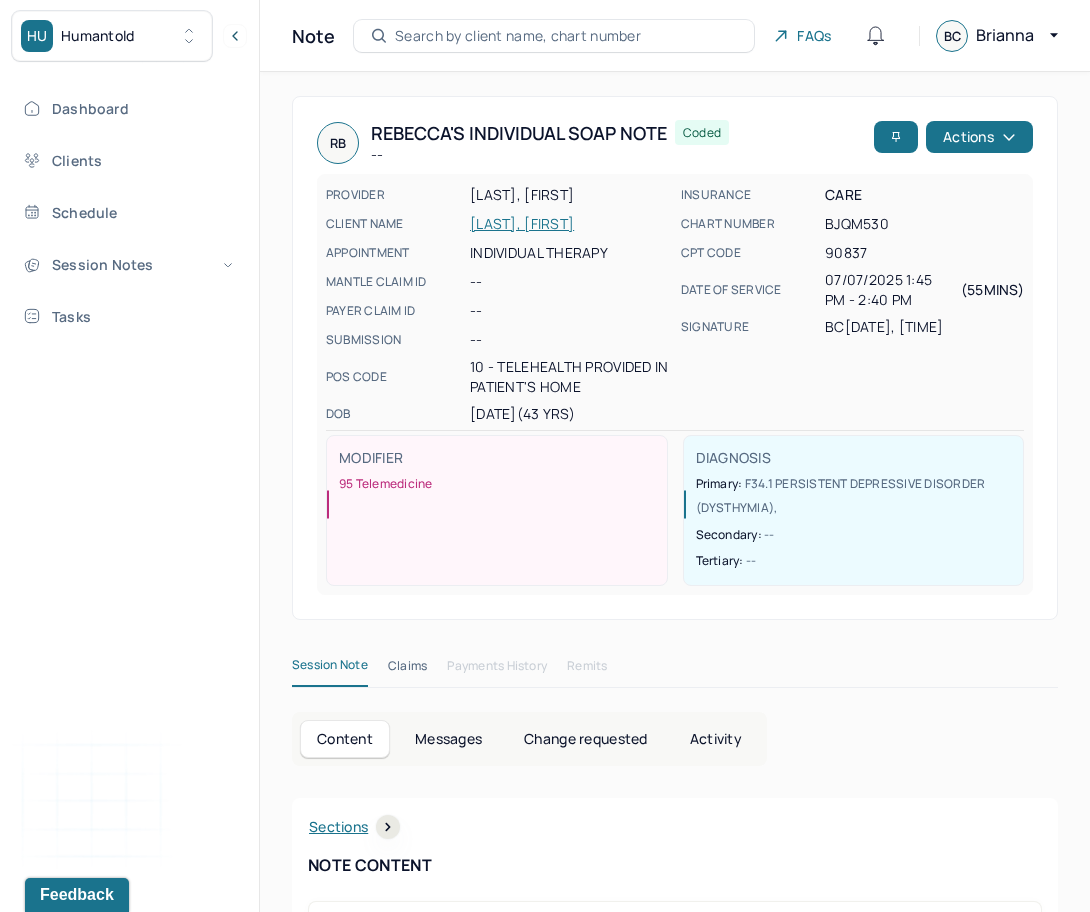 click on "Search by client name, chart number" at bounding box center [518, 36] 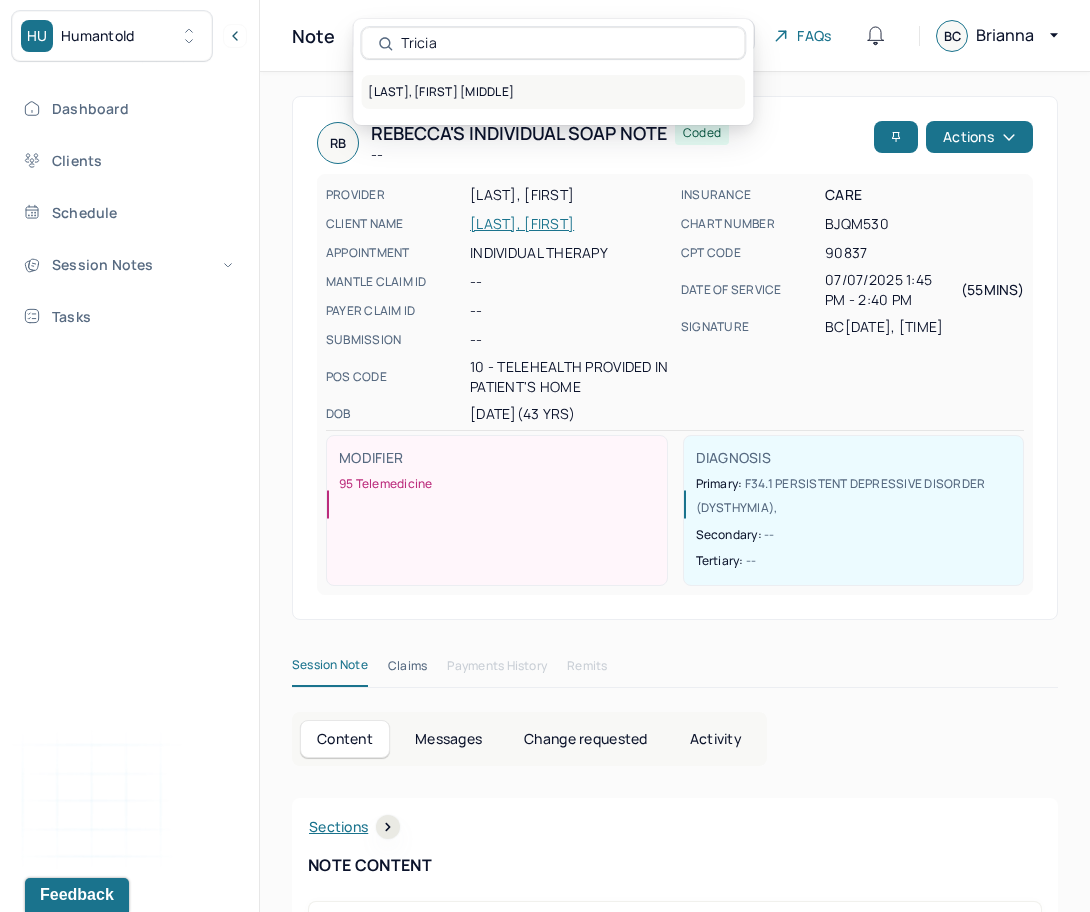 type on "Tricia" 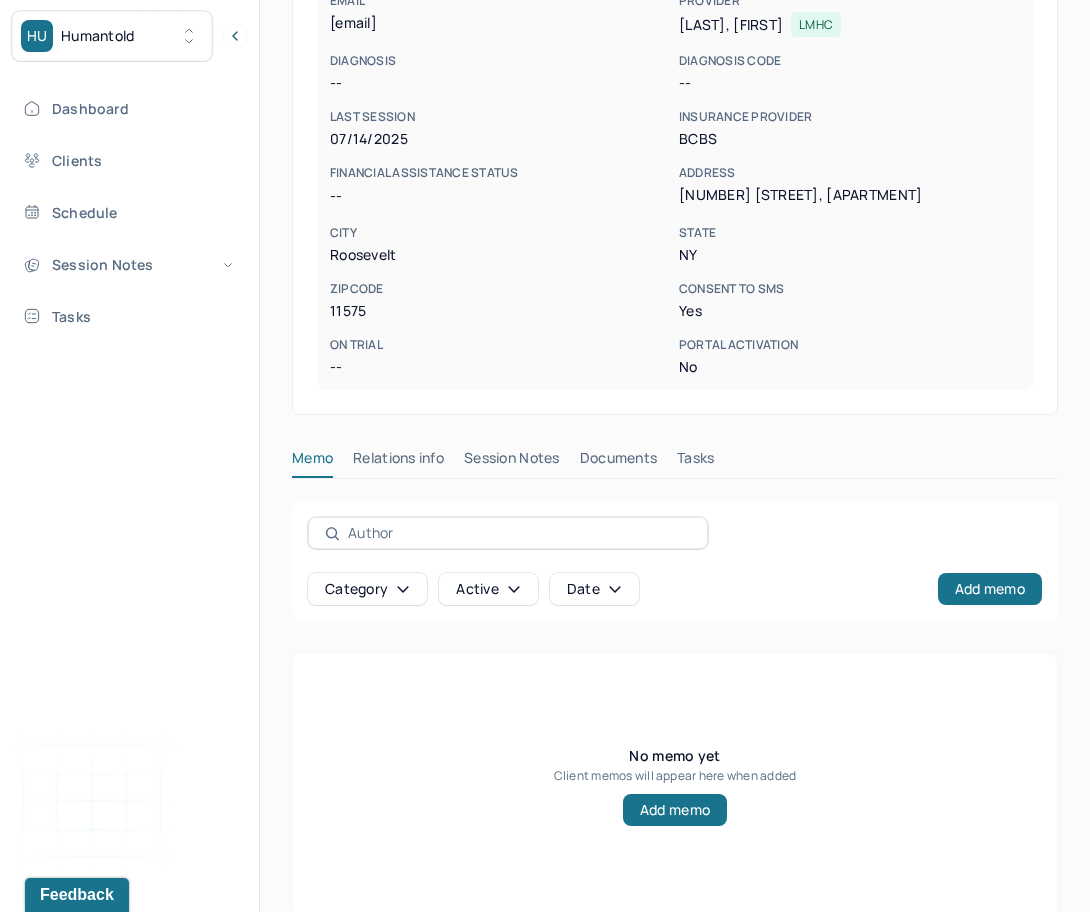 scroll, scrollTop: 424, scrollLeft: 0, axis: vertical 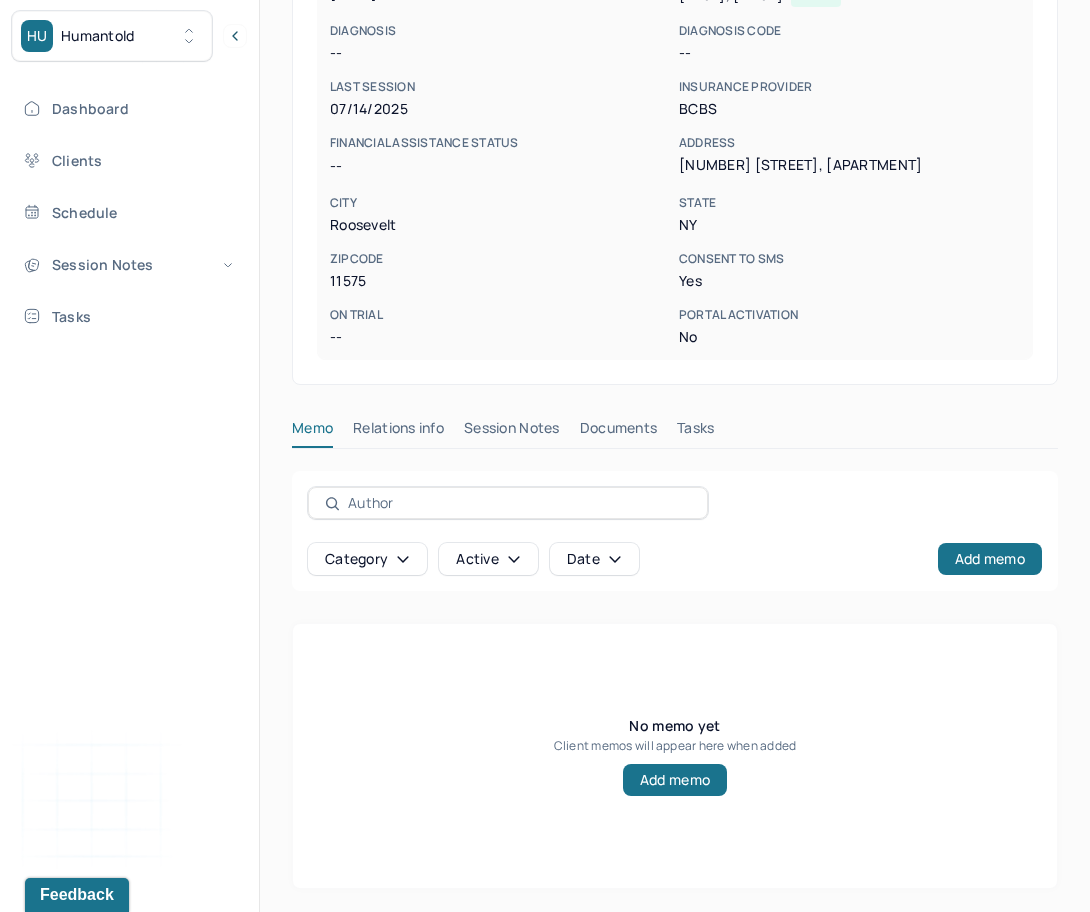 click on "[LAST], [FIRST] [MIDDLE] [SUFFIX] active         -- CLIENT CHART NUMBER JURA758 PREFERRED NAME -- SEX female AGE 53  yrs DATE OF BIRTH [DATE]  CONTACT [PHONE] EMAIL [EMAIL] PROVIDER [LAST], [FIRST] LMHC DIAGNOSIS -- DIAGNOSIS CODE -- LAST SESSION [DATE] insurance provider BCBS FINANCIAL ASSISTANCE STATUS -- Address [NUMBER] [STREET], [APARTMENT] City [CITY]  State [STATE] Zipcode [ZIP] Consent to Sms Yes On Trial -- Portal Activation No   Memo     Relations info     Session Notes     Documents     Tasks     Category     active     Date     Add memo   No memo yet Client memos will appear here when added   Add memo" at bounding box center [675, 280] 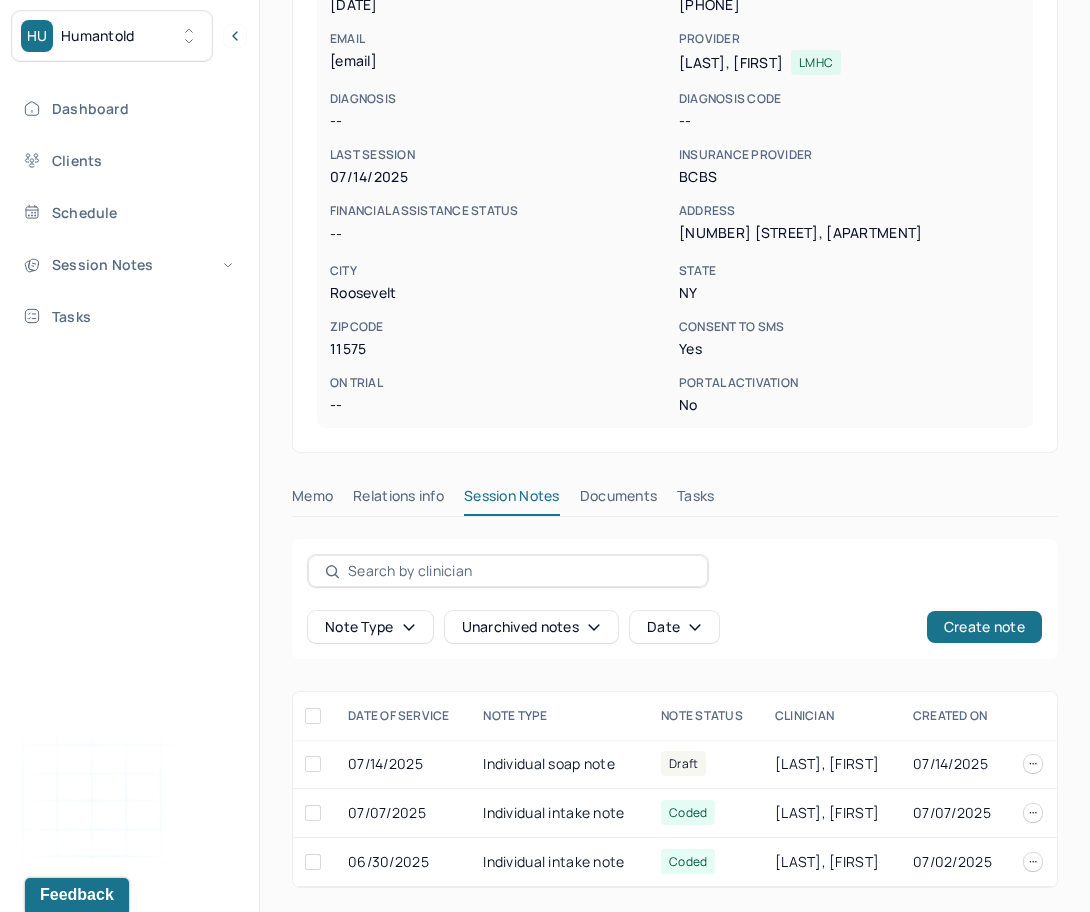 scroll, scrollTop: 355, scrollLeft: 0, axis: vertical 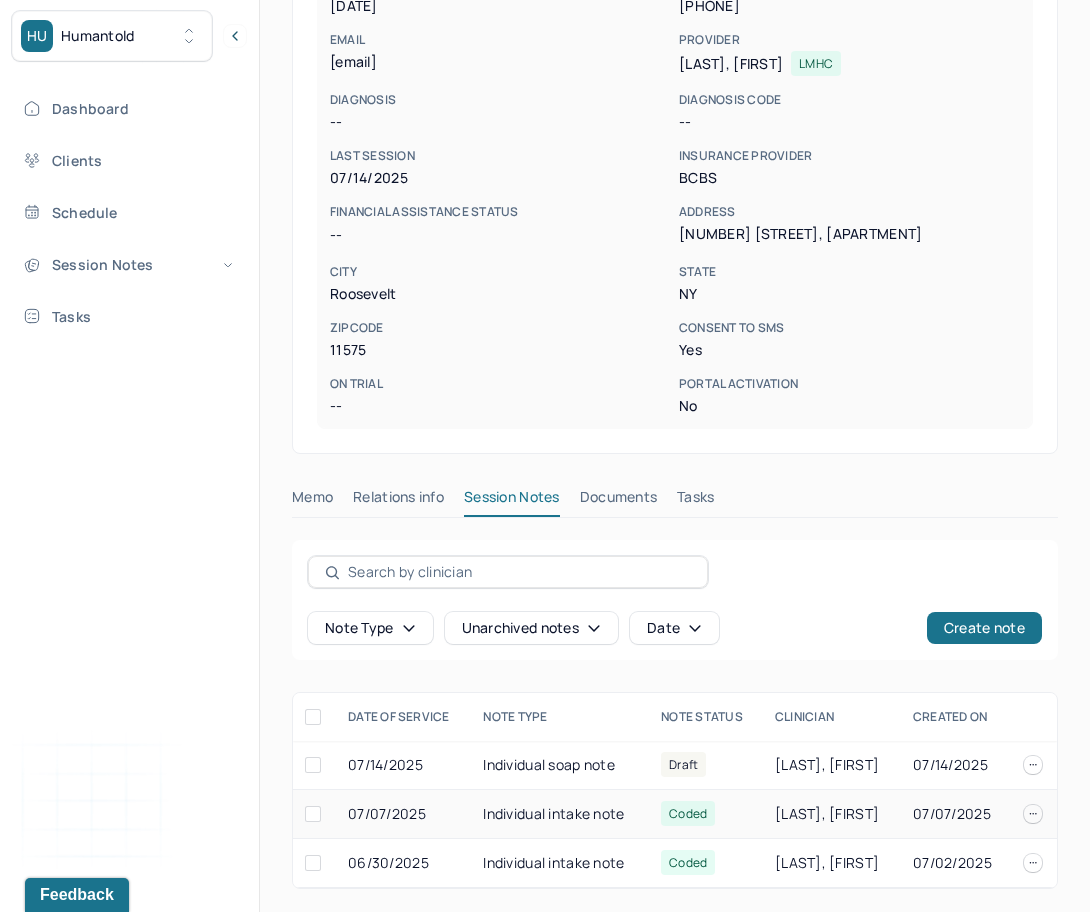 click on "Coded" at bounding box center (706, 814) 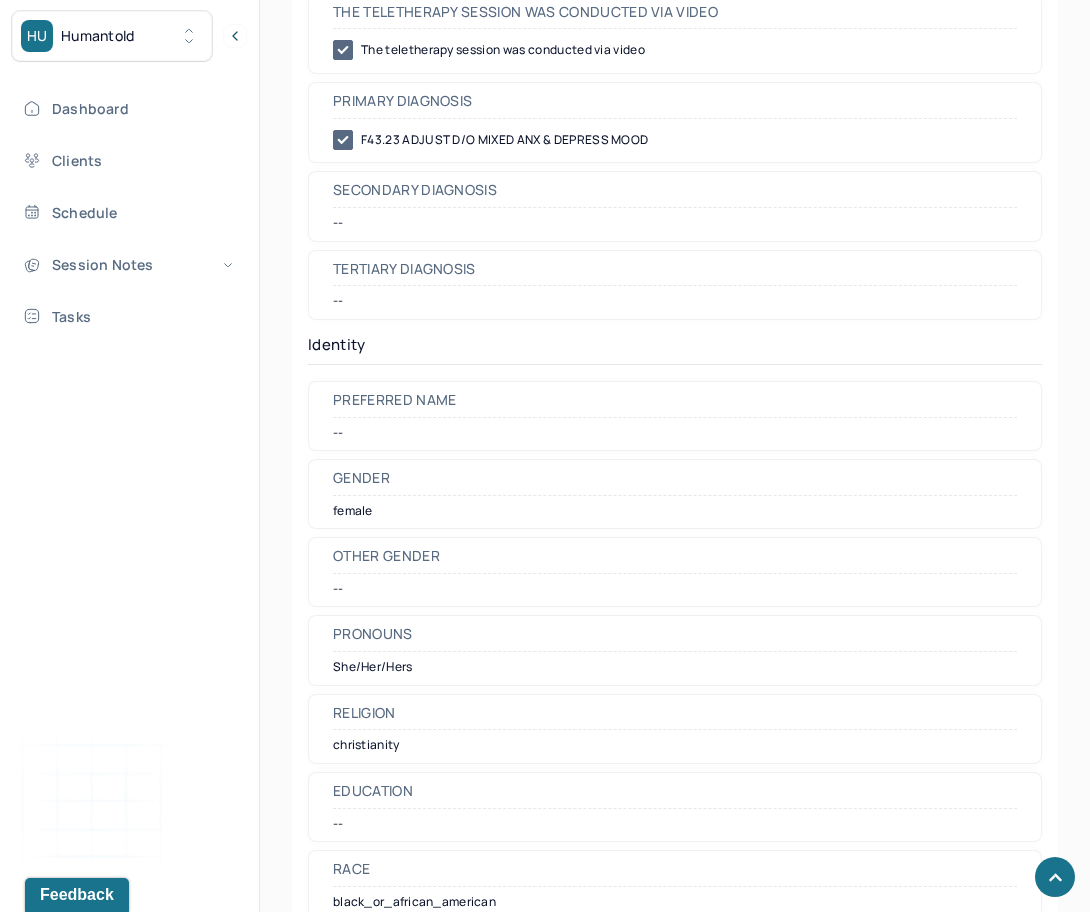 scroll, scrollTop: 2133, scrollLeft: 0, axis: vertical 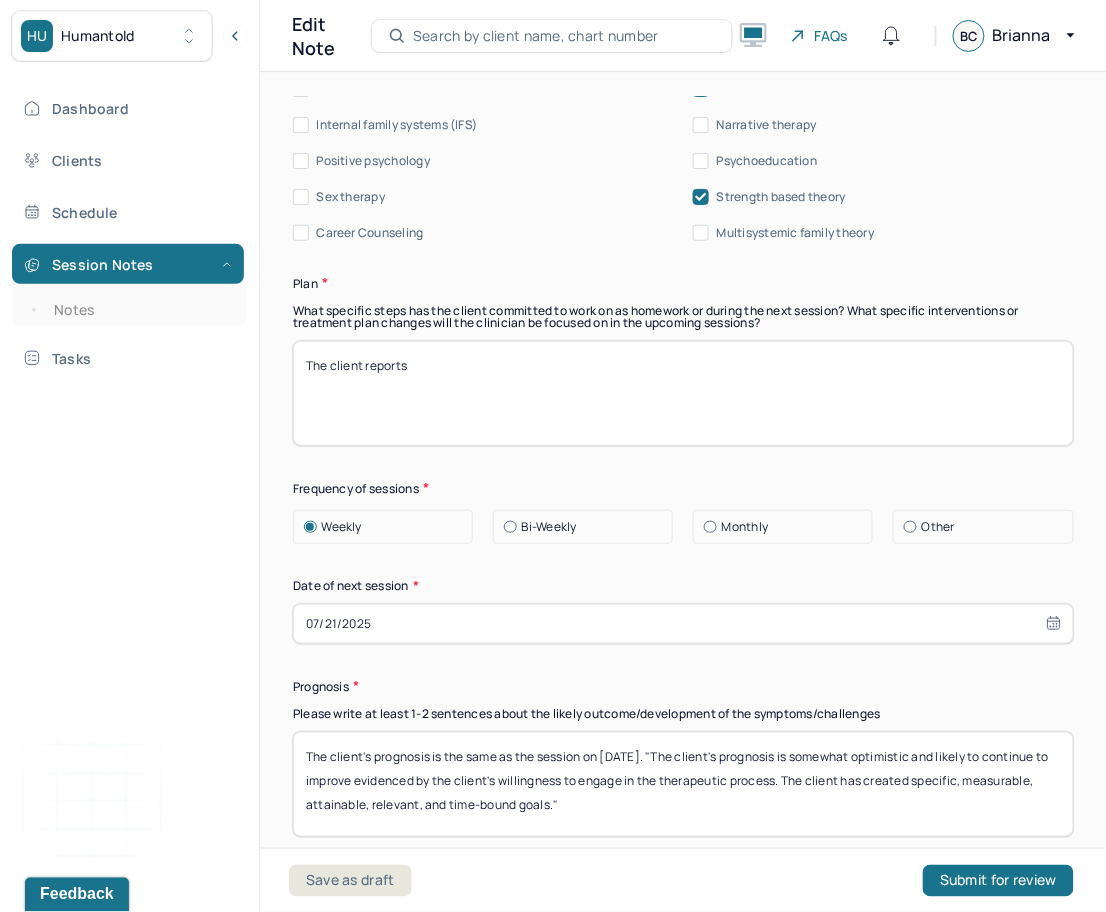 click on "The client reports" at bounding box center [683, 393] 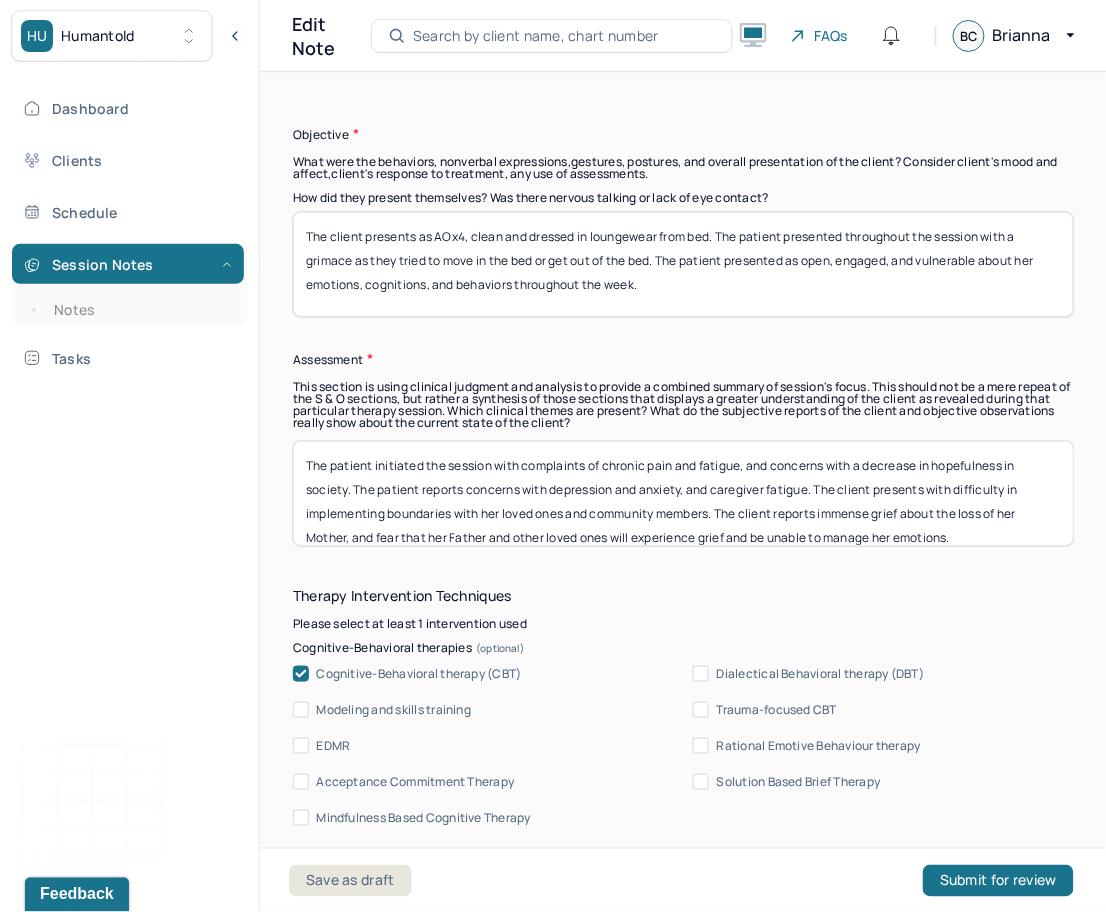 scroll, scrollTop: 1623, scrollLeft: 0, axis: vertical 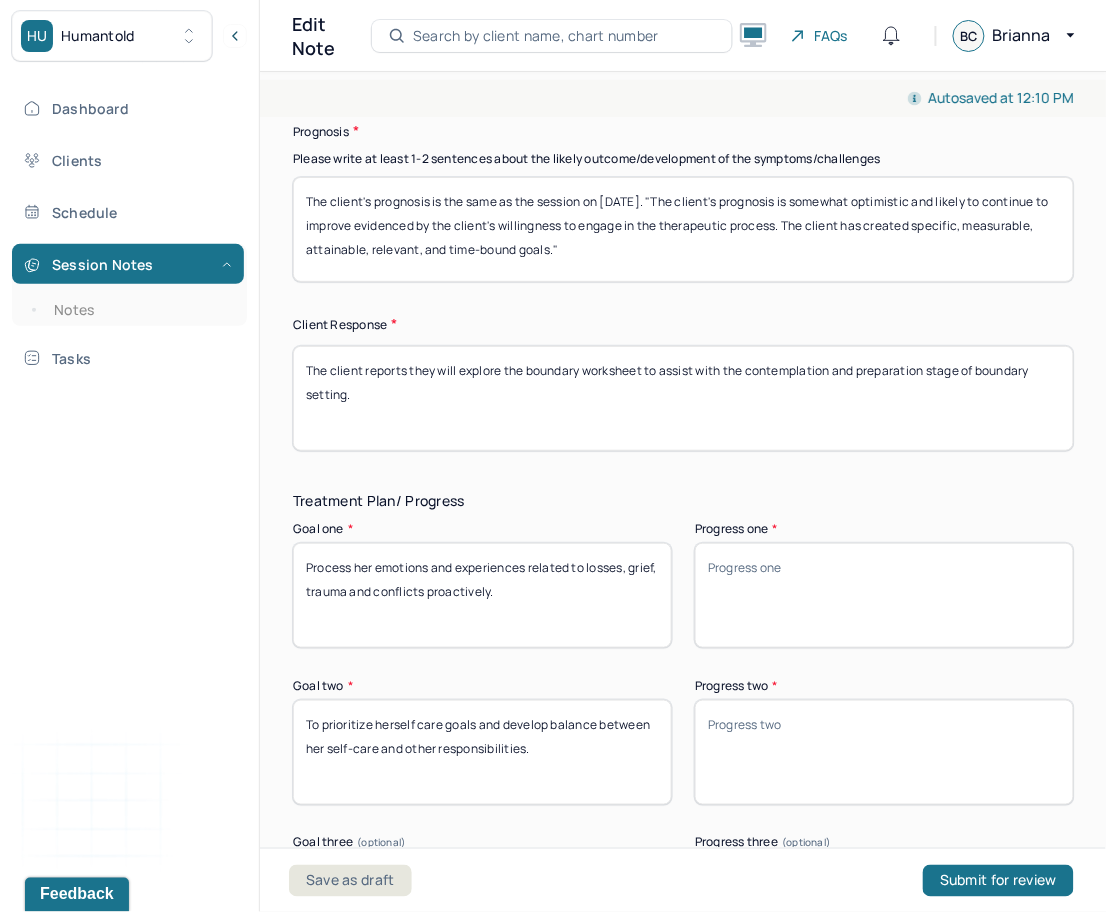 type on "The client reports they will continue to adhere to their medication management protocols to assist with the reduction of pain to facilitate the client's improvement in mood. The client reports she will reflect on psychoeducation, goals and techniques from therapy that can assist with generating insight." 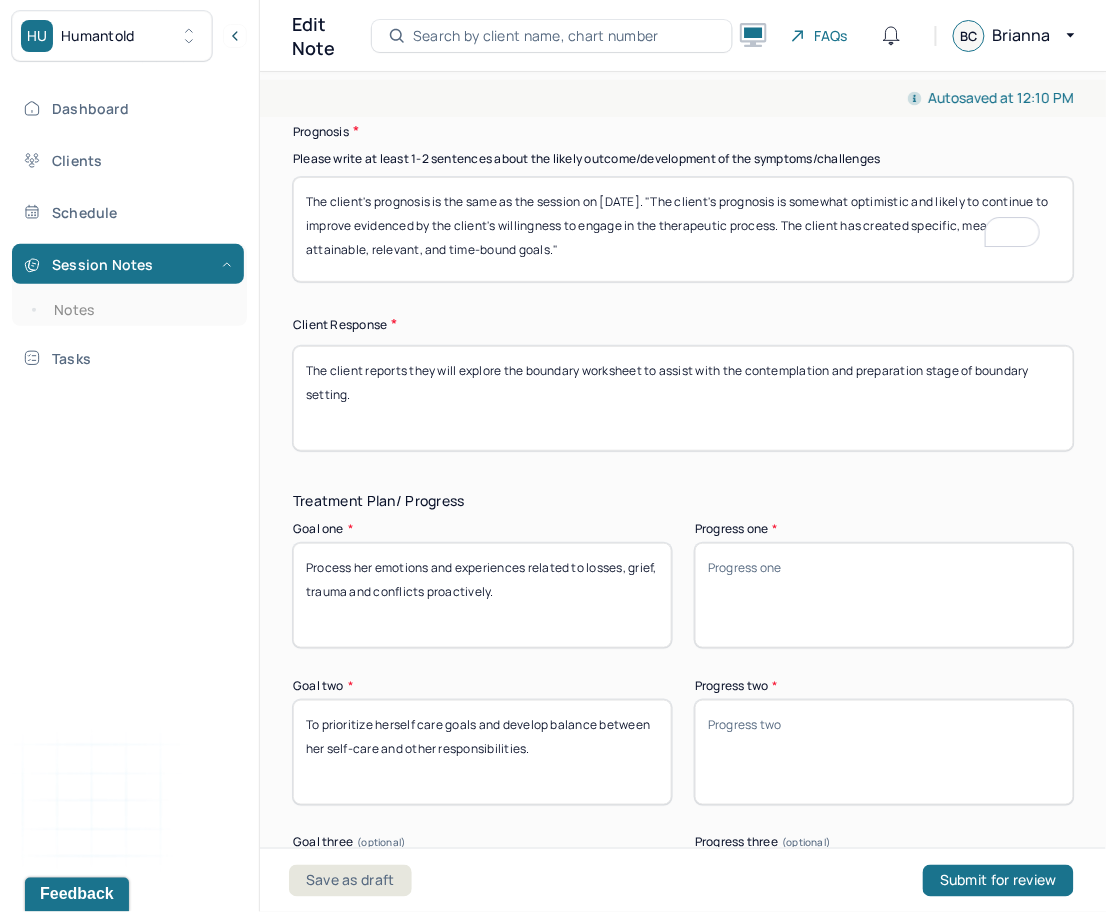 drag, startPoint x: 670, startPoint y: 182, endPoint x: 137, endPoint y: 182, distance: 533 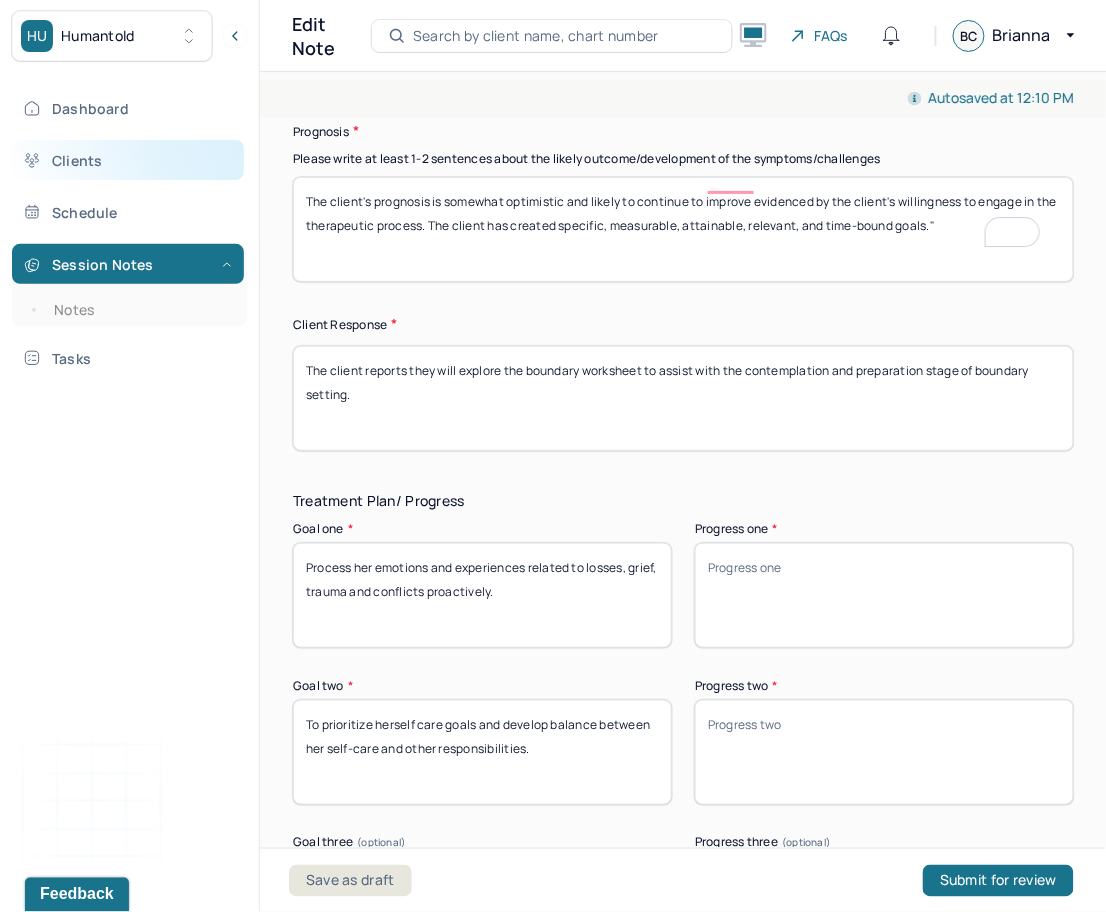 scroll, scrollTop: 3178, scrollLeft: 0, axis: vertical 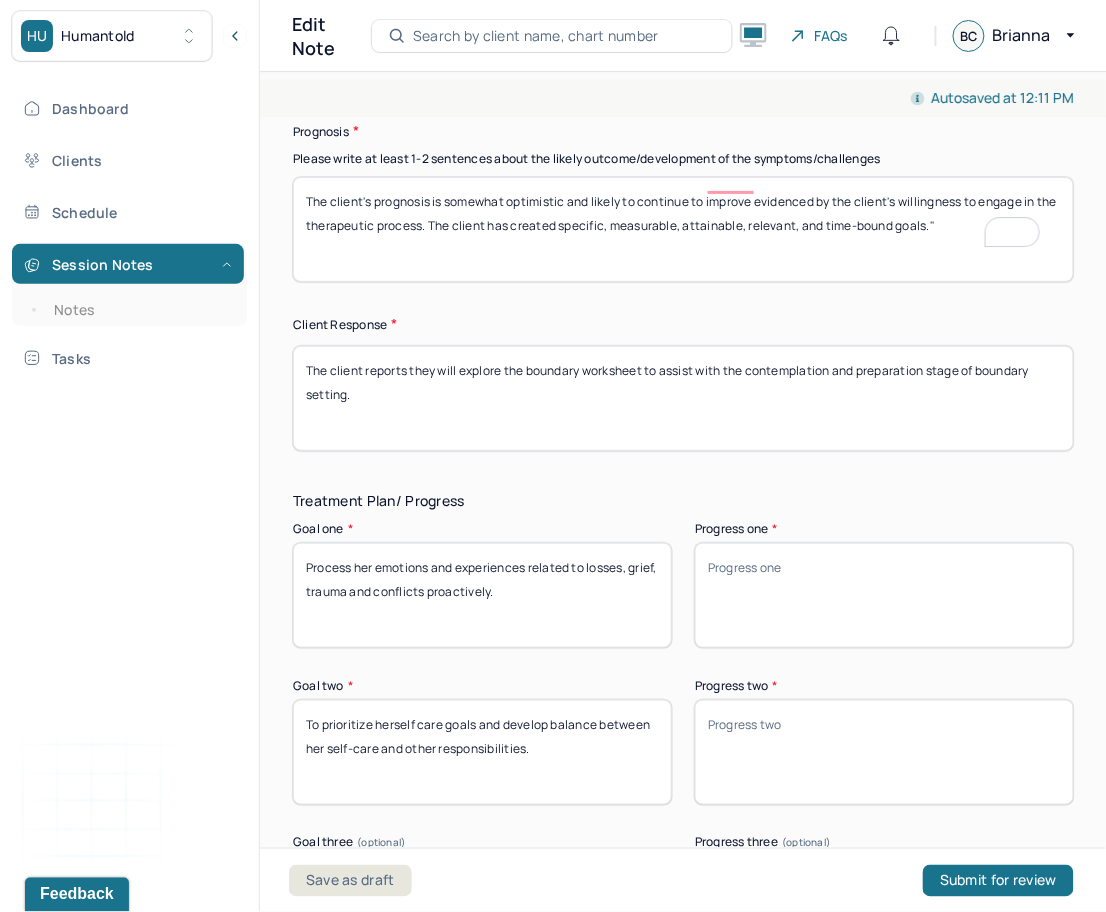 click on "The client's prognosis is somewhat optimistic and likely to continue to improve evidenced by the client's willingness to engage in the therapeutic process. The client has created specific, measurable, attainable, relevant, and time-bound goals."" at bounding box center [683, 229] 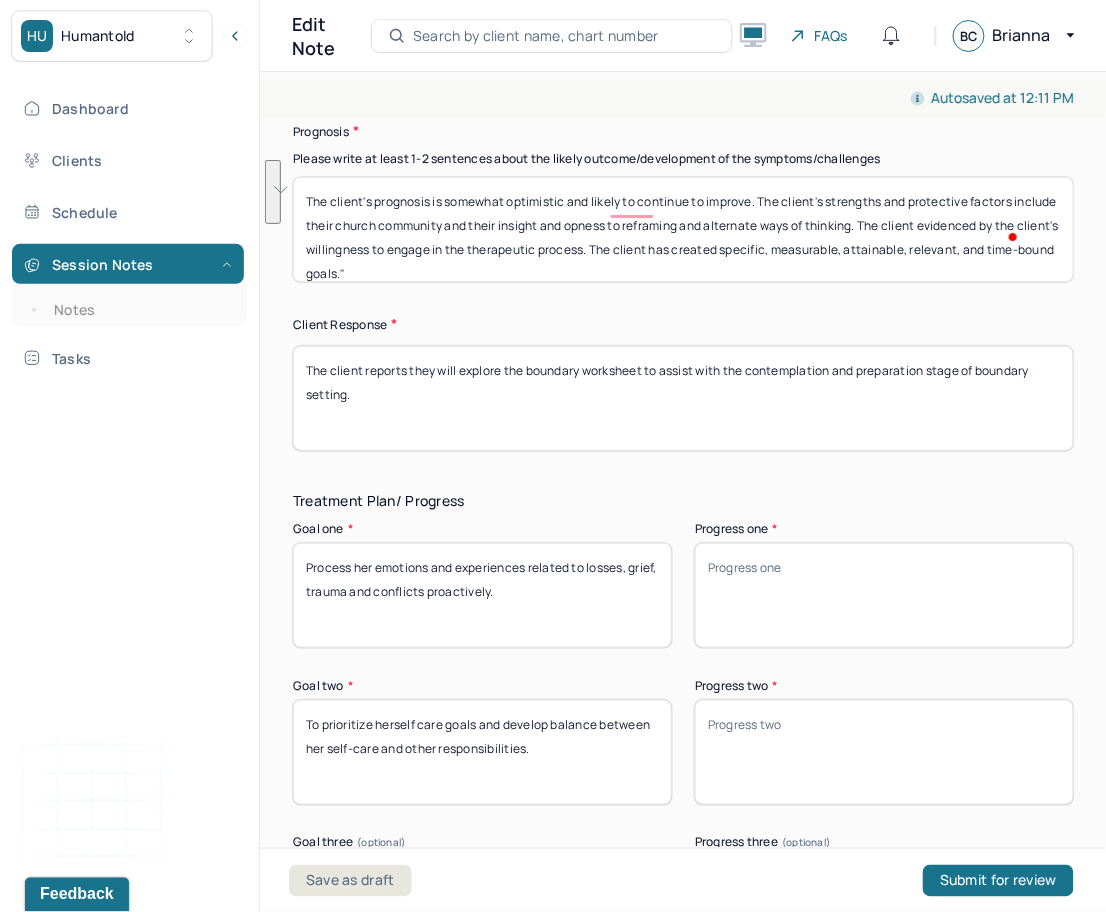 drag, startPoint x: 705, startPoint y: 250, endPoint x: 967, endPoint y: 216, distance: 264.1969 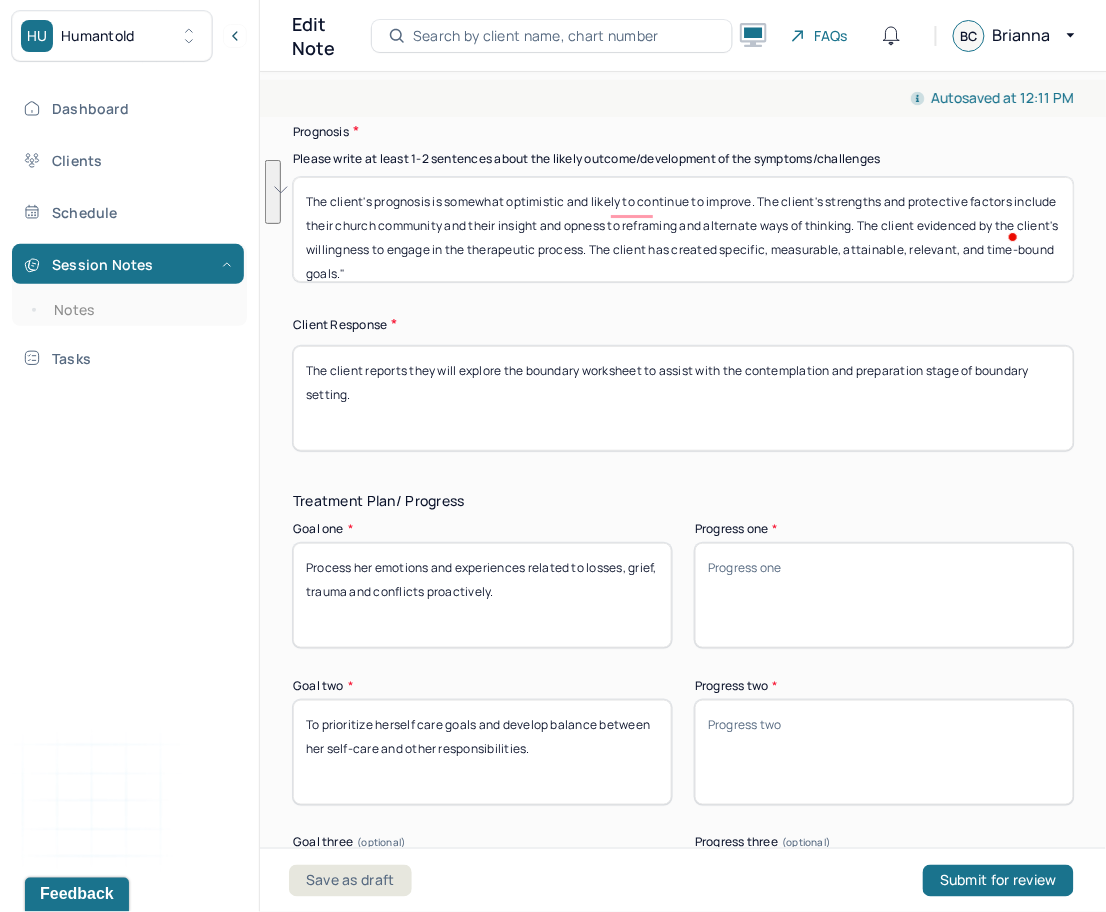 click on "The client's prognosis is somewhat optimistic and likely to continue to improve. The client's strengths and protective factors include their church community and their insight and opness to reframing and alternate ways of thinking. The client evidenced by the client's willingness to engage in the therapeutic process. The client has created specific, measurable, attainable, relevant, and time-bound goals."" at bounding box center (683, 229) 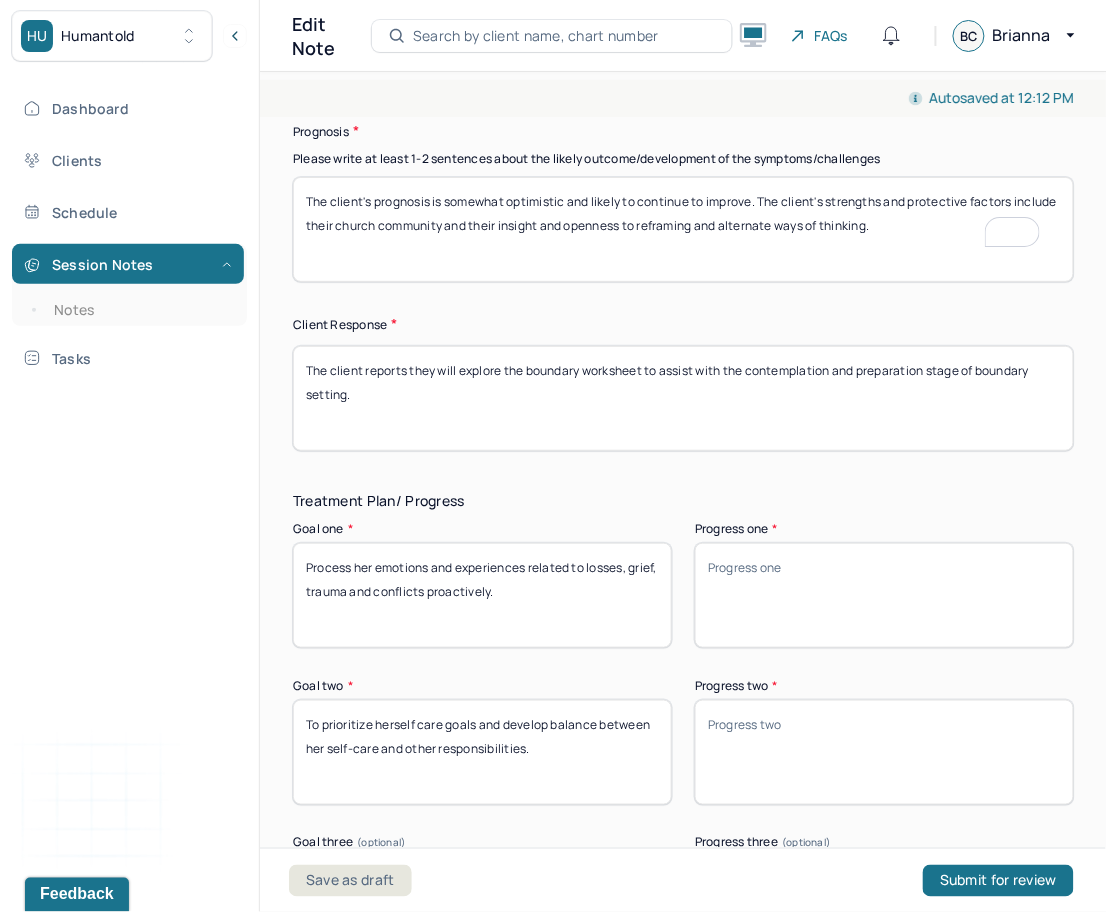 click on "The client's prognosis is somewhat optimistic and likely to continue to improve. The client's strengths and protective factors include their church community and their insight and openness to reframing and alternate ways of thinking." at bounding box center [683, 229] 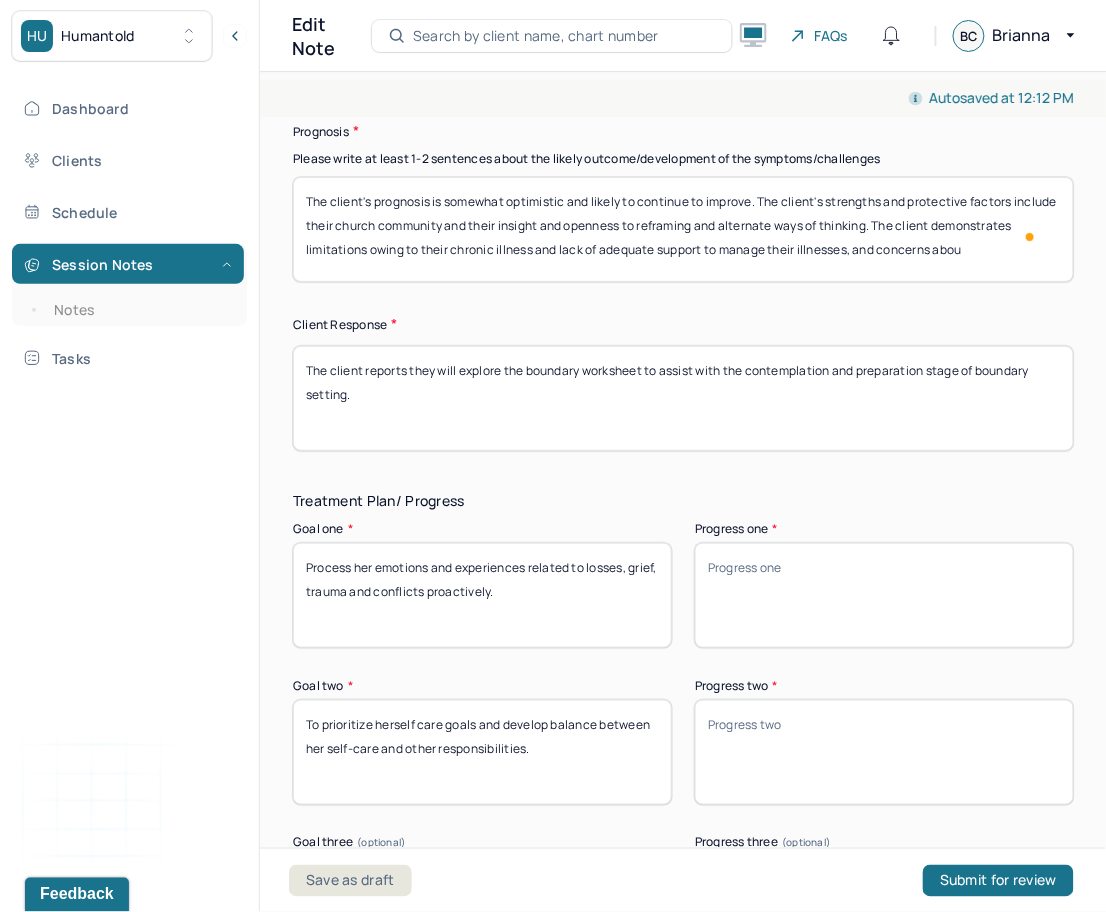 scroll, scrollTop: 2, scrollLeft: 0, axis: vertical 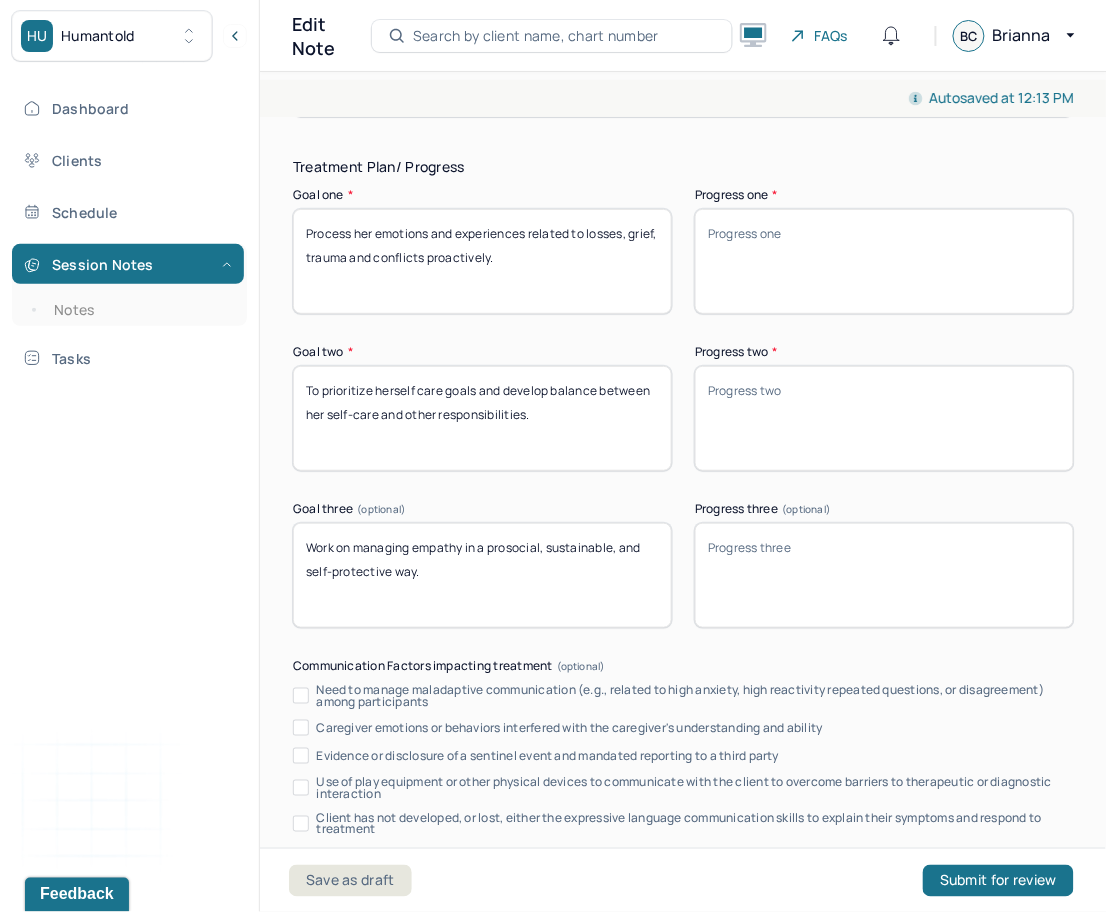 type on "The client's prognosis is somewhat optimistic and likely to continue to improve. The client's strengths and protective factors include their church community and their insight and openness to reframing and alternate ways of thinking.  The client demonstrates limitations owing to their chronic illness and lack of adequate support to manage their illnesses, and concerns about  employment and finances." 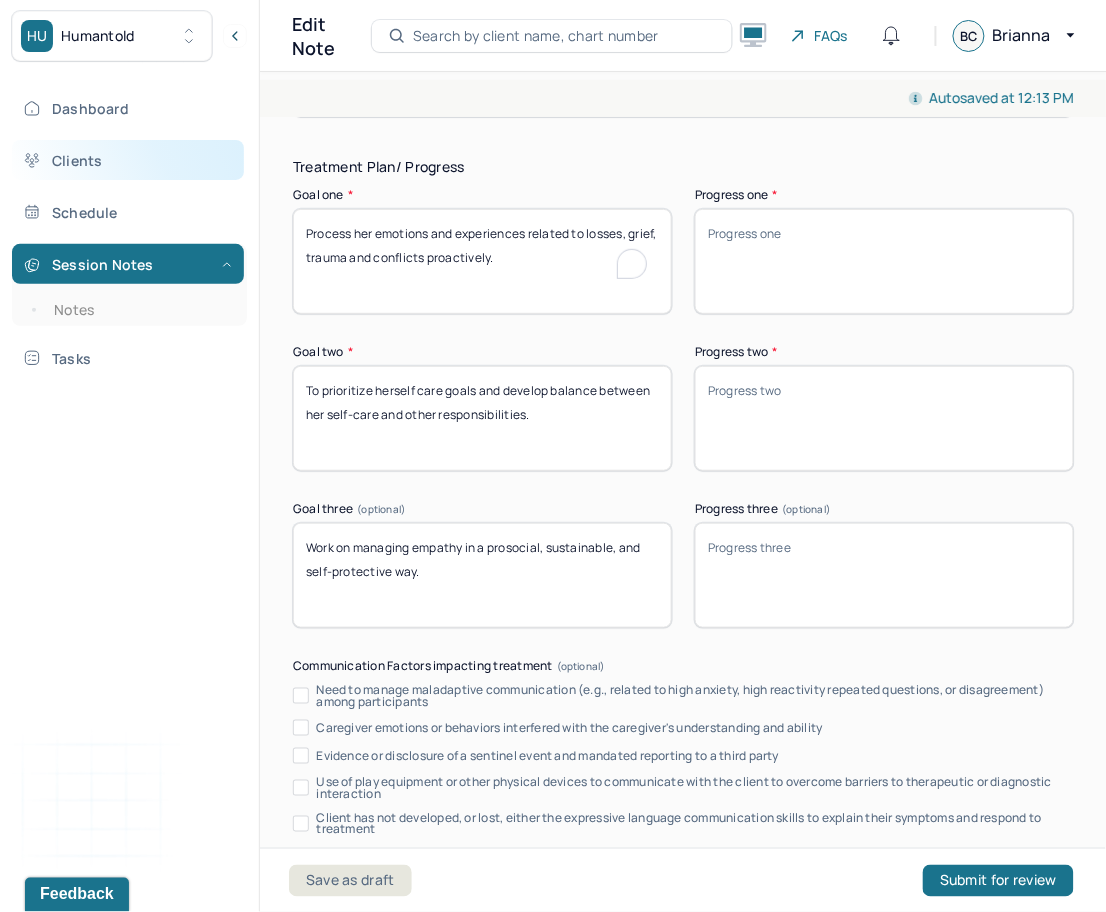 drag, startPoint x: 578, startPoint y: 248, endPoint x: 165, endPoint y: 164, distance: 421.4558 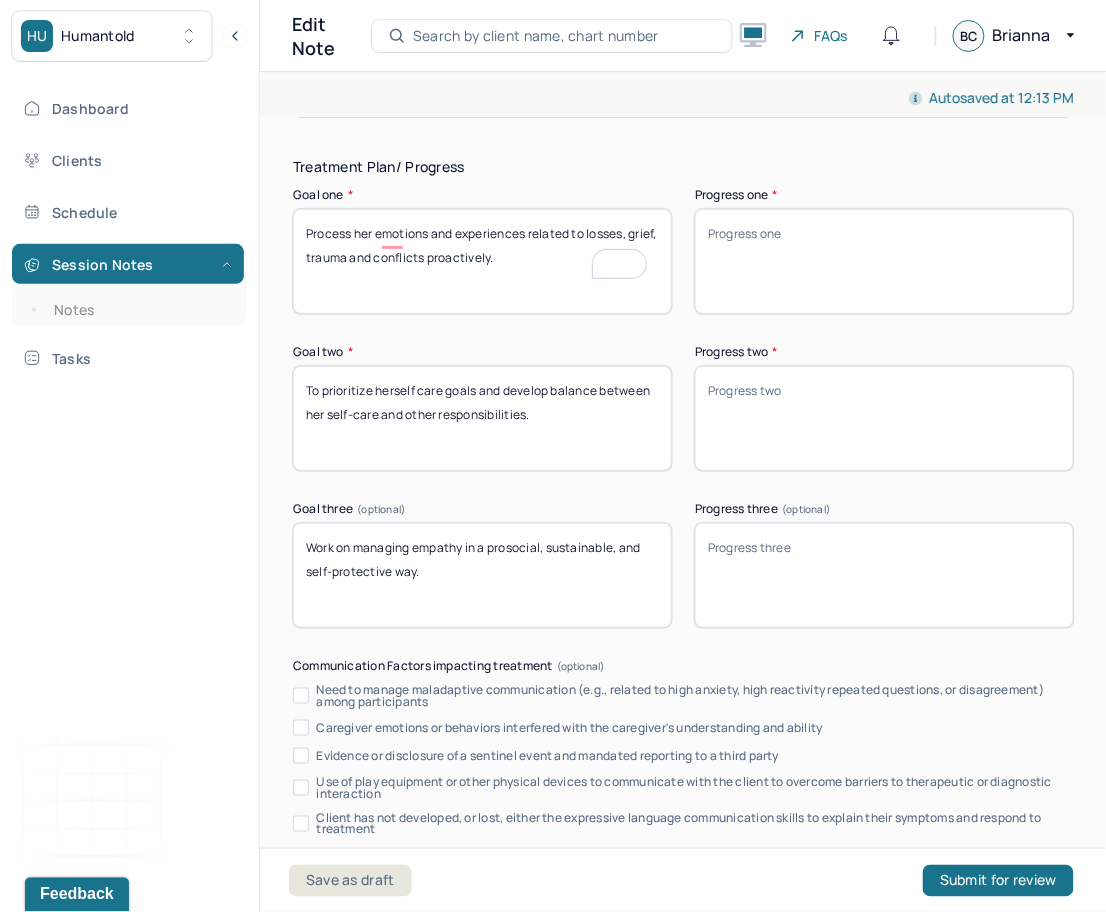 scroll, scrollTop: 3512, scrollLeft: 0, axis: vertical 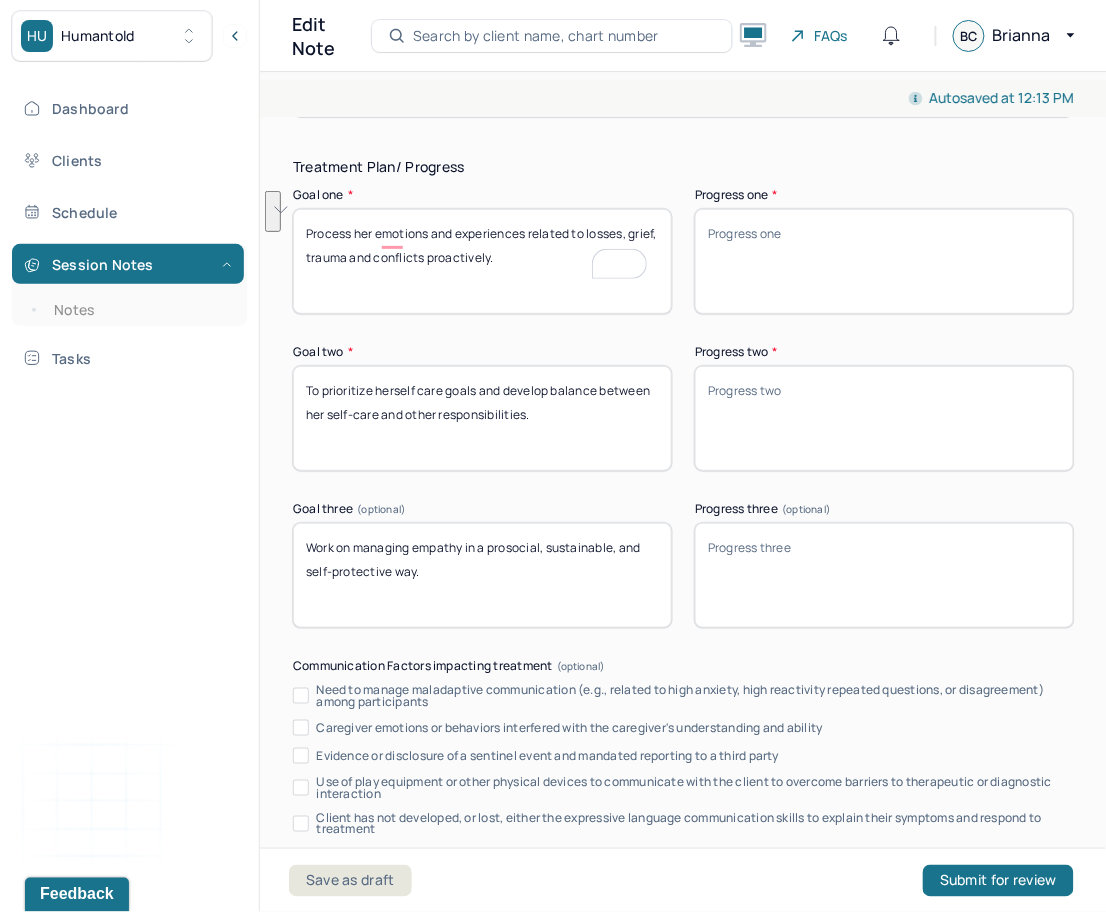 drag, startPoint x: 96, startPoint y: 513, endPoint x: 554, endPoint y: 461, distance: 460.9425 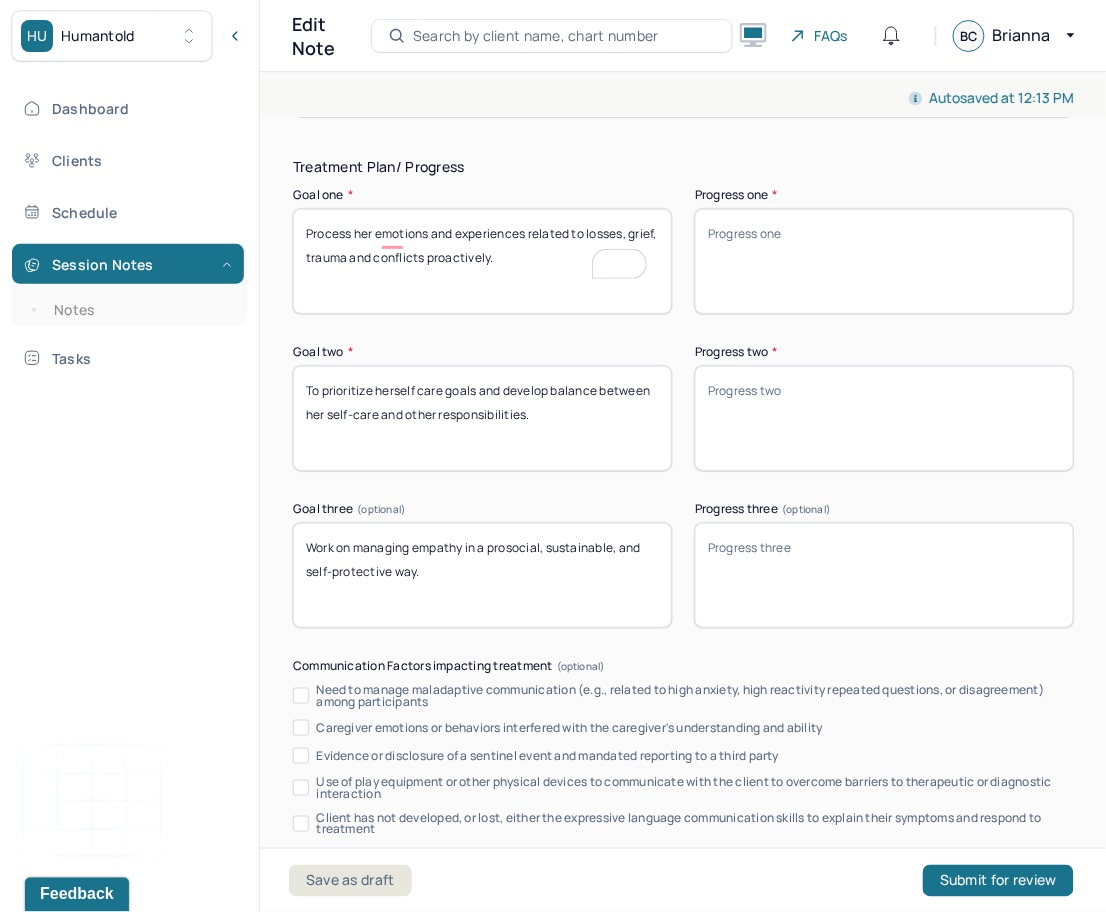 click on "Progress one *" at bounding box center (884, 261) 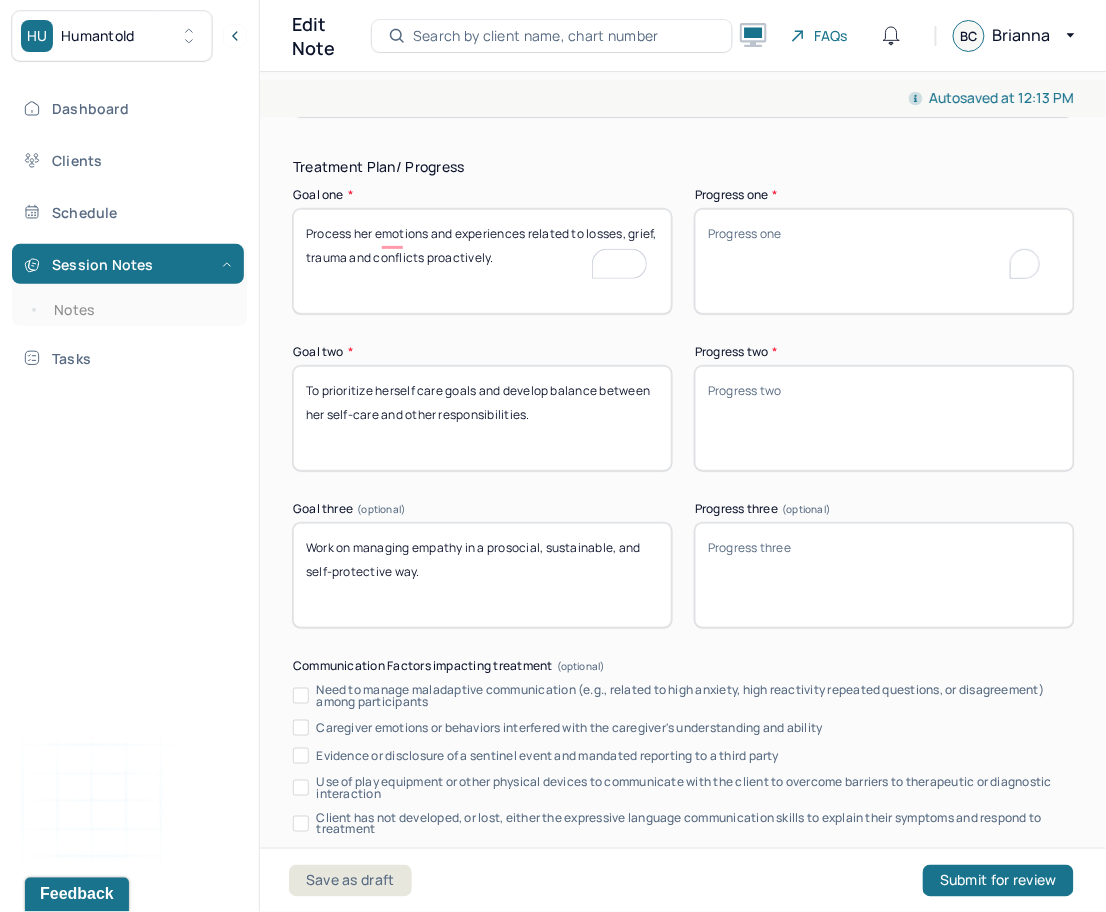 paste on "Client continues to engage in sessions with openness and self-reflection. She is gradually increasing her ability to identify and articulate emotions related to past losses, grief, trauma, and interpersonal conflicts. Recent sessions have focused on processing these experiences in a proactive manner, using grounding techniques and reframing strategies. Progress is steady, and client demonstrates growing emotional insight and resilience." 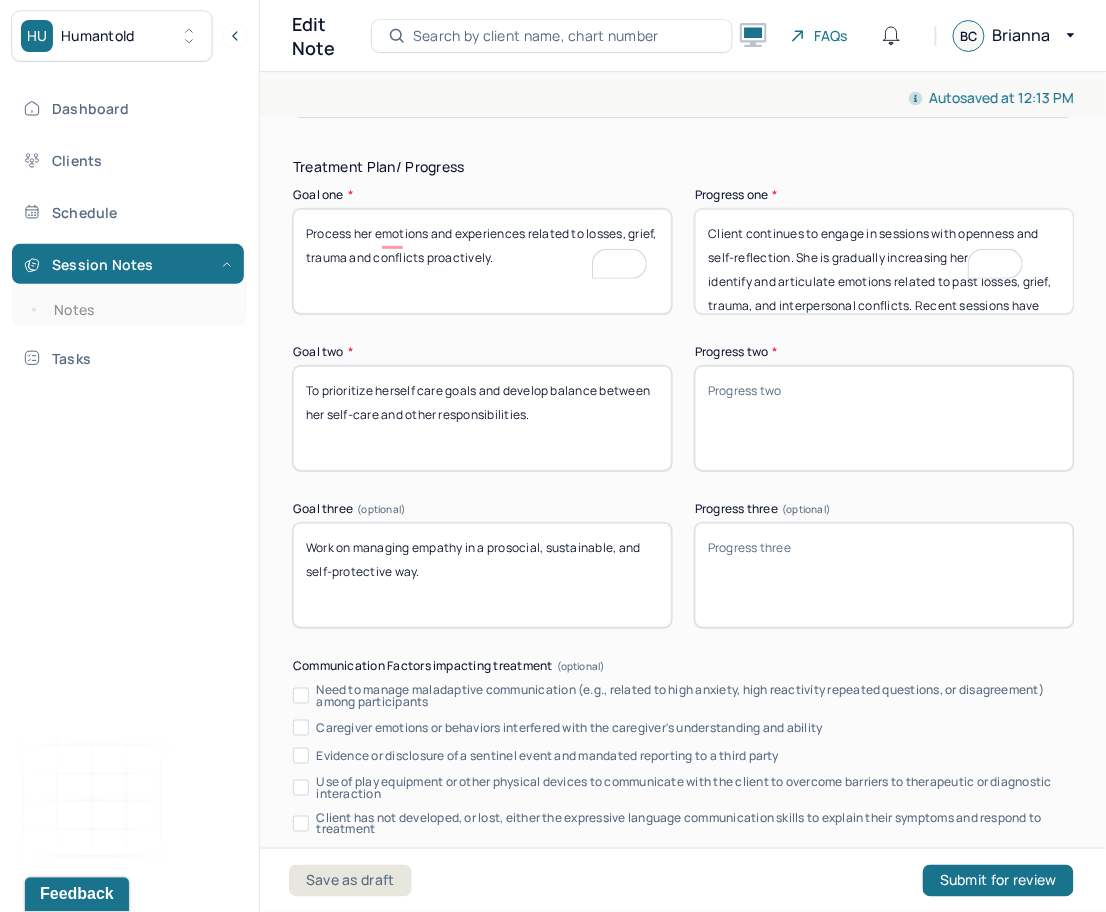 scroll, scrollTop: 97, scrollLeft: 0, axis: vertical 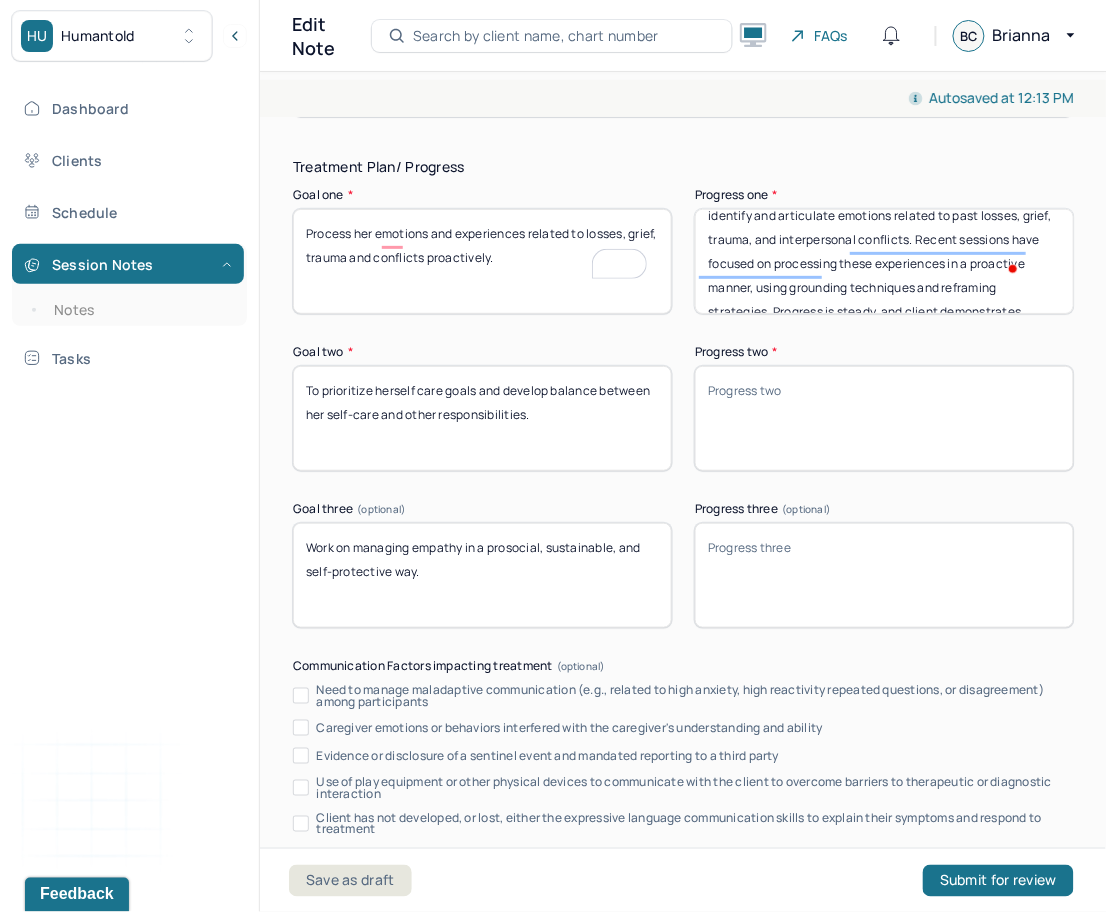 click on "Client continues to engage in sessions with openness and self-reflection. She is gradually increasing her ability to identify and articulate emotions related to past losses, grief, trauma, and interpersonal conflicts. Recent sessions have focused on processing these experiences in a proactive manner, using grounding techniques and reframing strategies. Progress is steady, and client demonstrates growing emotional insight and resilience." at bounding box center (884, 261) 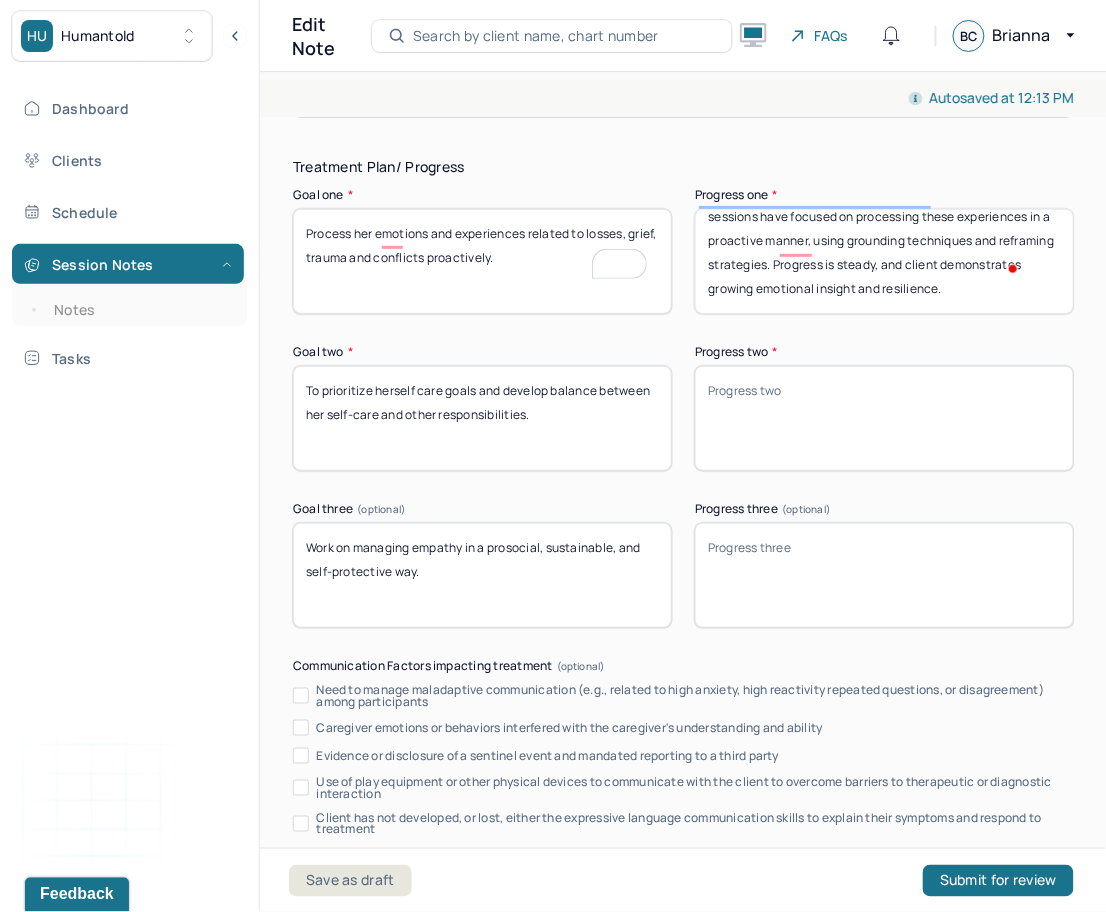 drag, startPoint x: 753, startPoint y: 244, endPoint x: 1072, endPoint y: 355, distance: 337.76028 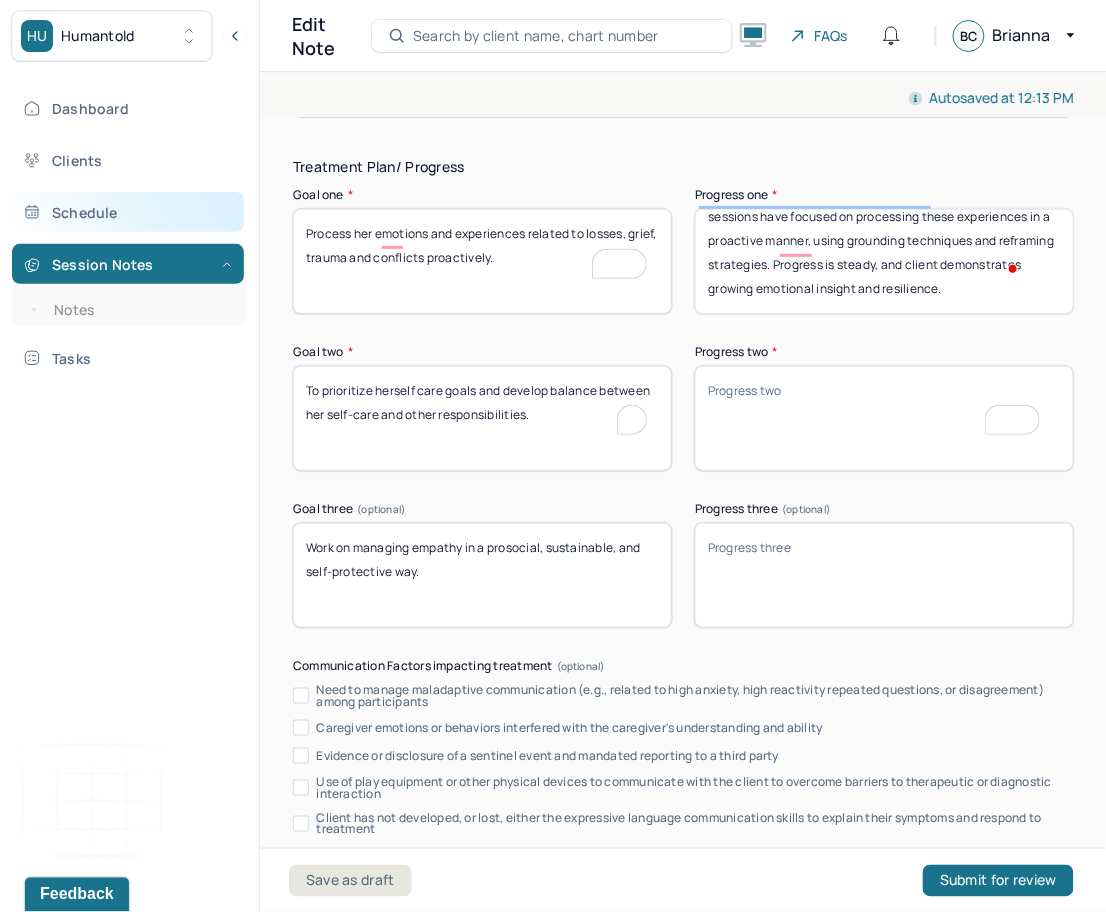 drag, startPoint x: 126, startPoint y: 316, endPoint x: 56, endPoint y: 205, distance: 131.2288 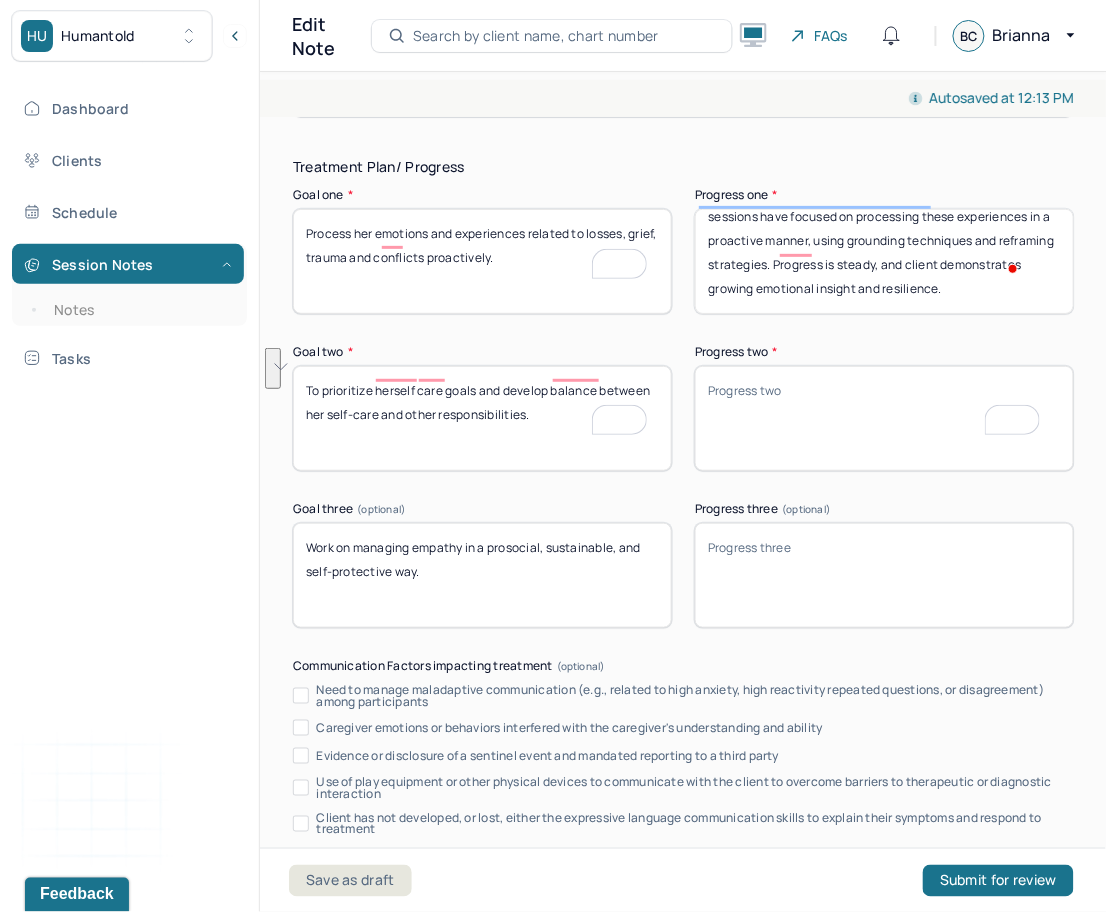 click on "Dashboard Clients Schedule Session Notes Notes Tasks BC Brianna   Campbell provider   Logout" at bounding box center [129, 477] 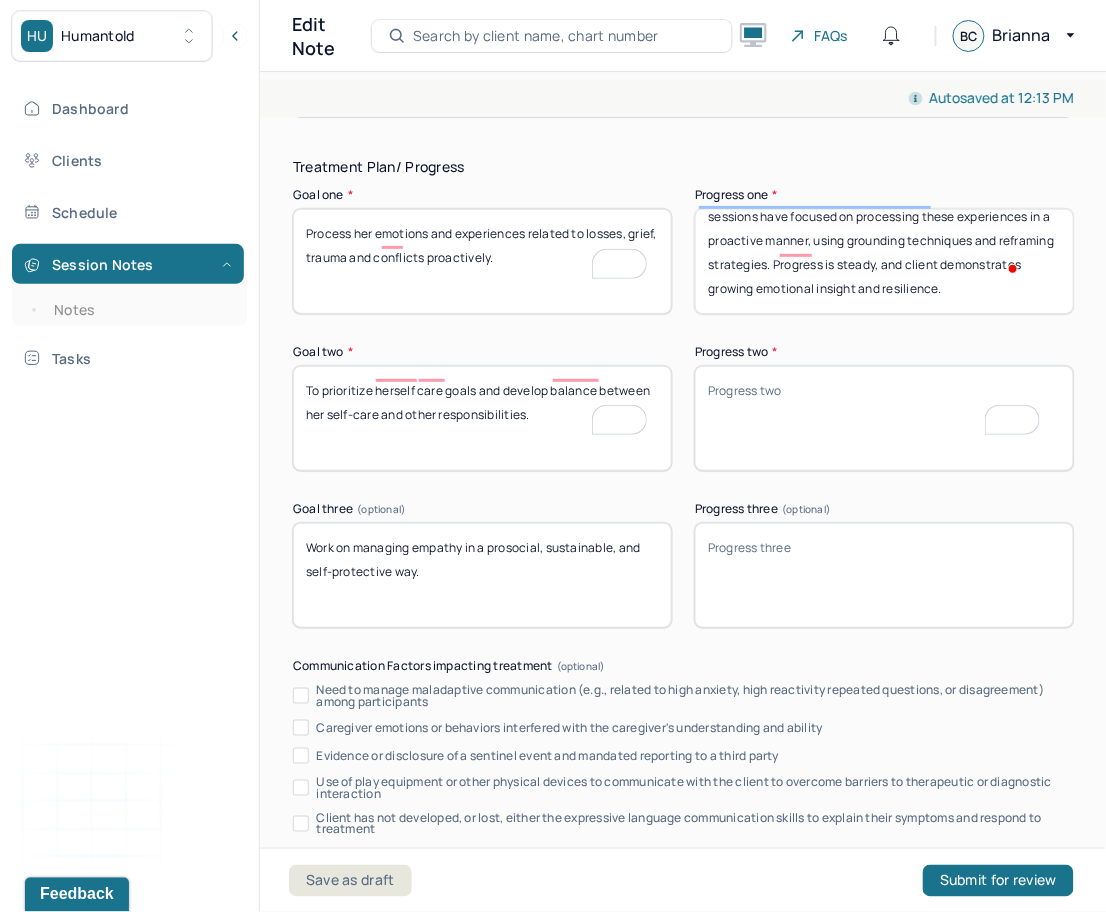 click on "Progress two *" at bounding box center (884, 418) 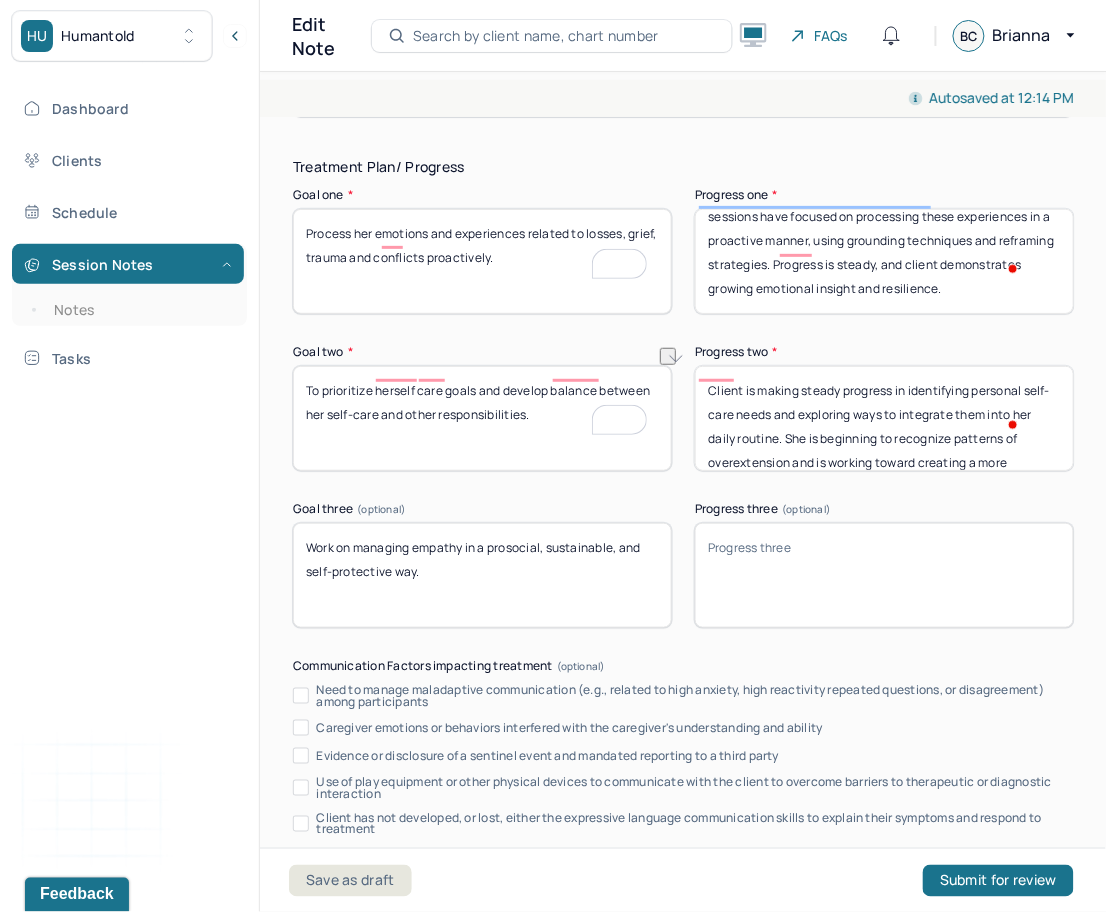 drag, startPoint x: 872, startPoint y: 394, endPoint x: 914, endPoint y: 401, distance: 42.579338 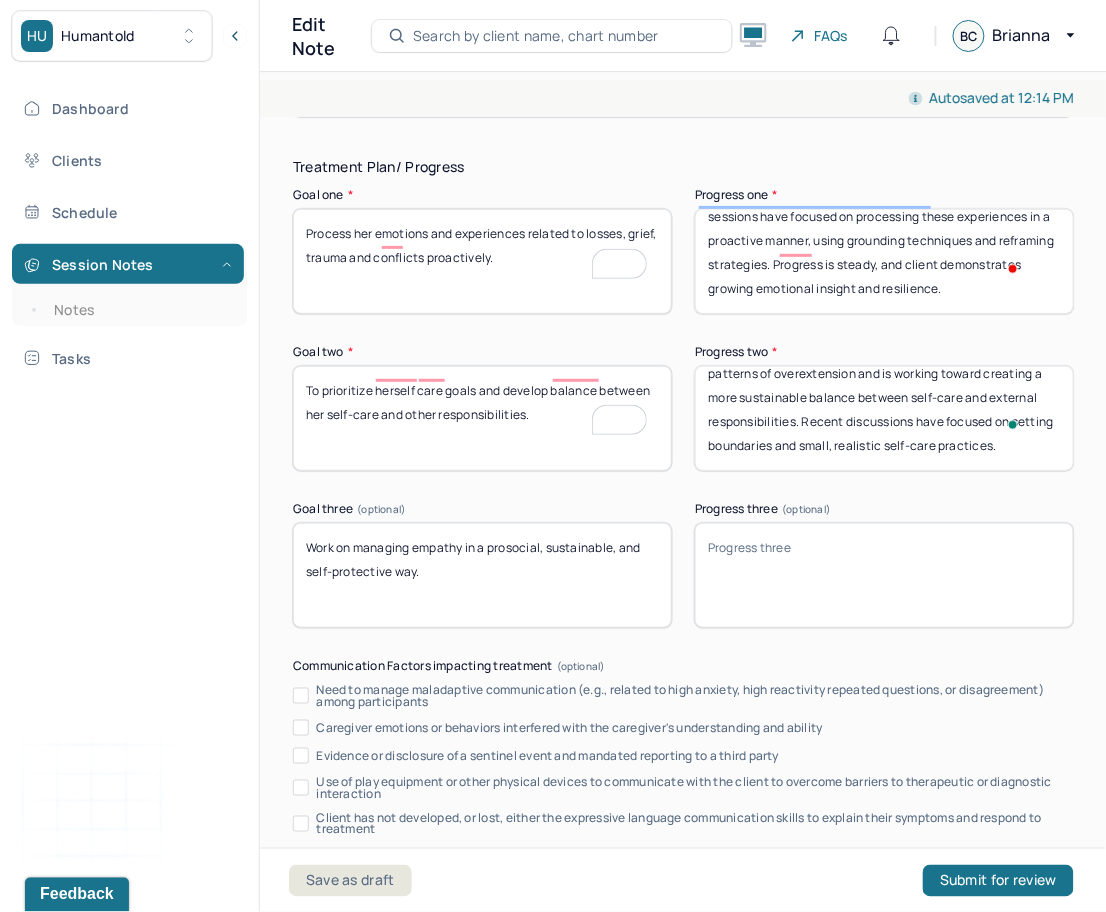 type on "The client is making steady progress in identifying personal self-care needs and exploring the efficacy of integrating them into her daily routine. She is beginning to recognize patterns of overextension and is working toward creating a more sustainable balance between self-care and external responsibilities. Recent discussions have focused on setting boundaries and small, realistic self-care practices." 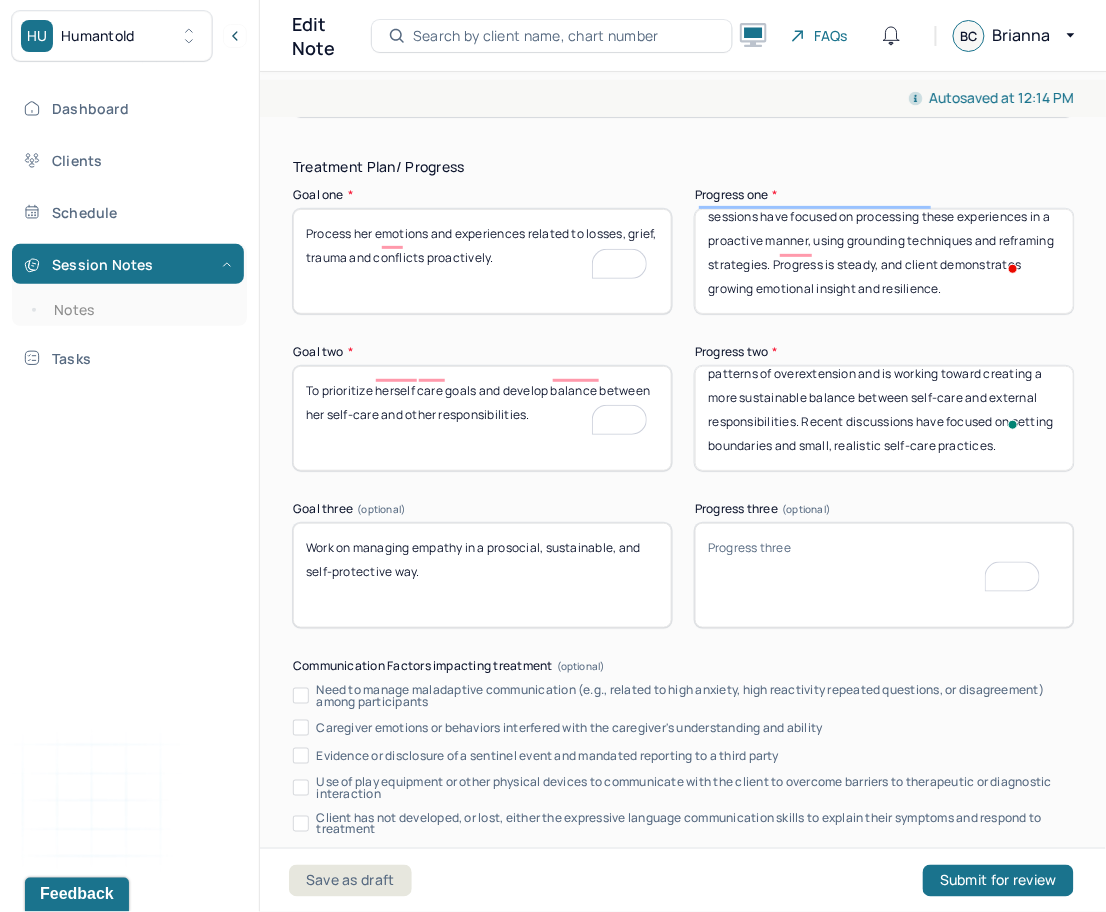 drag, startPoint x: 506, startPoint y: 561, endPoint x: -95, endPoint y: 445, distance: 612.0923 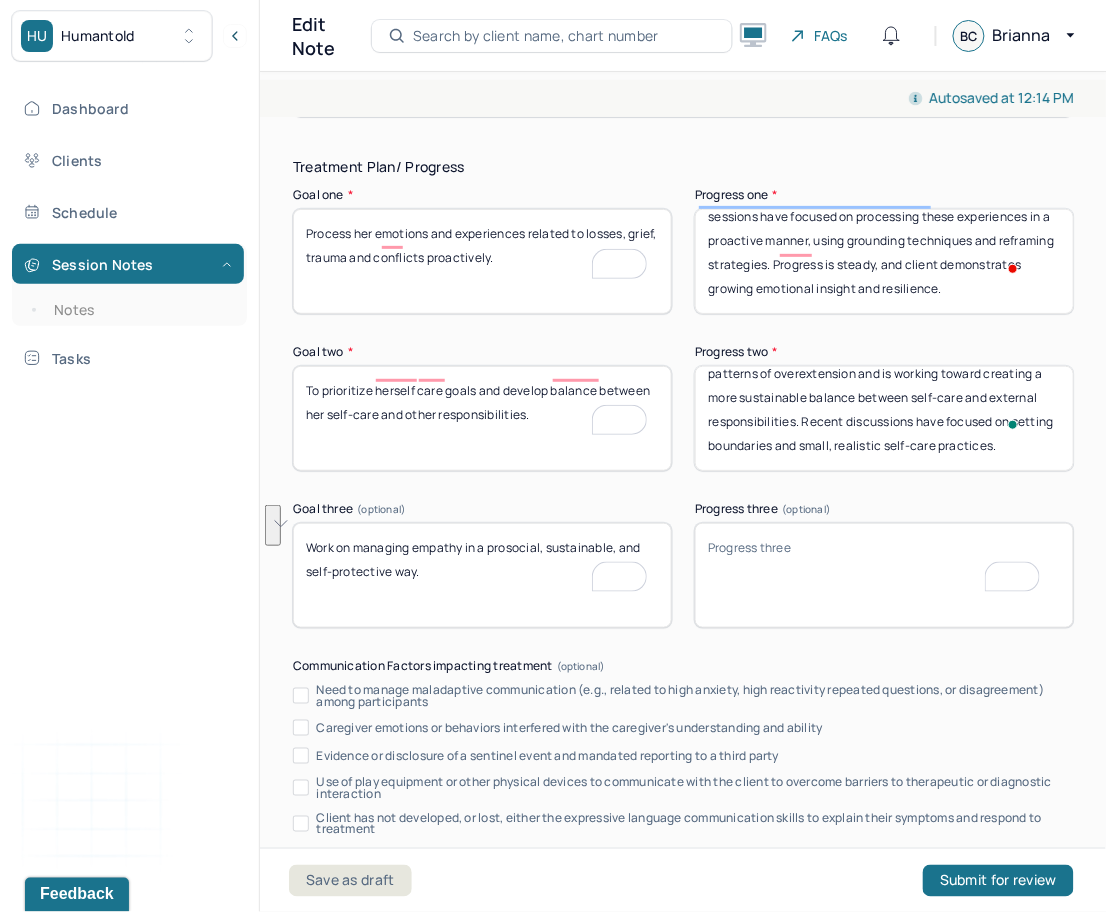 click on "Dashboard Clients Schedule Session Notes Notes Tasks BC Brianna   Campbell provider   Logout" at bounding box center [129, 477] 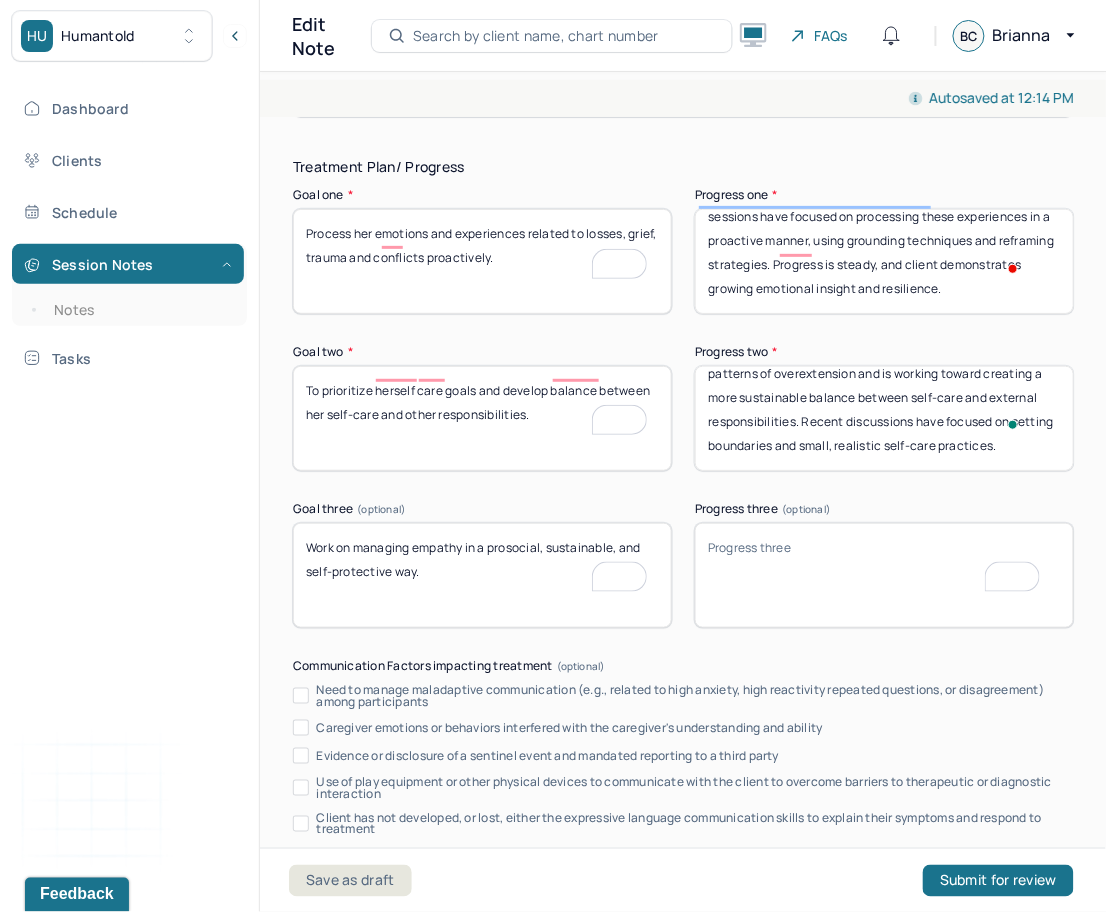 click on "Progress three (optional)" at bounding box center [884, 575] 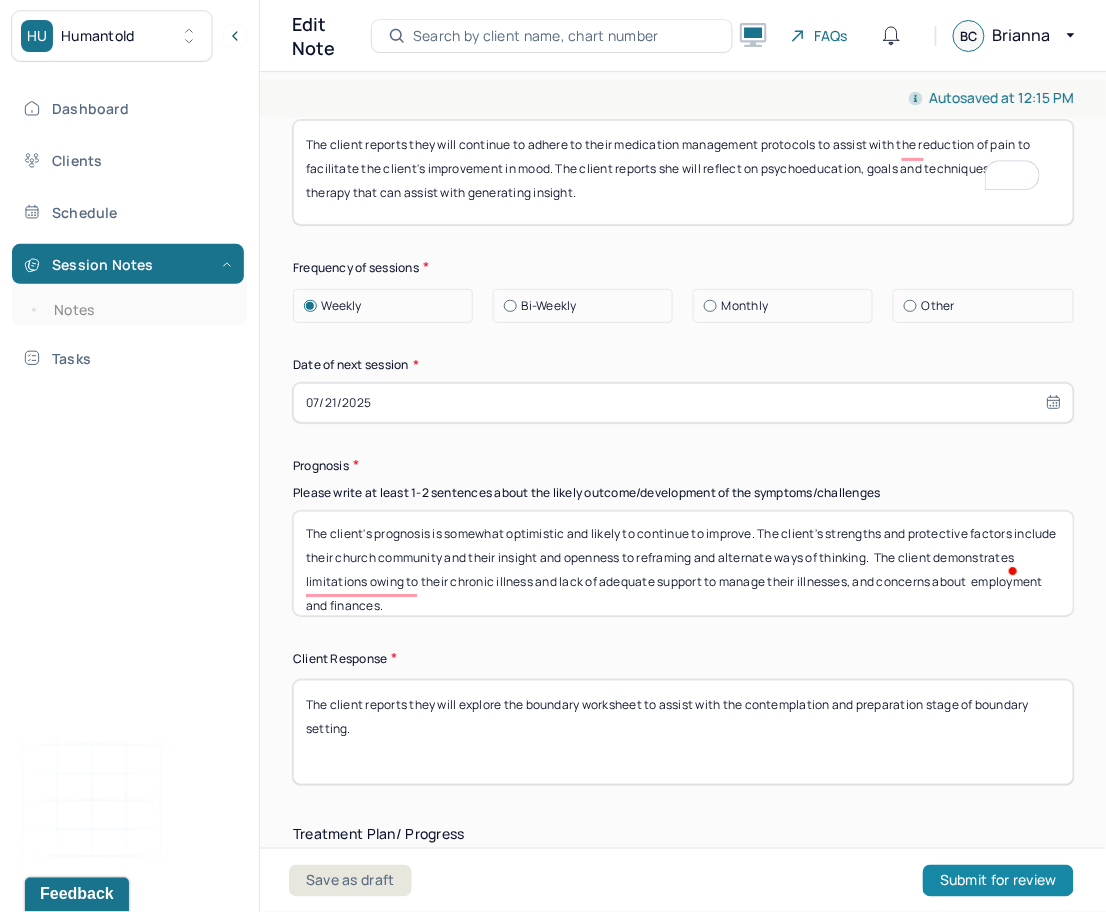type on "Client is developing greater awareness of how her empathy impacts her well-being and relationships. She is beginning to explore strategies for managing empathy in a way that remains compassionate while also maintaining healthy boundaries. Current work includes distinguishing between supportive presence and emotional over-identification, with an emphasis on sustainable and self-protective engagement." 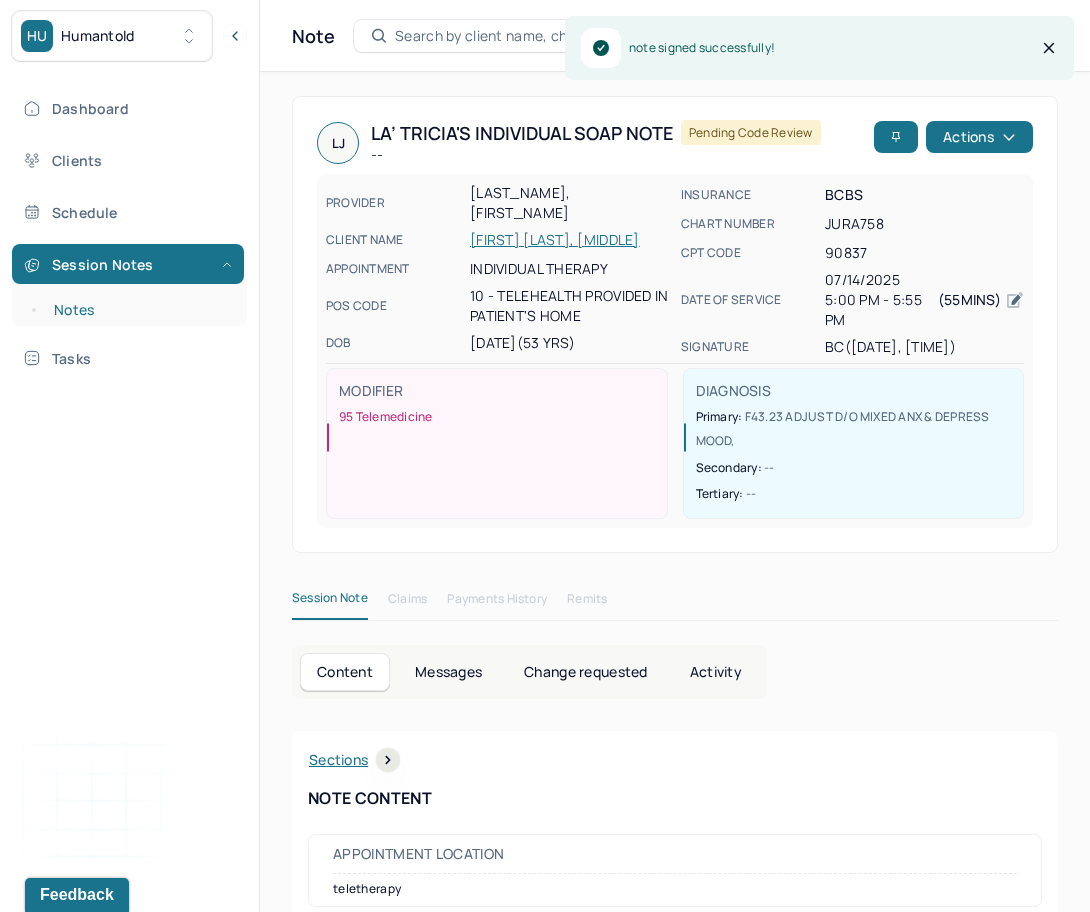 click on "Notes" at bounding box center [139, 310] 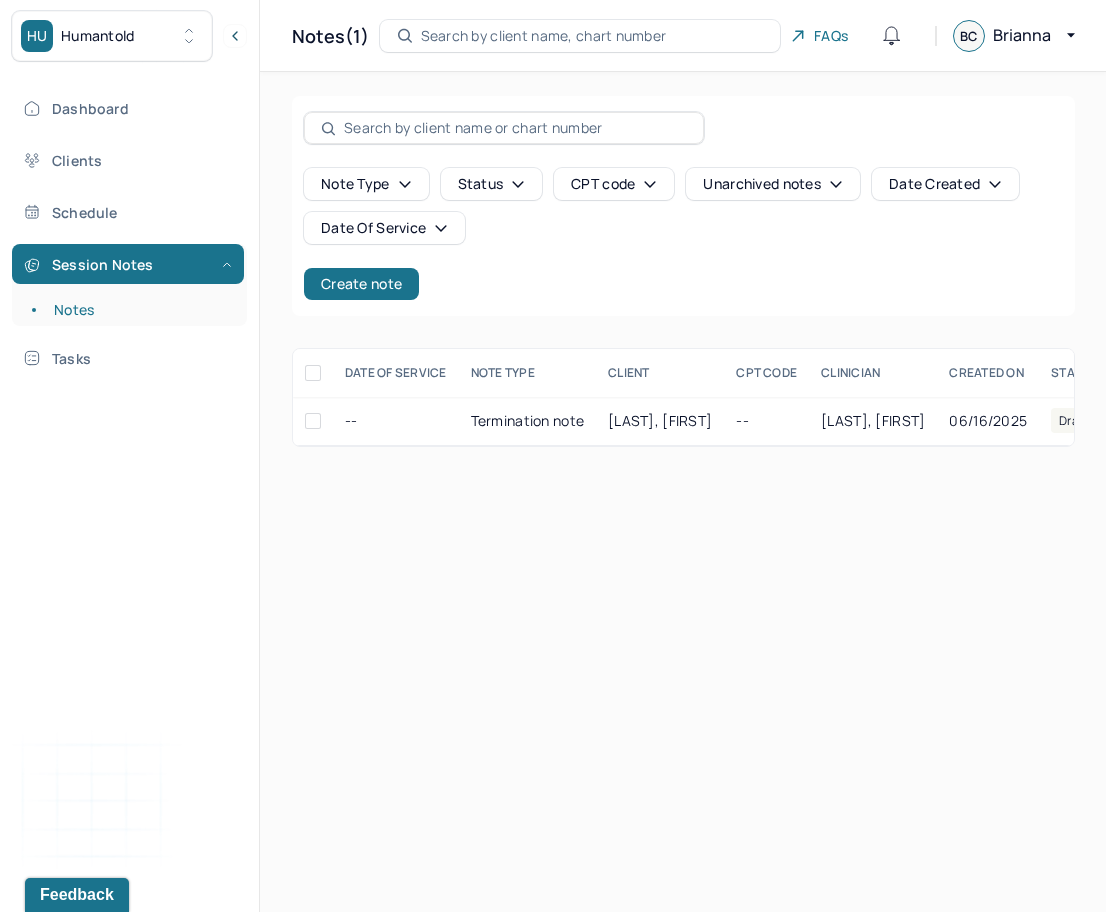 scroll, scrollTop: 0, scrollLeft: 0, axis: both 